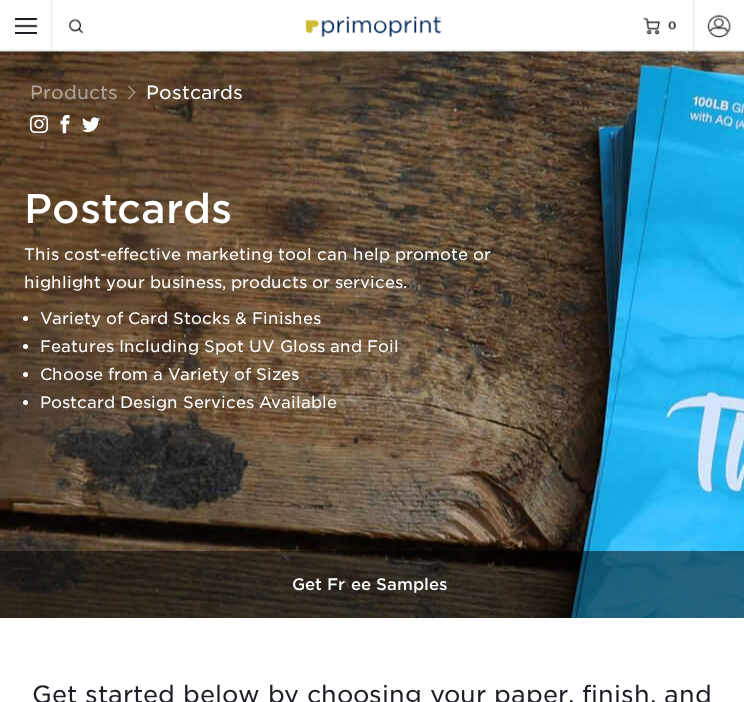scroll, scrollTop: 0, scrollLeft: 0, axis: both 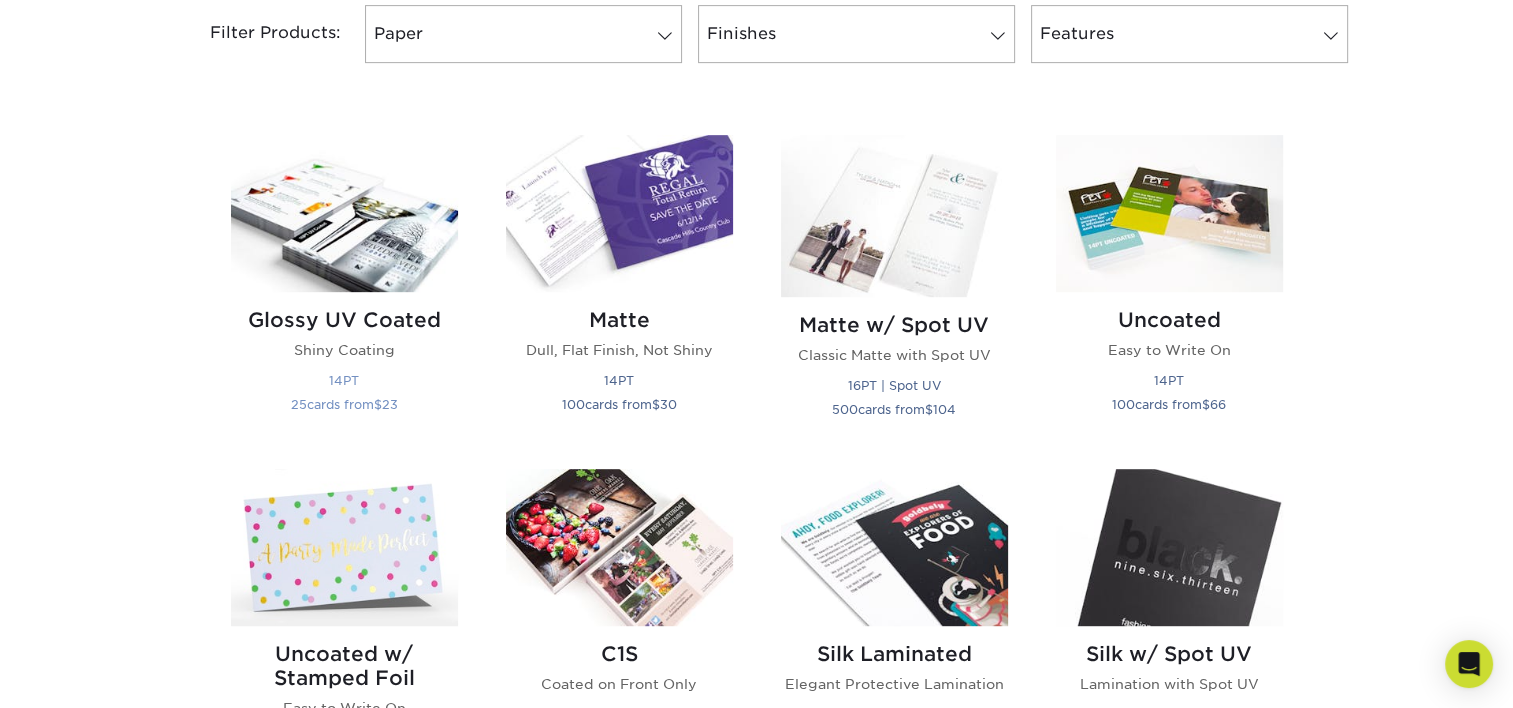 click at bounding box center [344, 213] 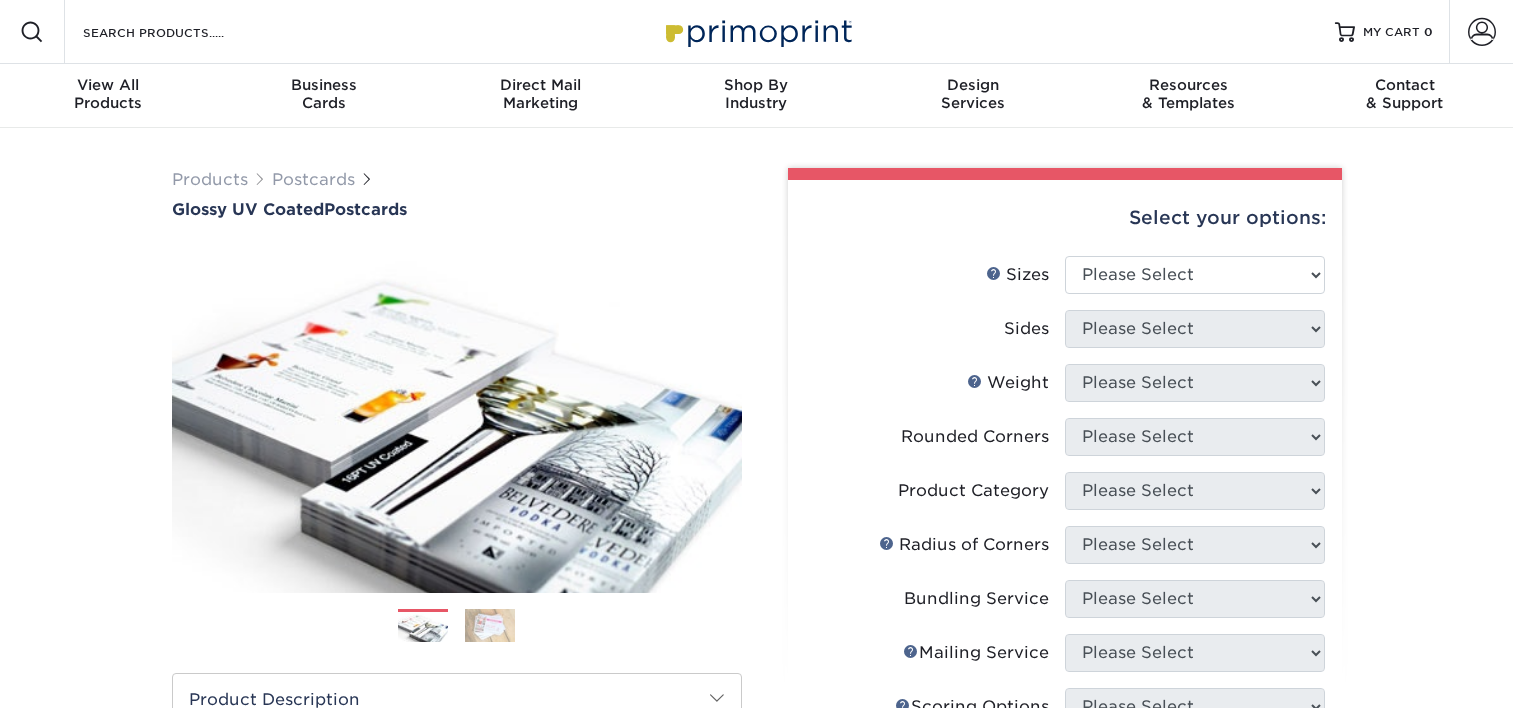 scroll, scrollTop: 0, scrollLeft: 0, axis: both 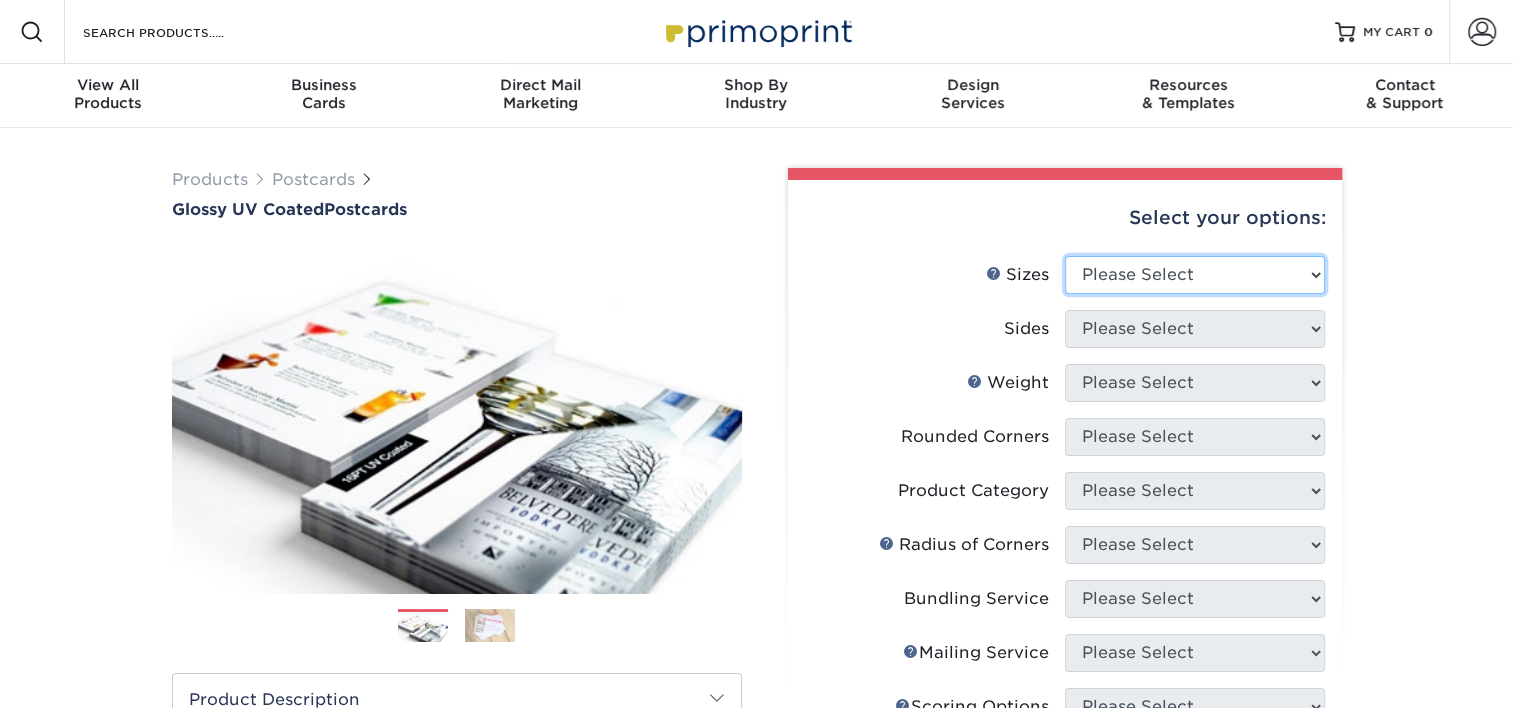 click on "Please Select
1.5" x 7"
2" x 4"
2" x 6"
2" x 7"
2" x 8"
2.12" x 5.5"
2.12" x 5.5"
2.125" x 5.5"
2.5" x 8"" at bounding box center (1195, 275) 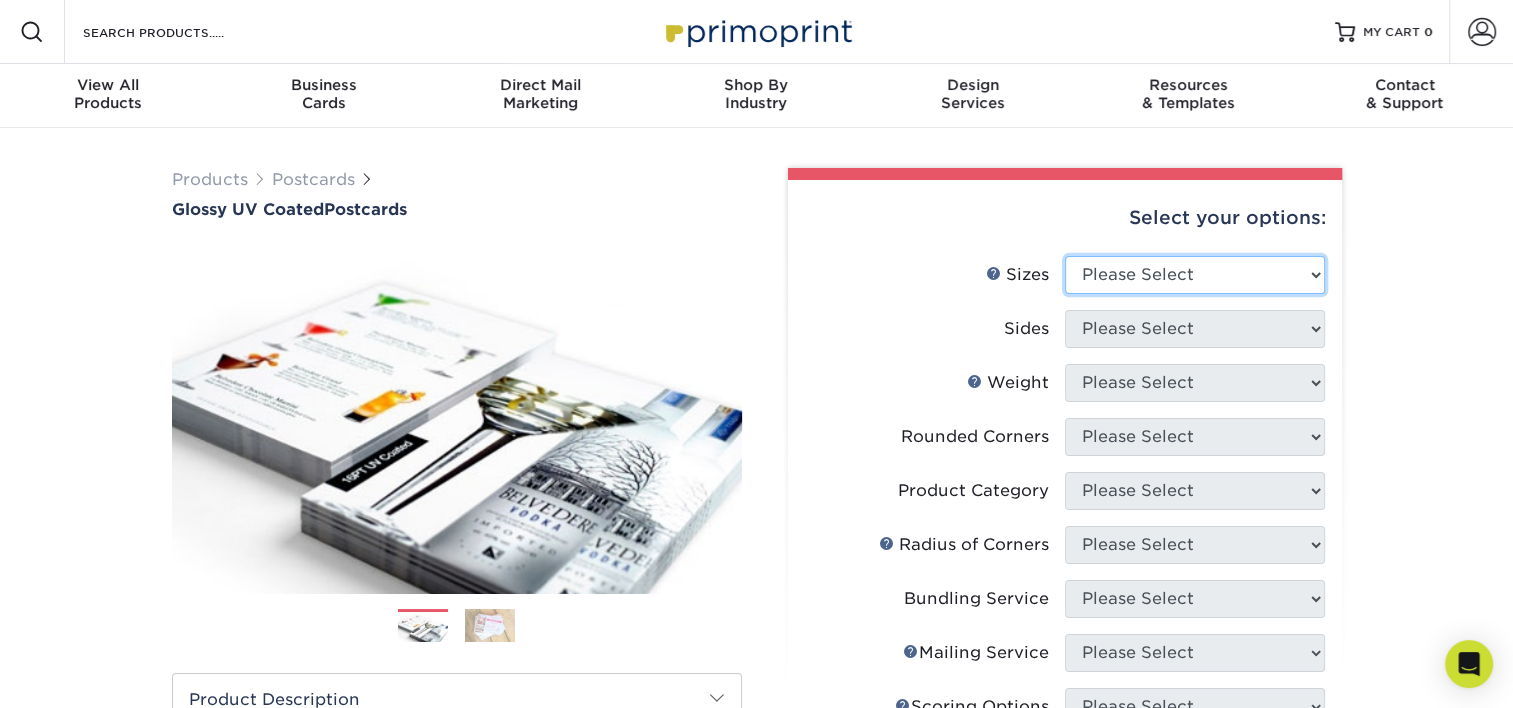select on "5.50x8.50" 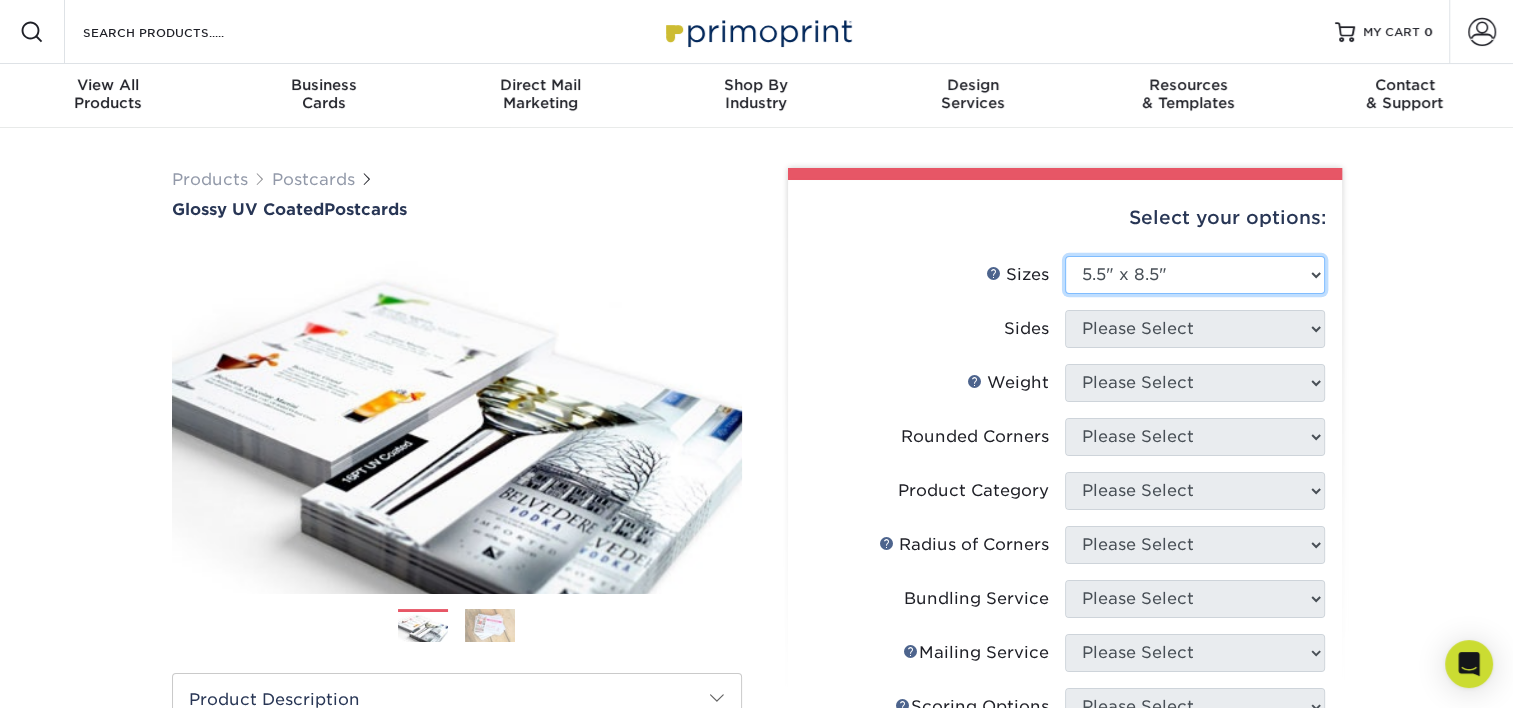 click on "Please Select
1.5" x 7"
2" x 4"
2" x 6"
2" x 7"
2" x 8"
2.12" x 5.5"
2.12" x 5.5"
2.125" x 5.5"
2.5" x 8"" at bounding box center [1195, 275] 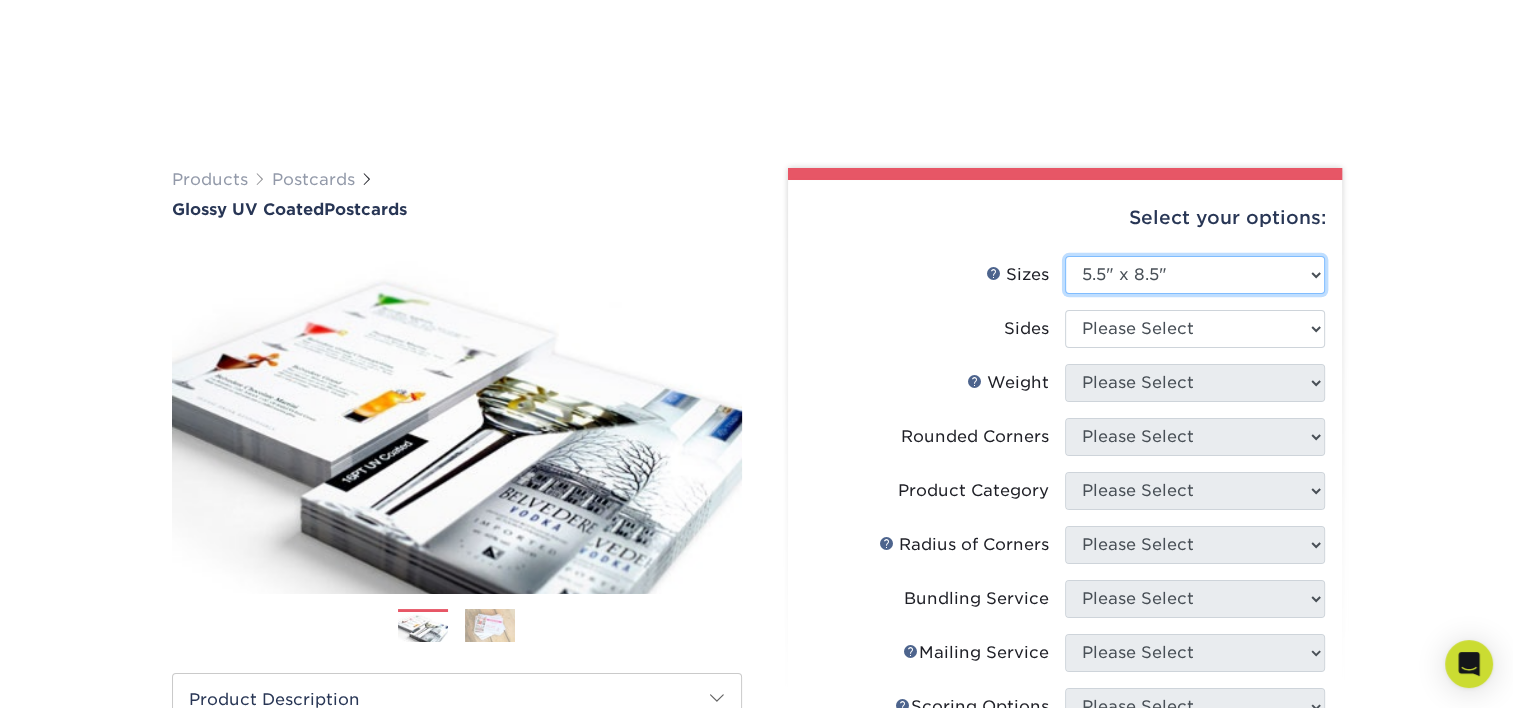 scroll, scrollTop: 230, scrollLeft: 0, axis: vertical 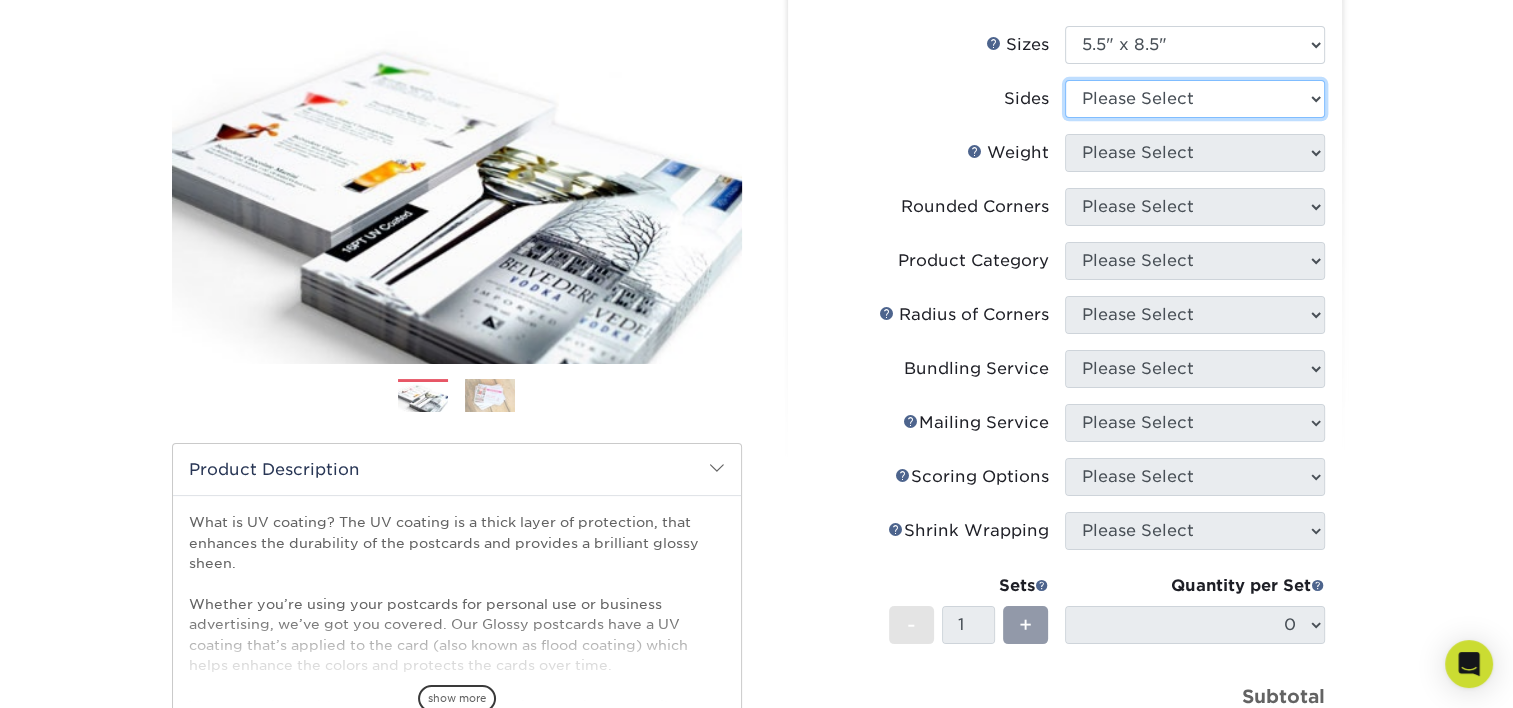 click on "Please Select Print Both Sides Print Front Only" at bounding box center (1195, 99) 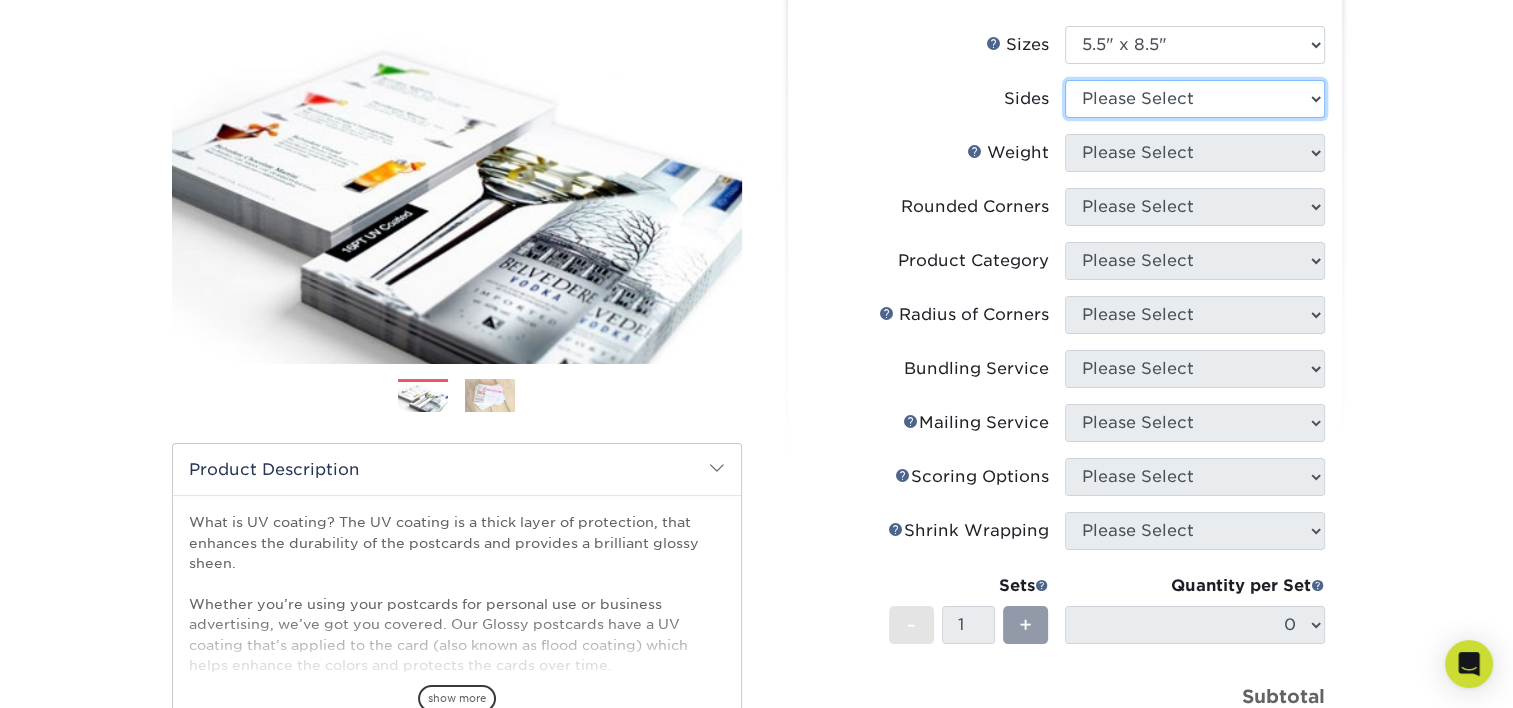 select on "13abbda7-1d64-4f25-8bb2-c179b224825d" 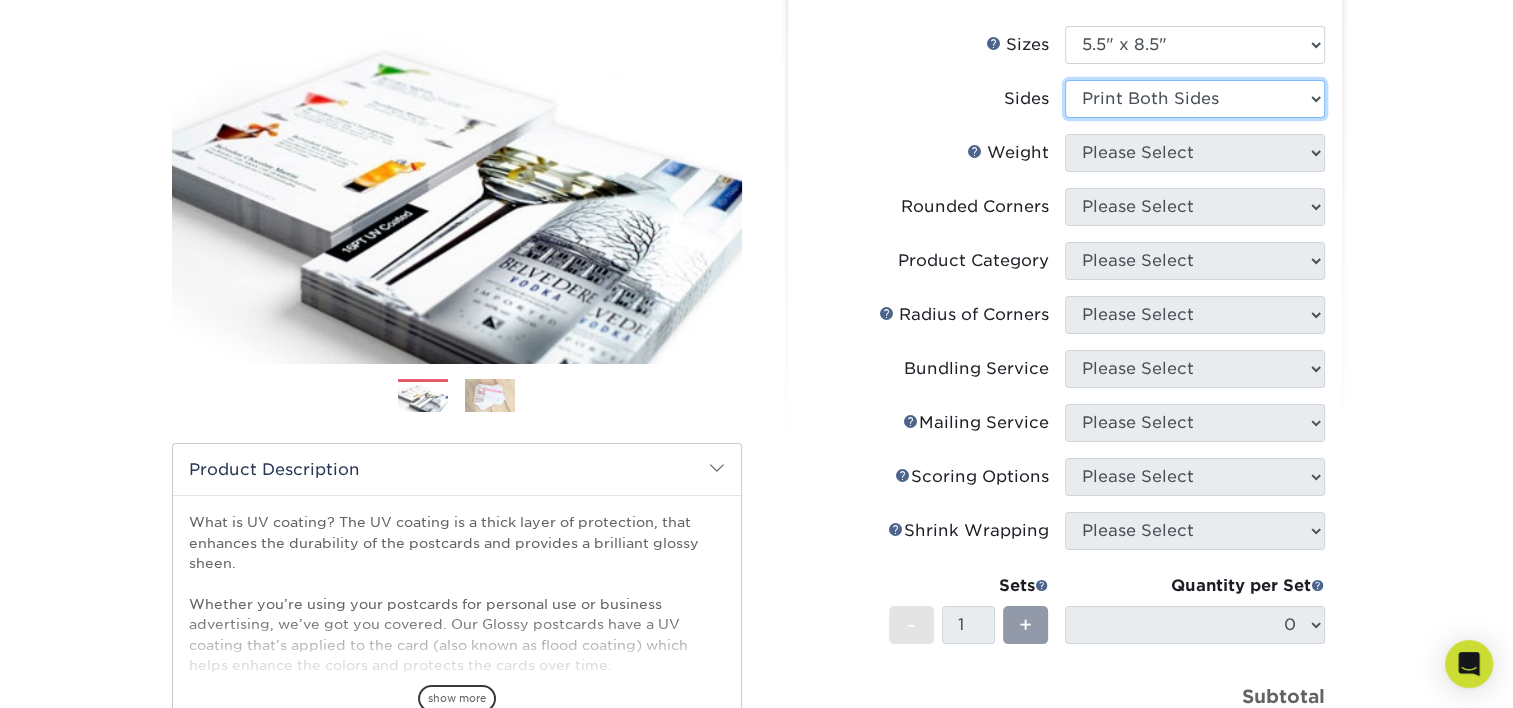 click on "Please Select Print Both Sides Print Front Only" at bounding box center (1195, 99) 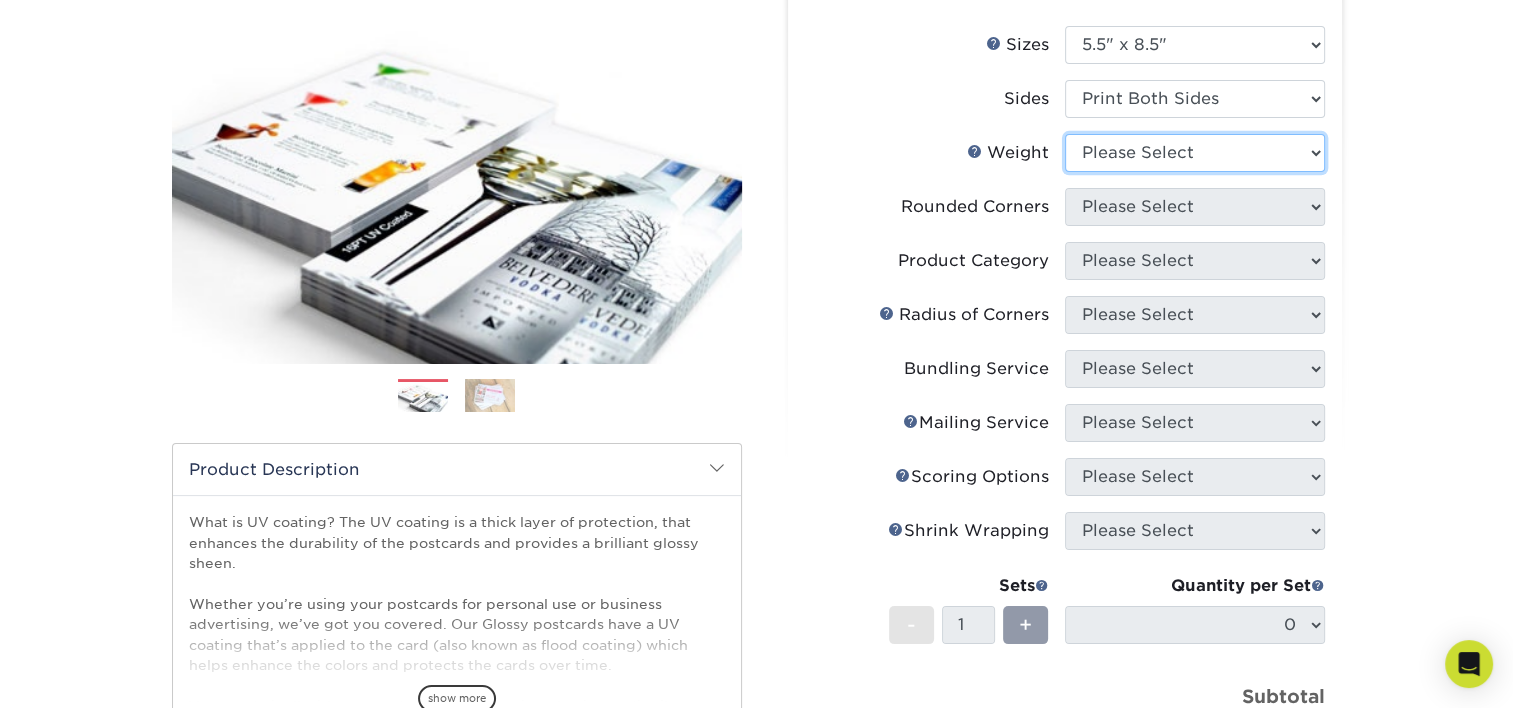 click on "Please Select 16PT 18PT C1S 14PT" at bounding box center (1195, 153) 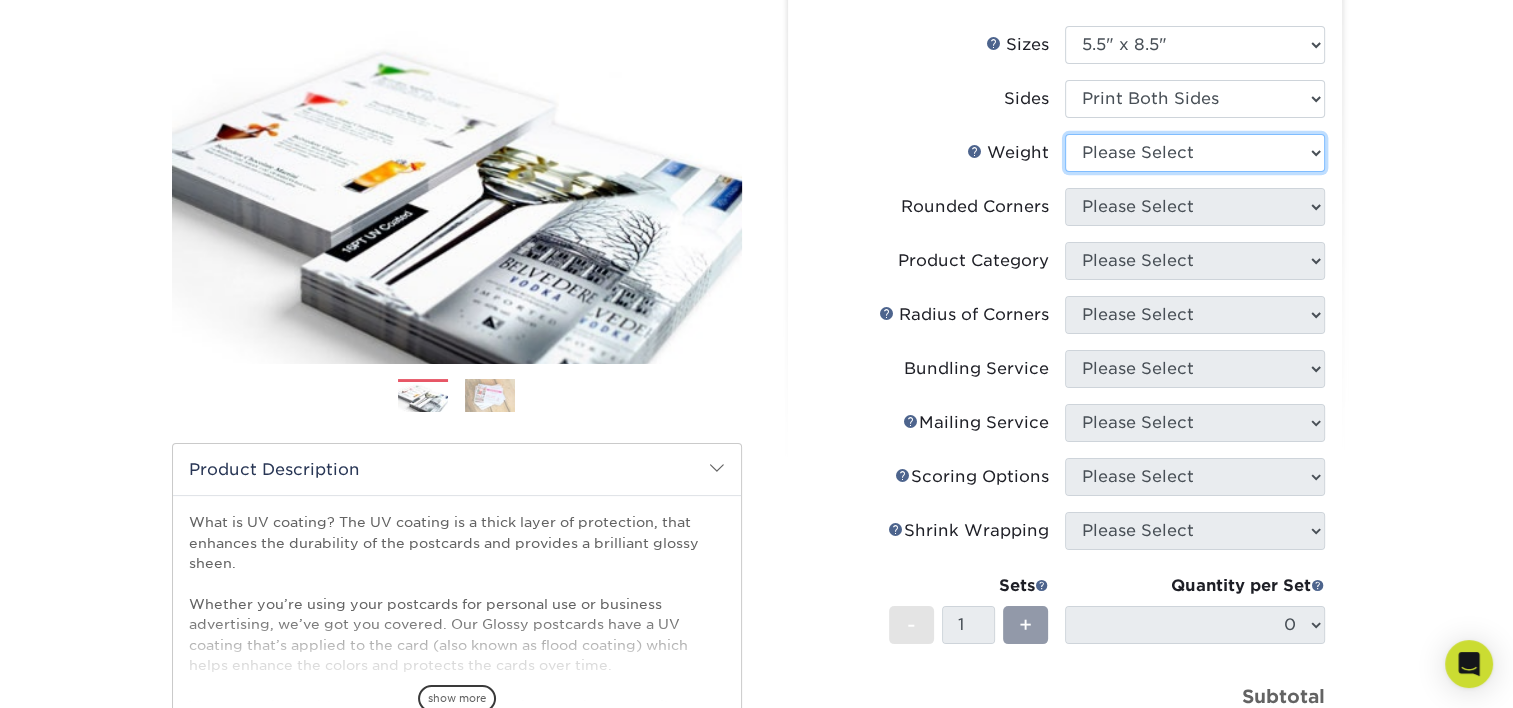 select on "14PT" 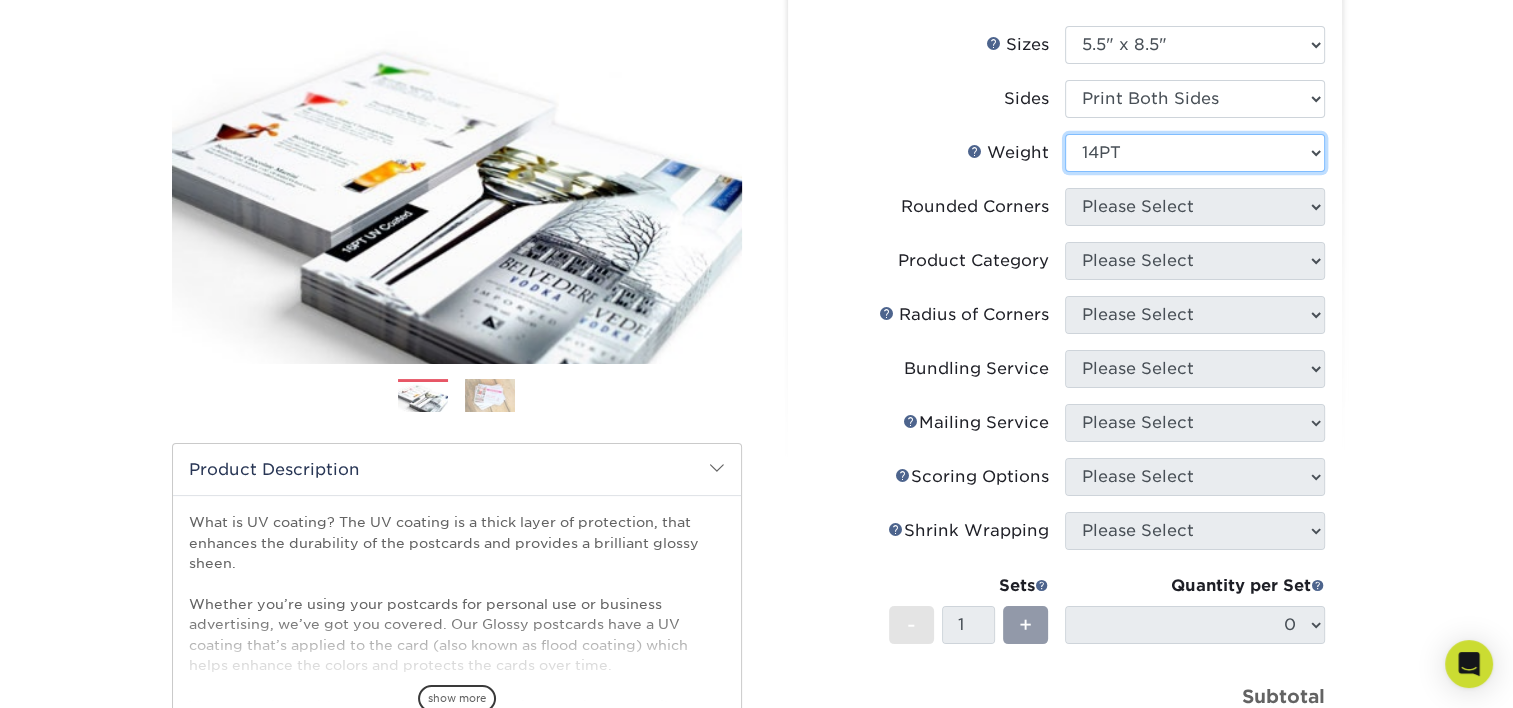 click on "Please Select 16PT 18PT C1S 14PT" at bounding box center (1195, 153) 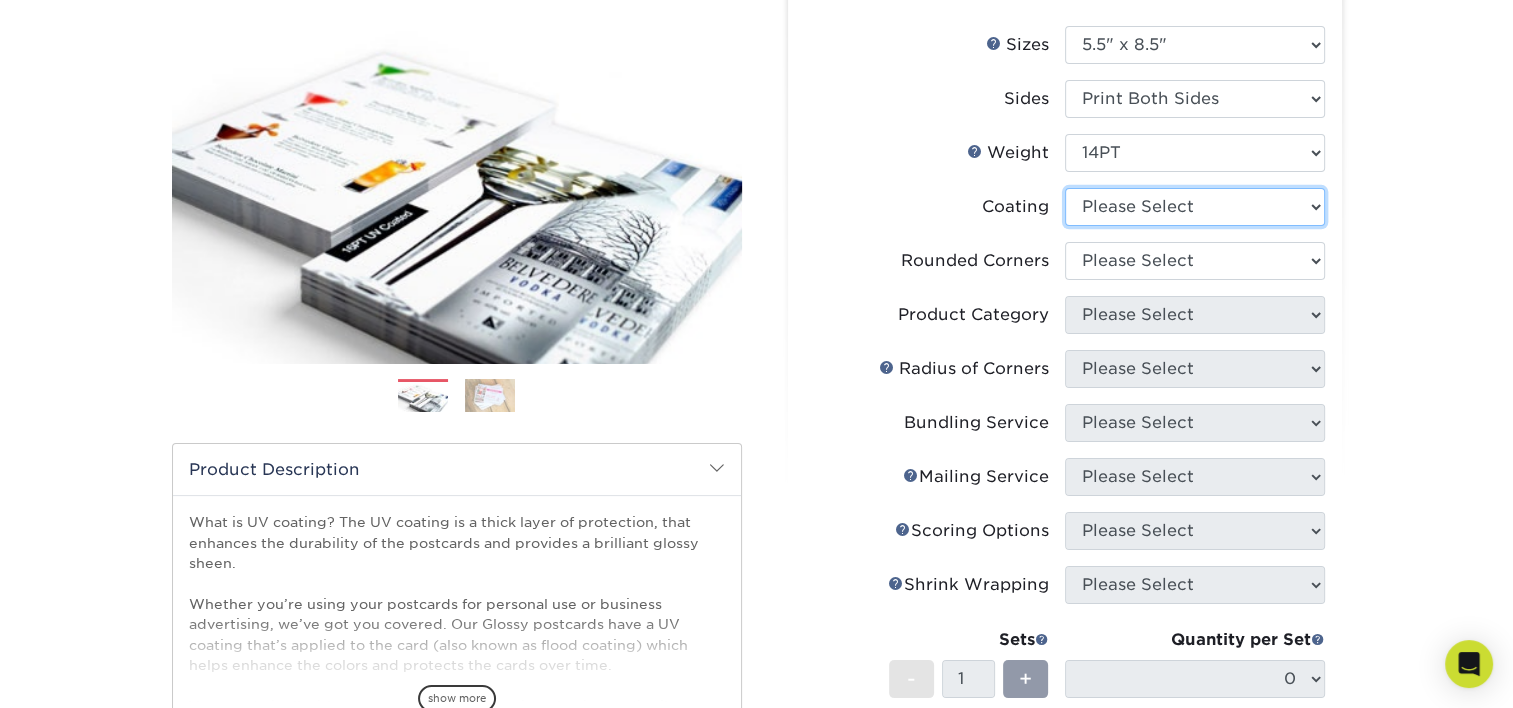 click at bounding box center (1195, 207) 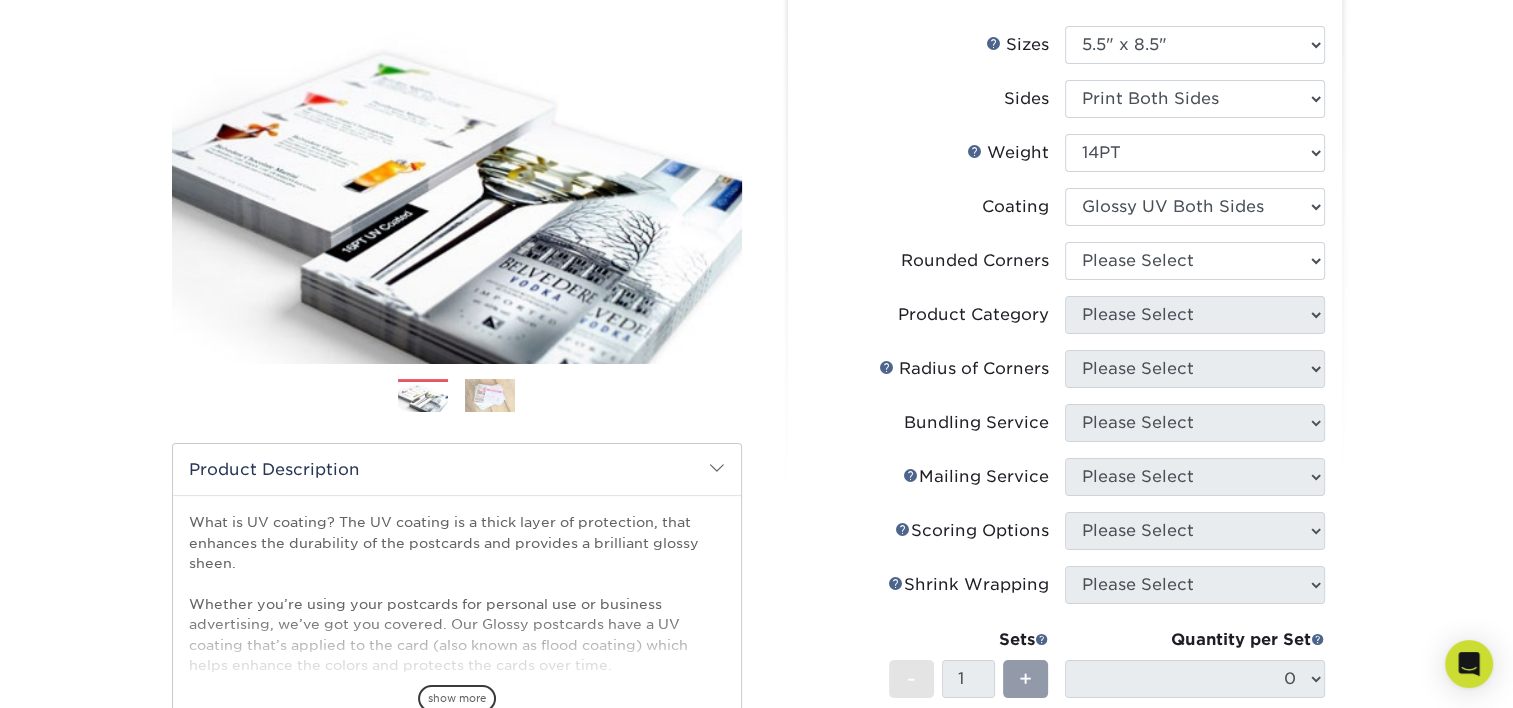 click at bounding box center (1195, 207) 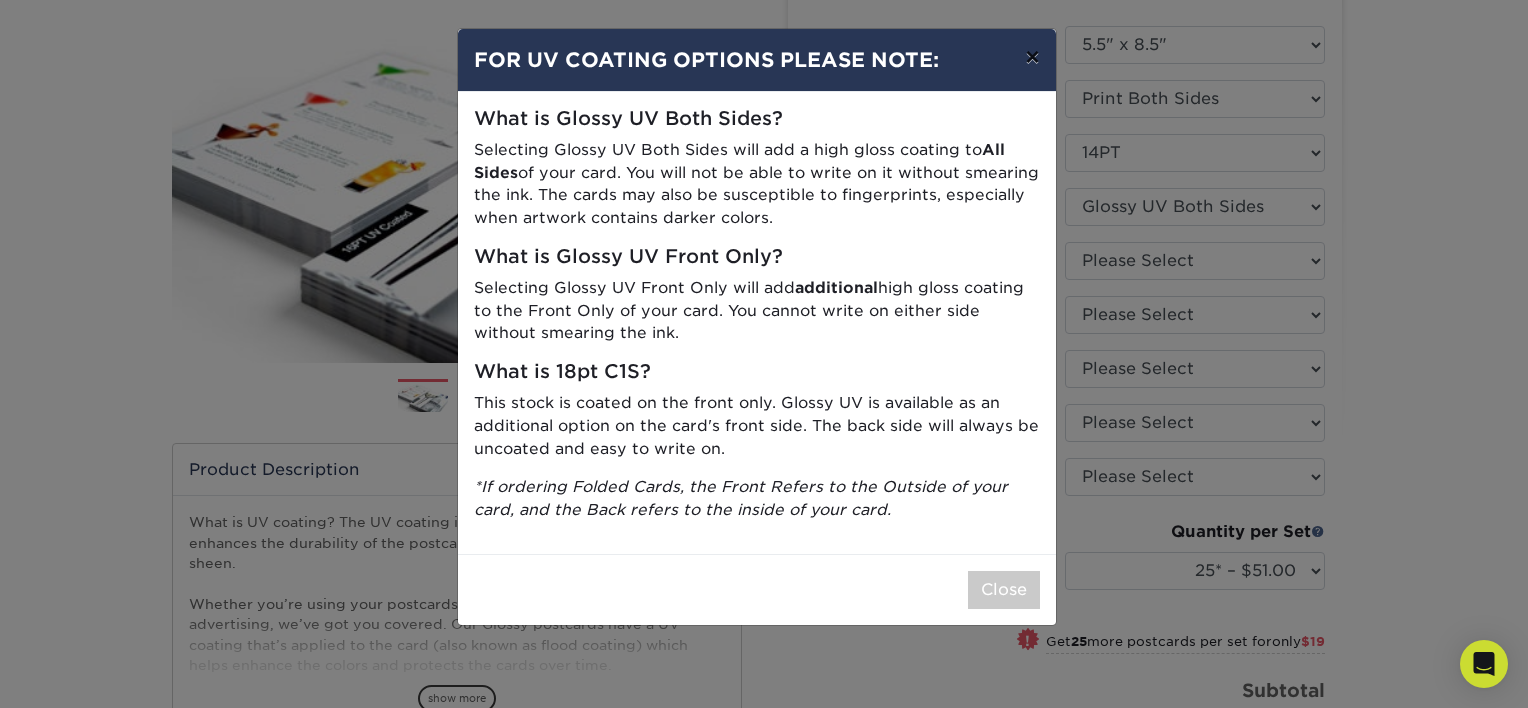click on "×" at bounding box center (1032, 57) 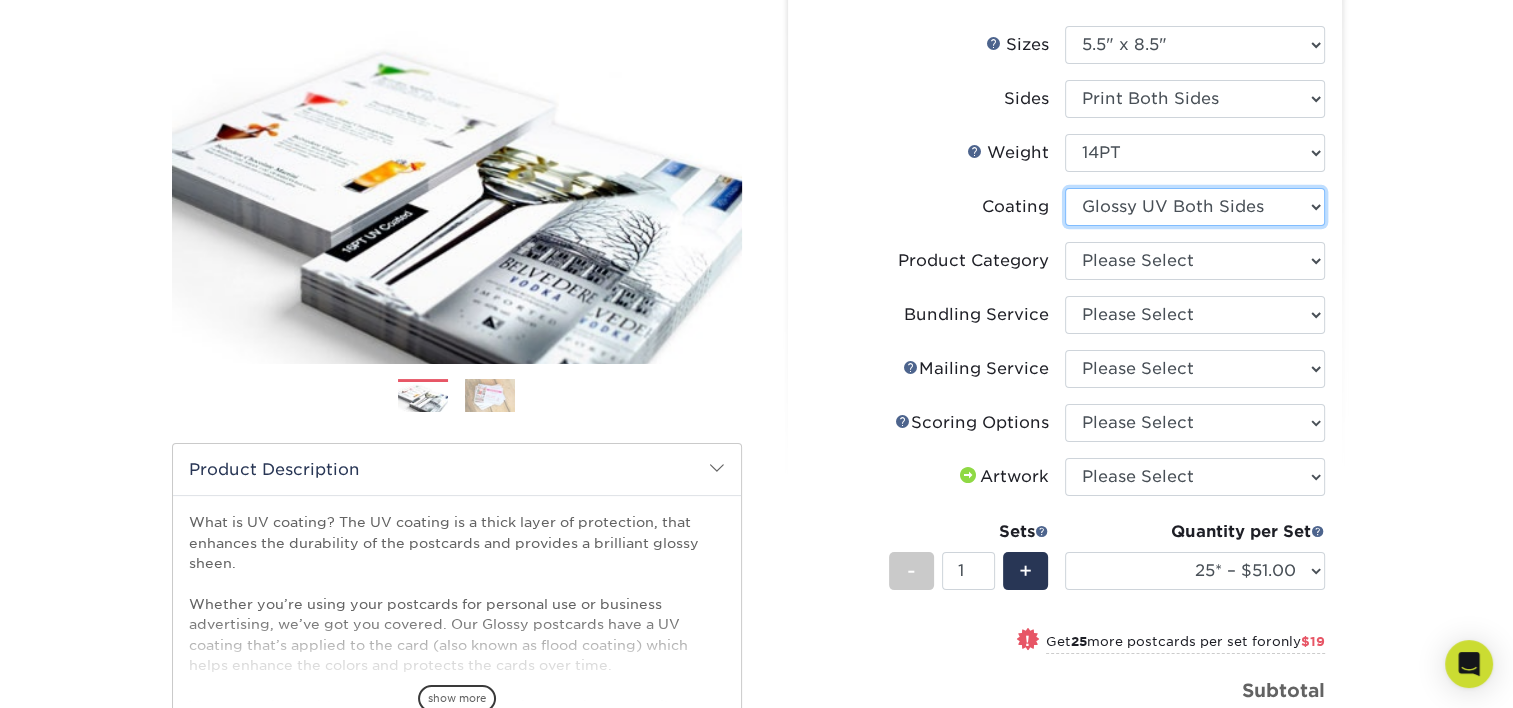 click at bounding box center (1195, 207) 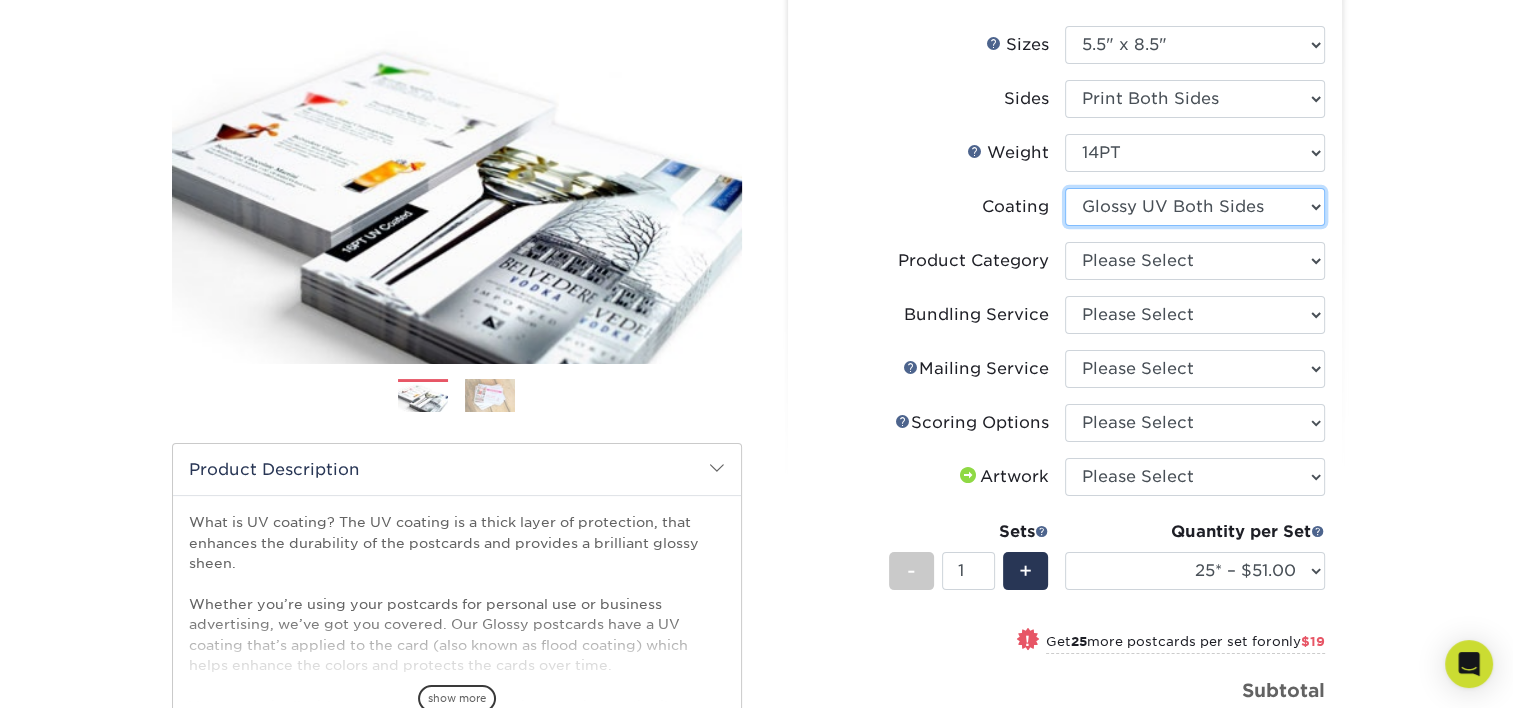 select on "1e8116af-acfc-44b1-83dc-8181aa338834" 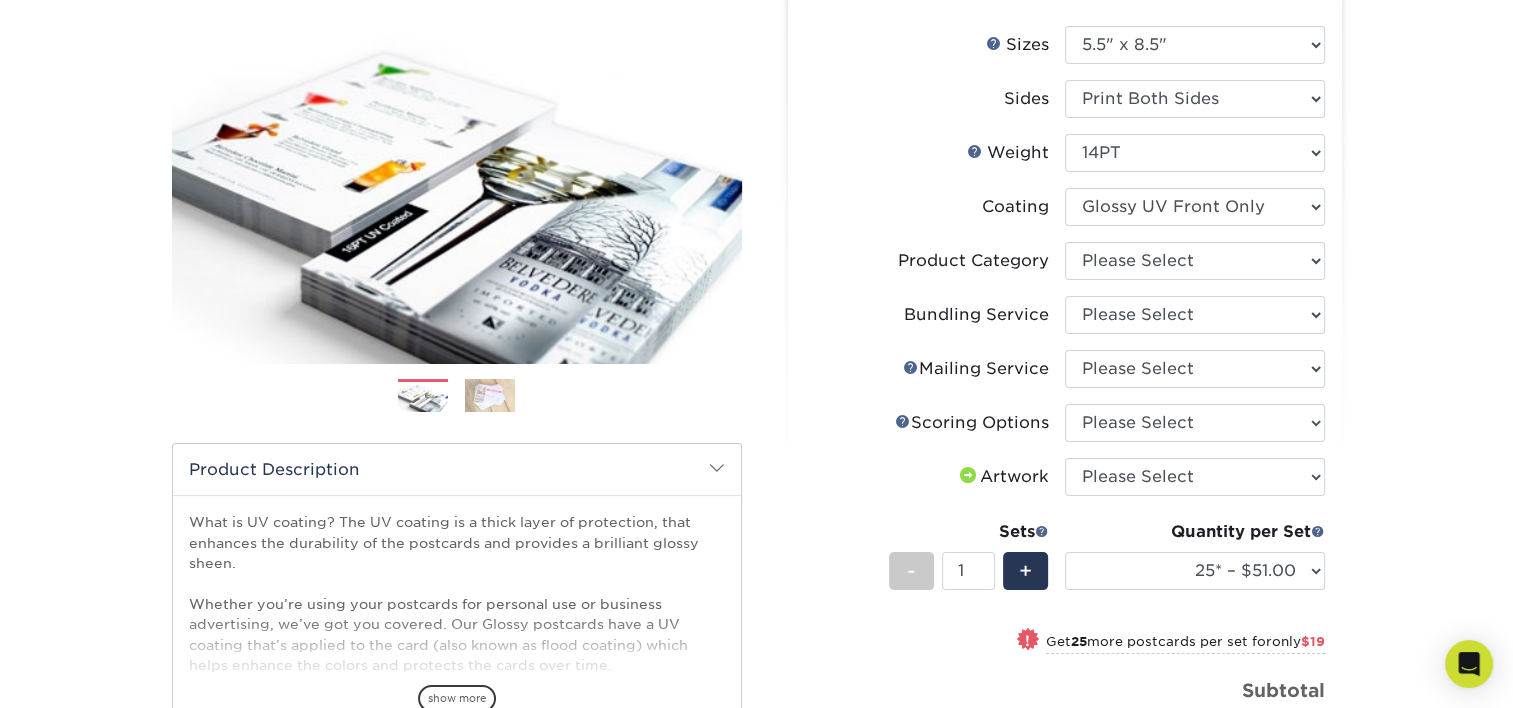 click at bounding box center [1195, 207] 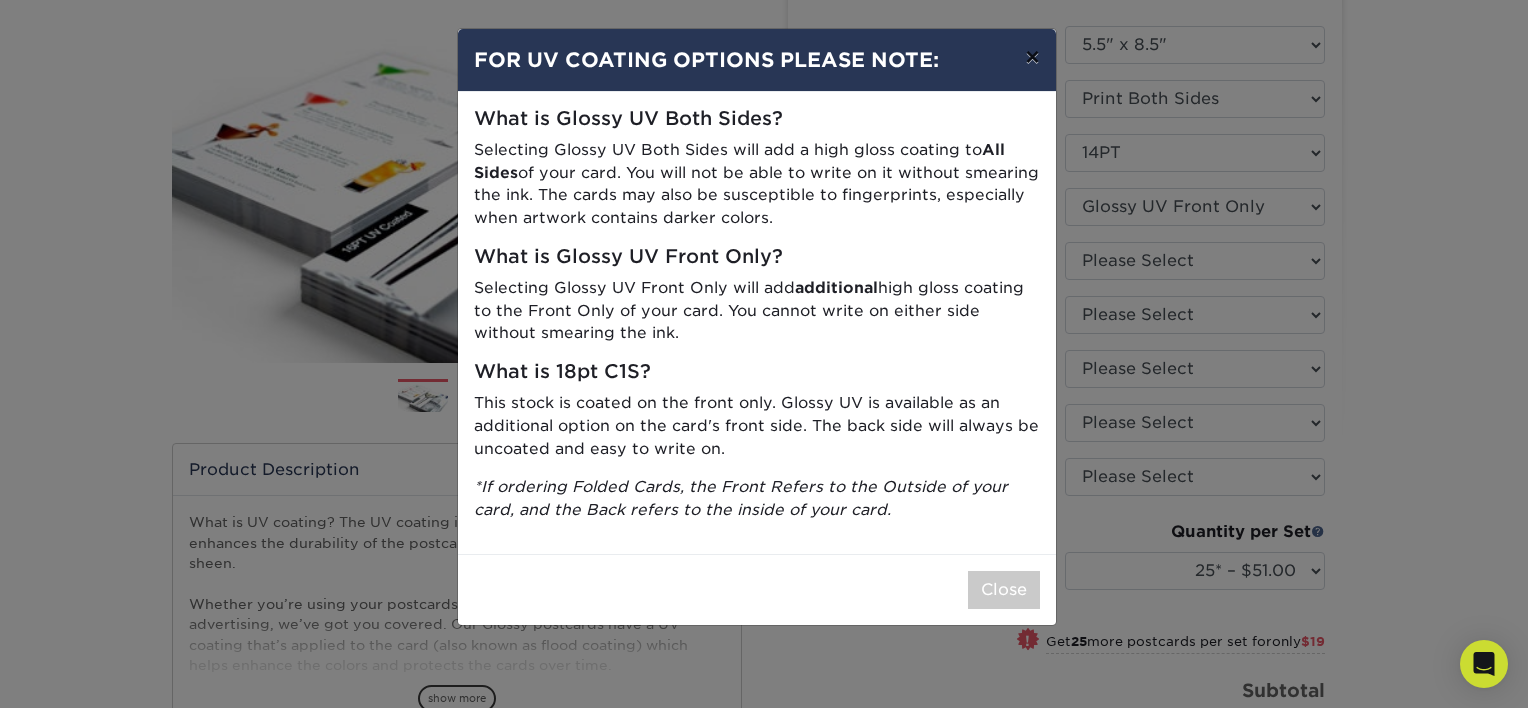 click on "×" at bounding box center [1032, 57] 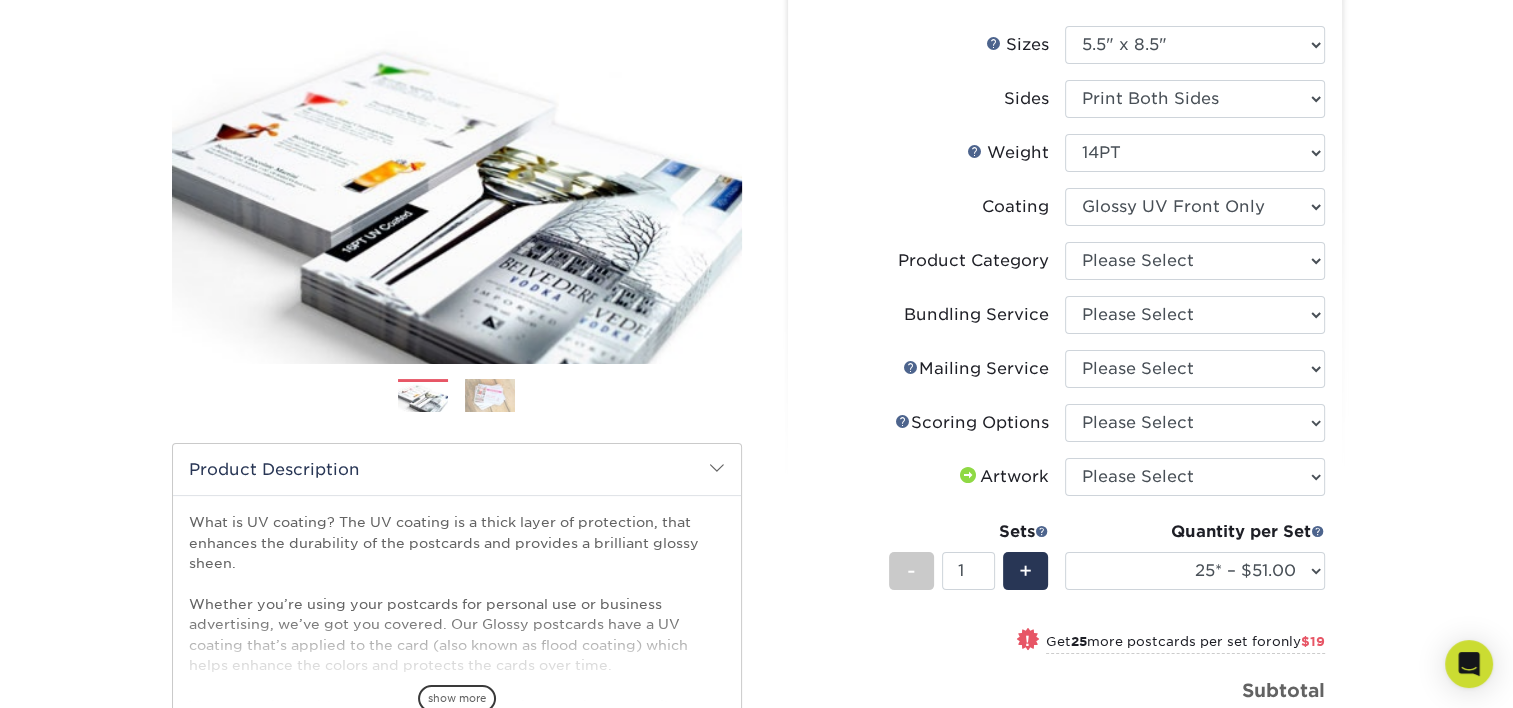 click on "Weight Help Weight
Please Select 16PT 18PT C1S 14PT" at bounding box center [1065, 161] 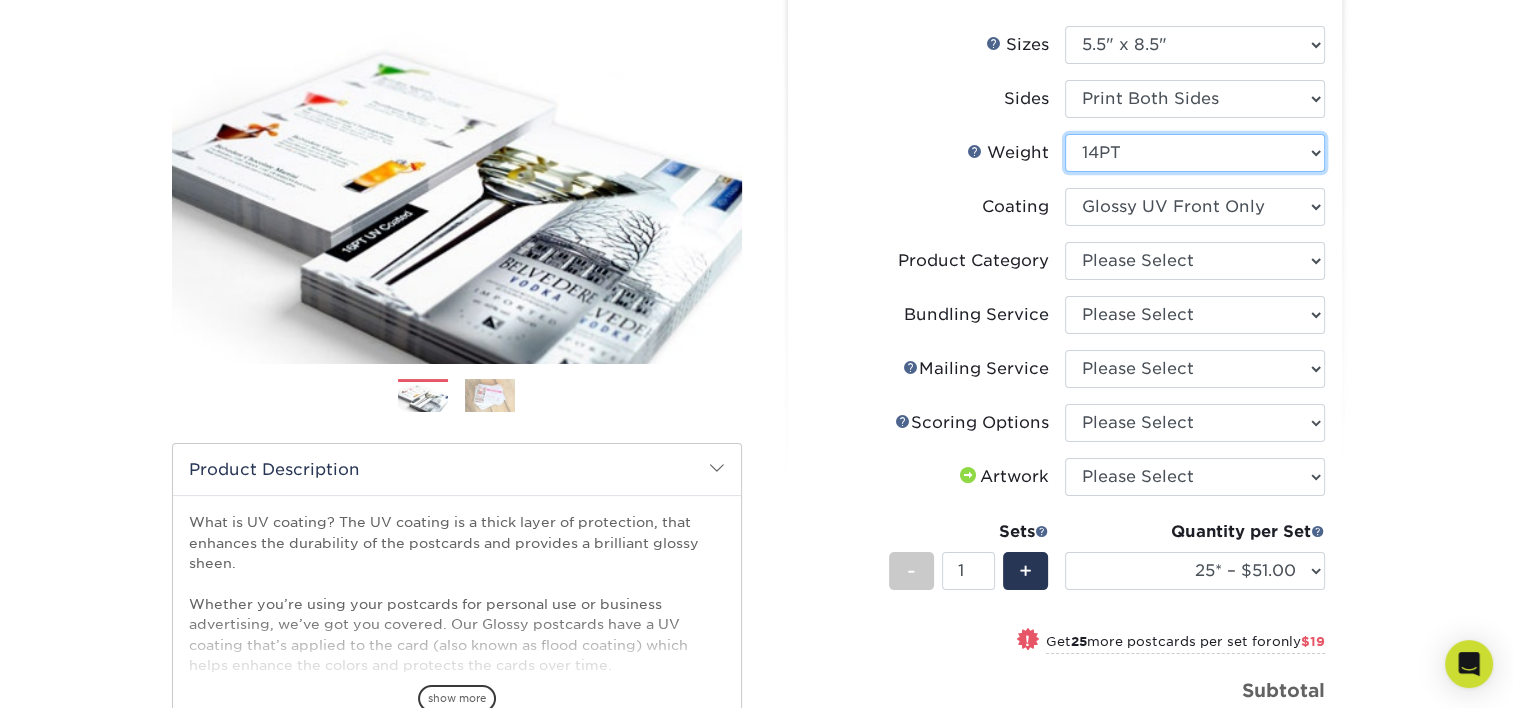 click on "Please Select 16PT 18PT C1S 14PT" at bounding box center [1195, 153] 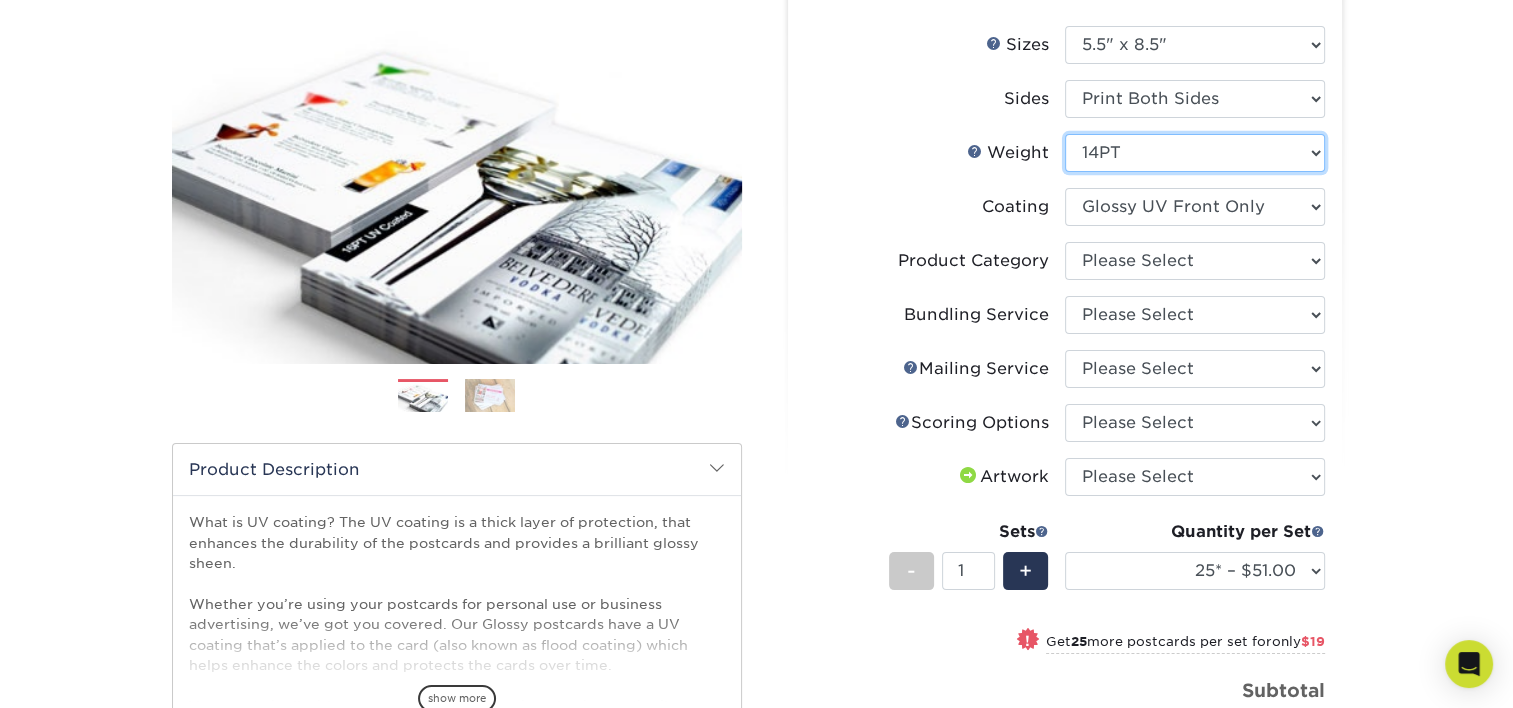 select on "18PTC1S" 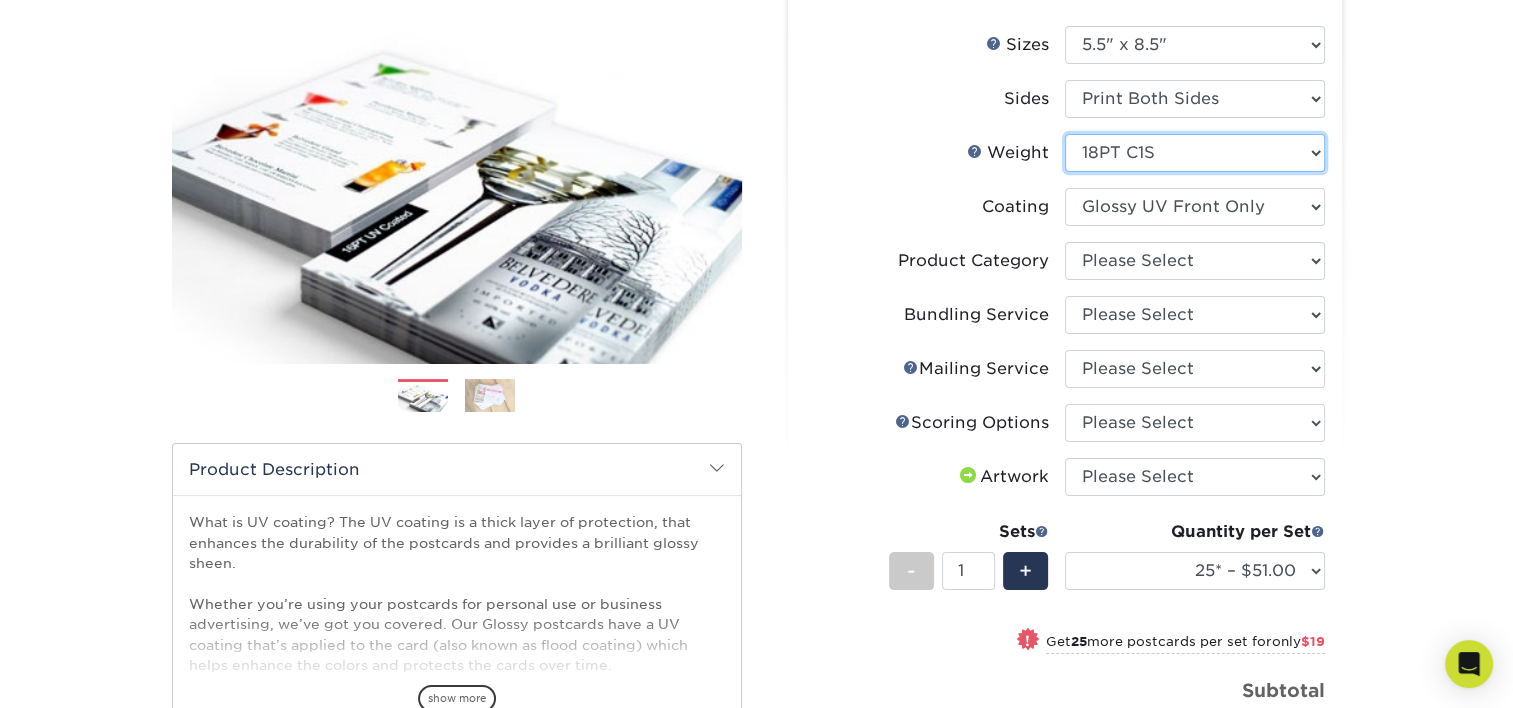 click on "Please Select 16PT 18PT C1S 14PT" at bounding box center (1195, 153) 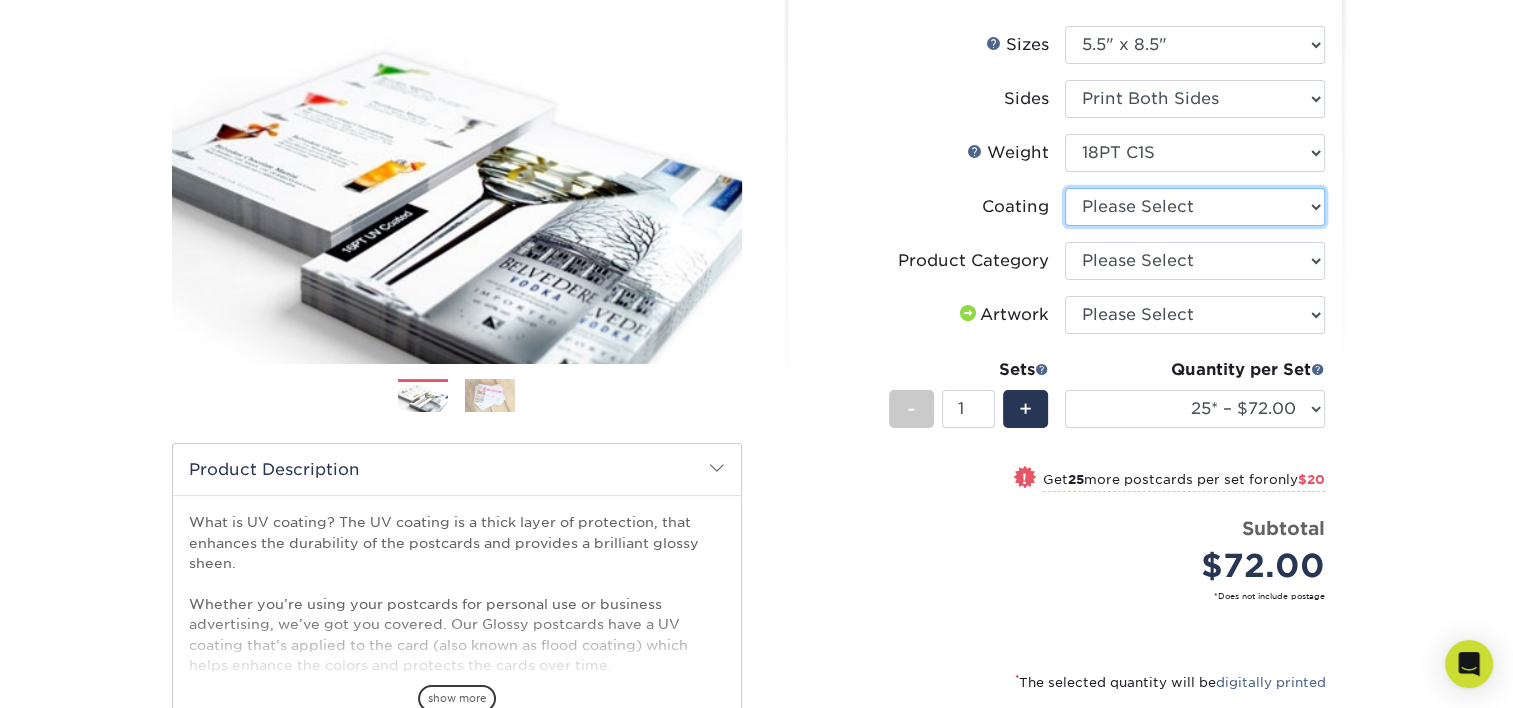 click at bounding box center [1195, 207] 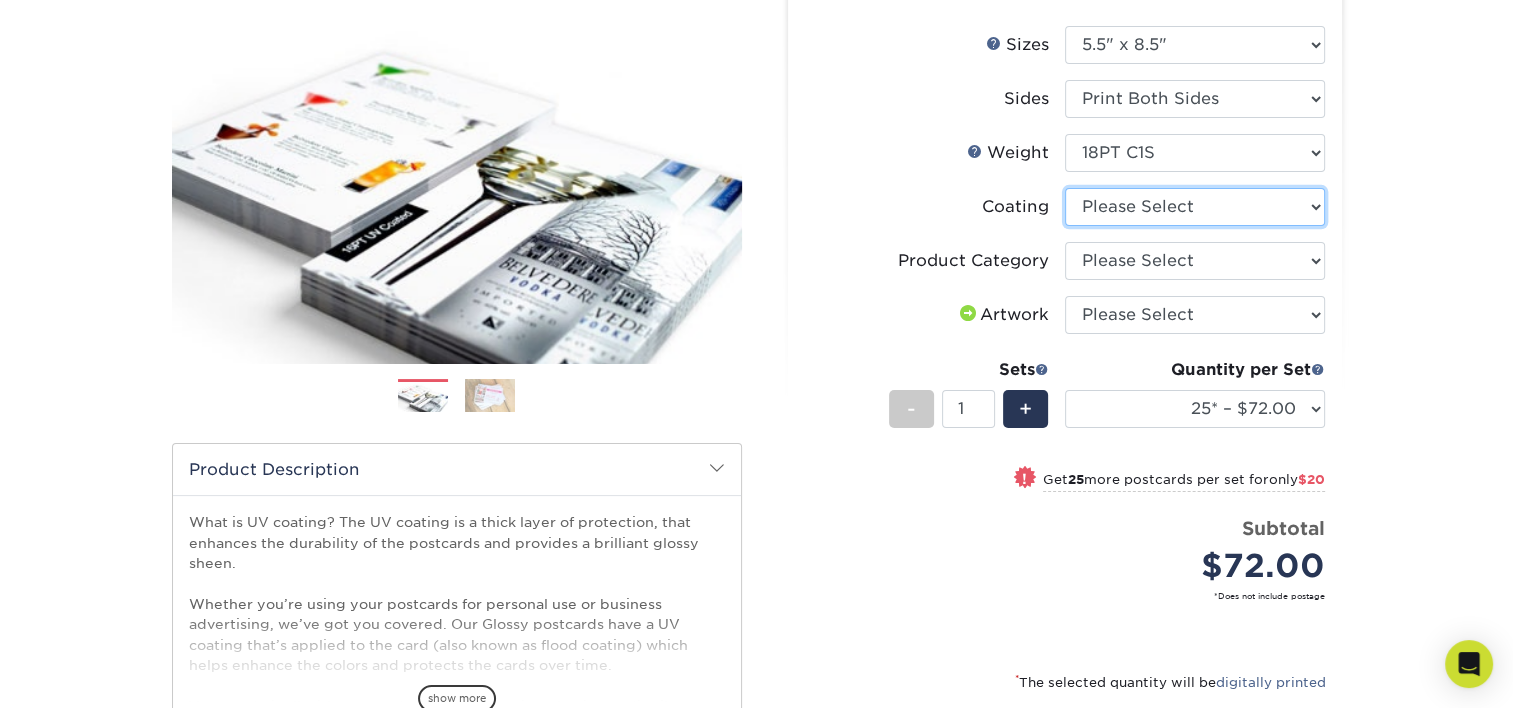 select on "1e8116af-acfc-44b1-83dc-8181aa338834" 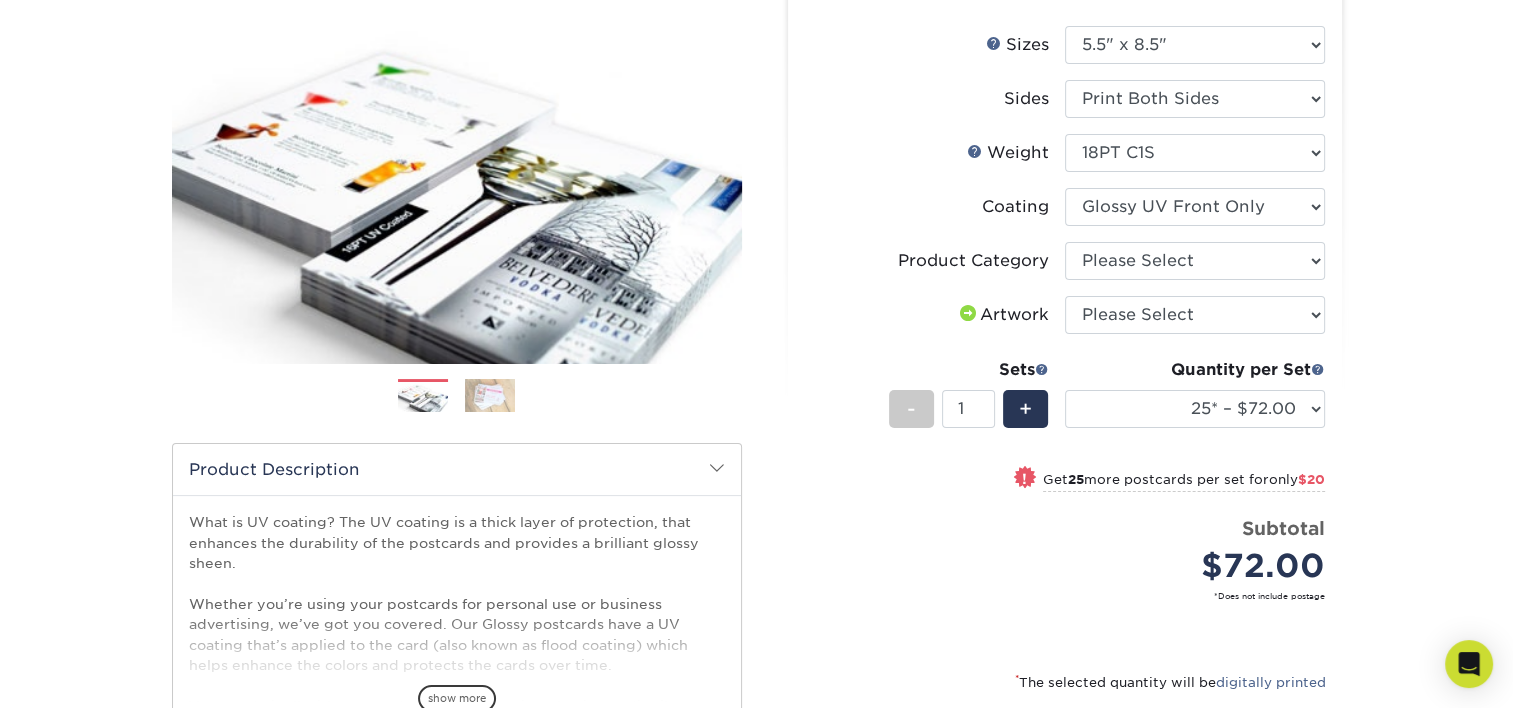 click at bounding box center [1195, 207] 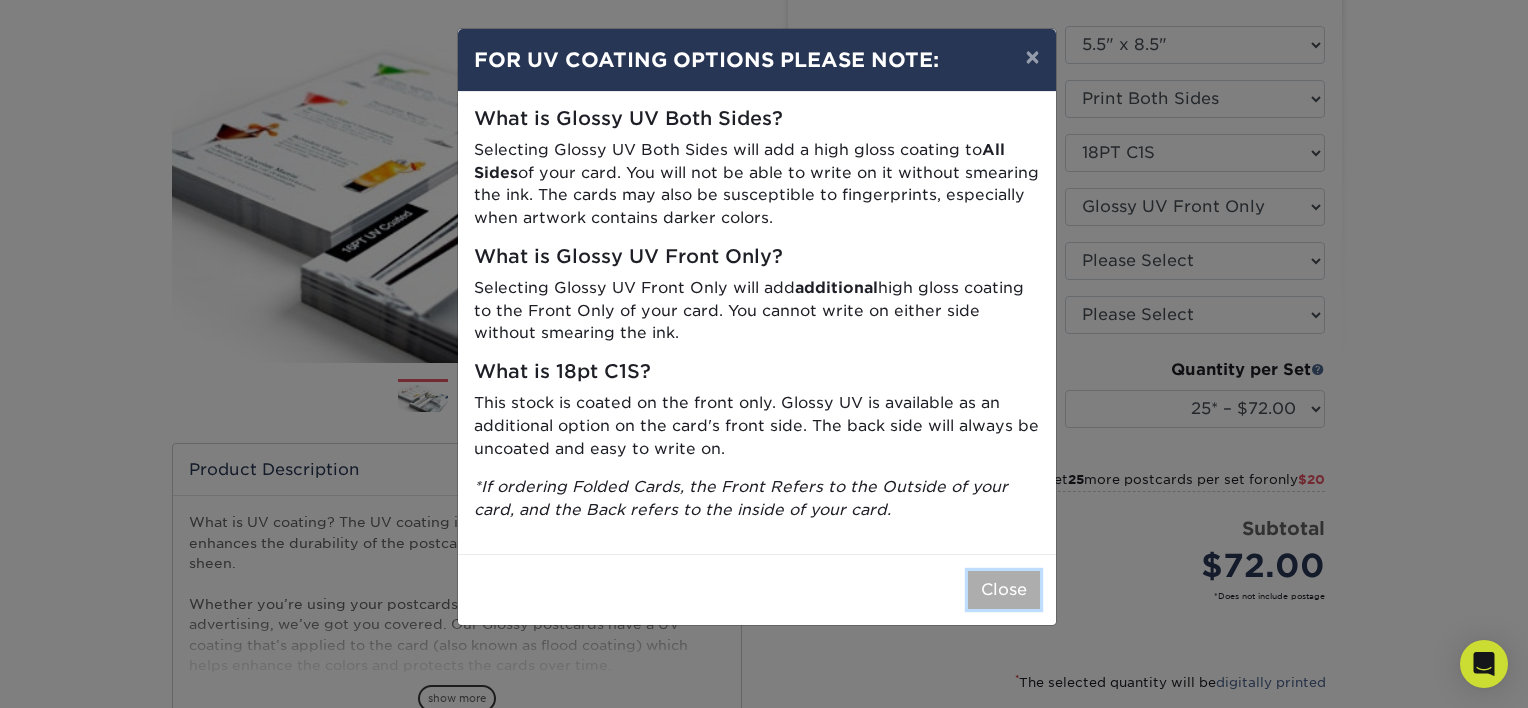 click on "Close" at bounding box center (1004, 590) 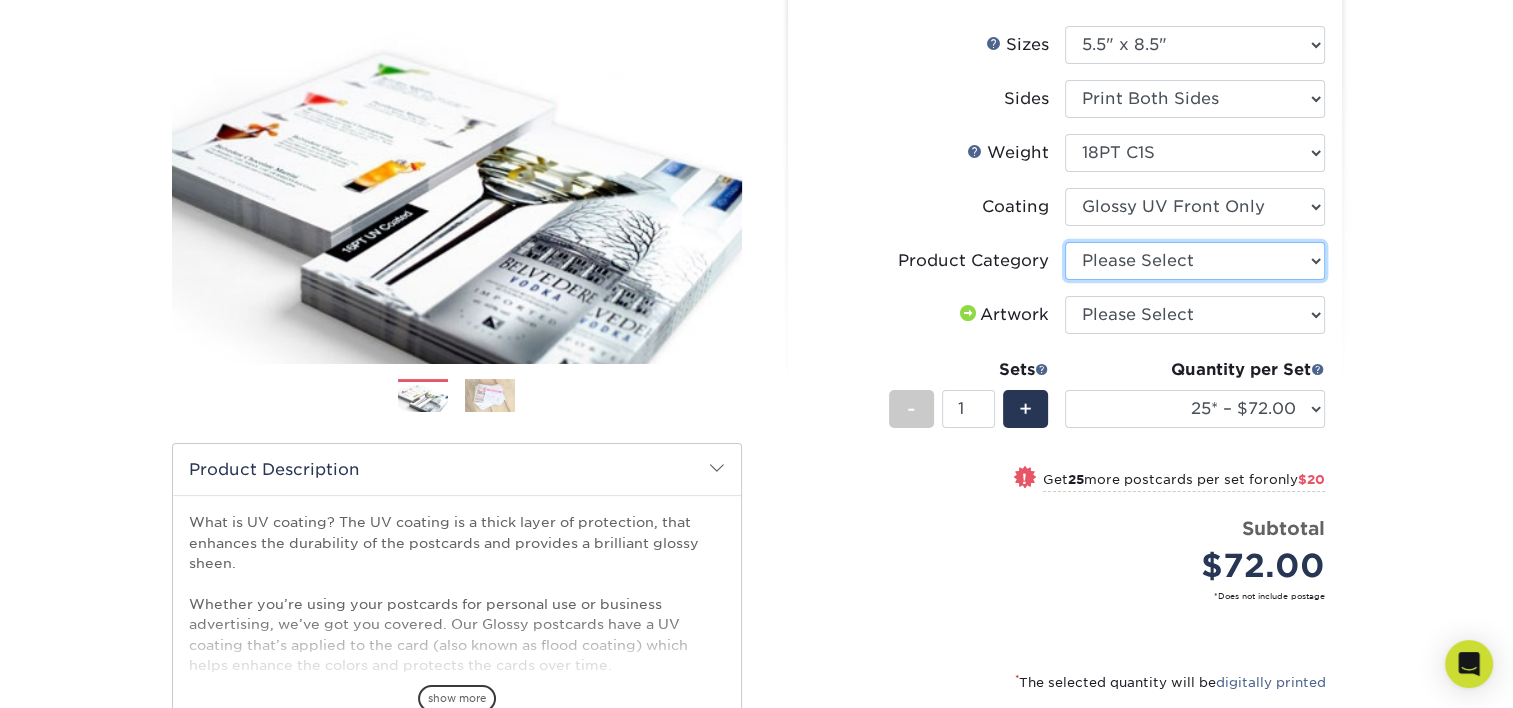 click on "Please Select Postcards" at bounding box center (1195, 261) 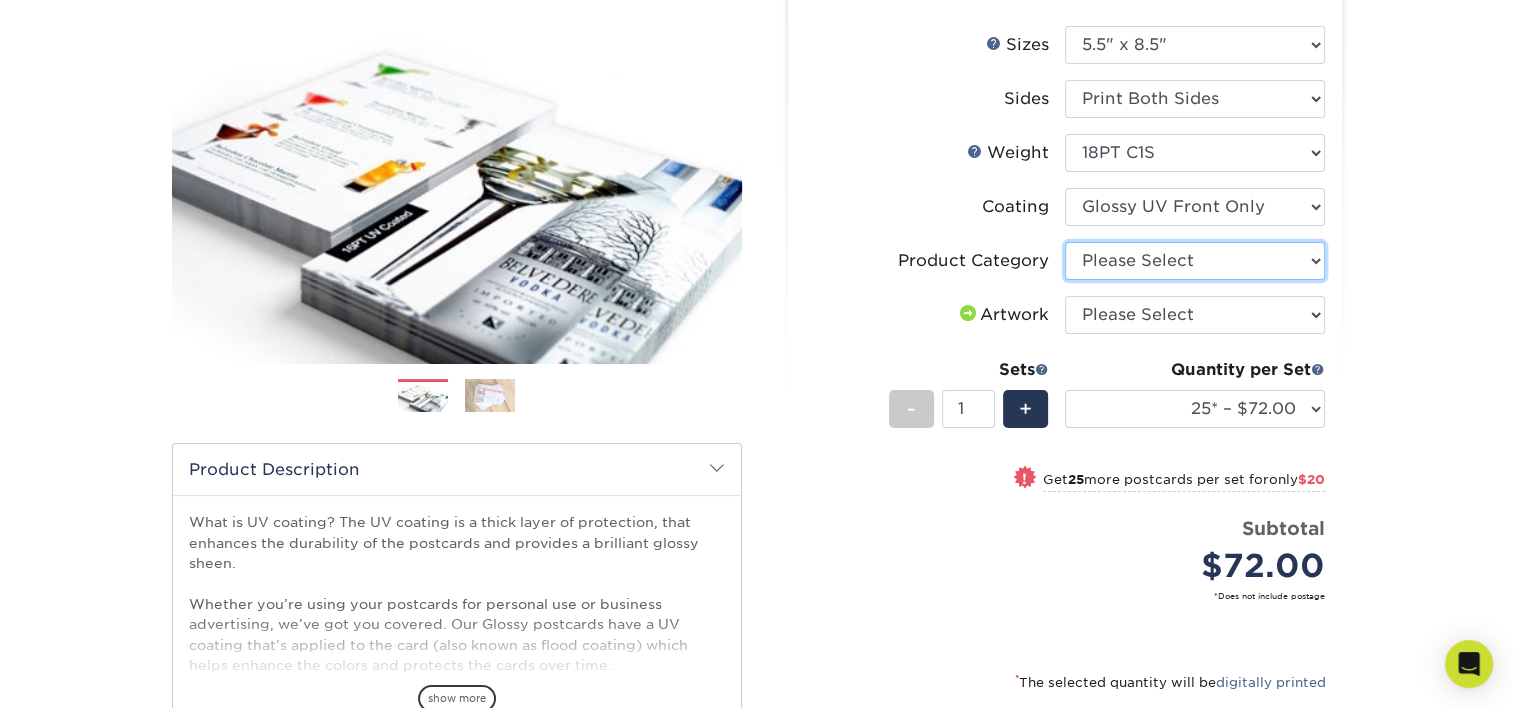 select on "9b7272e0-d6c8-4c3c-8e97-d3a1bcdab858" 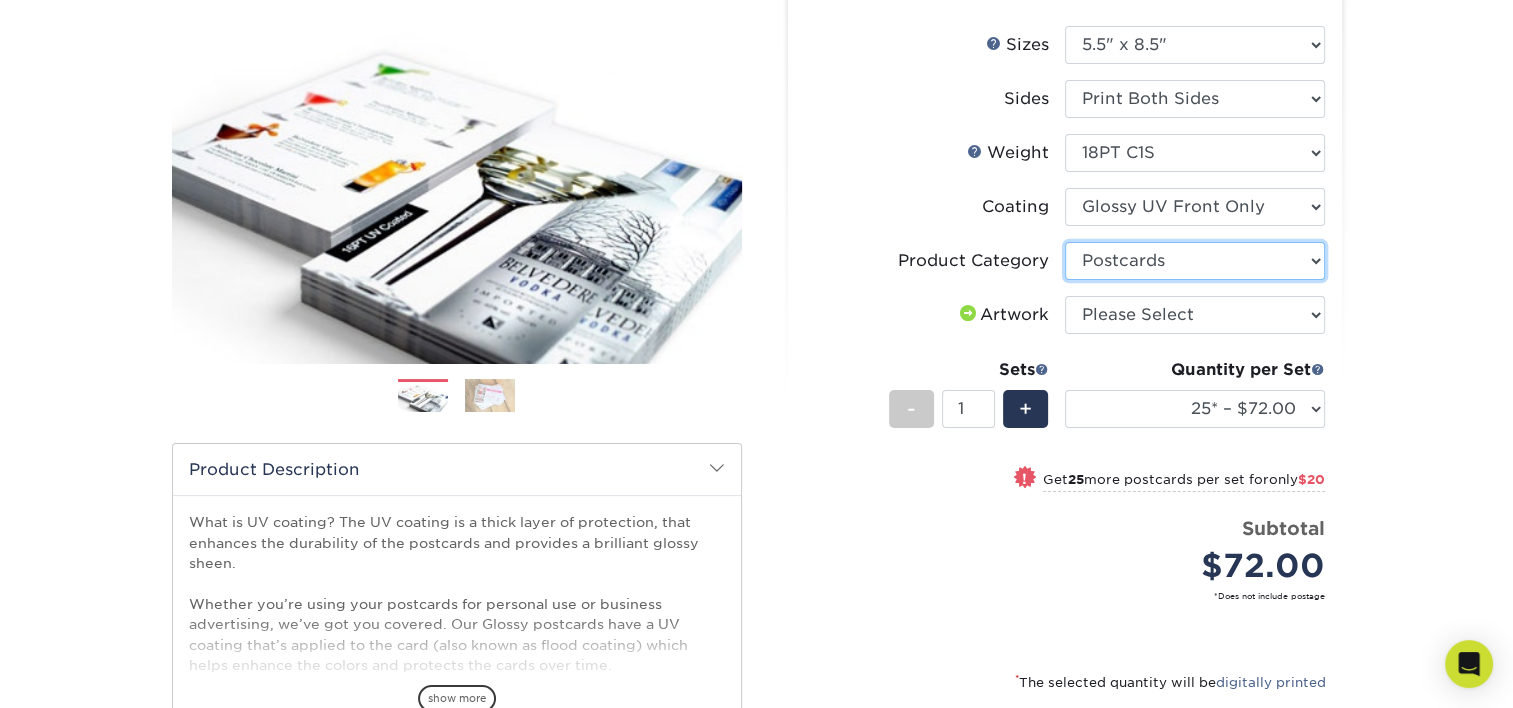 click on "Please Select Postcards" at bounding box center [1195, 261] 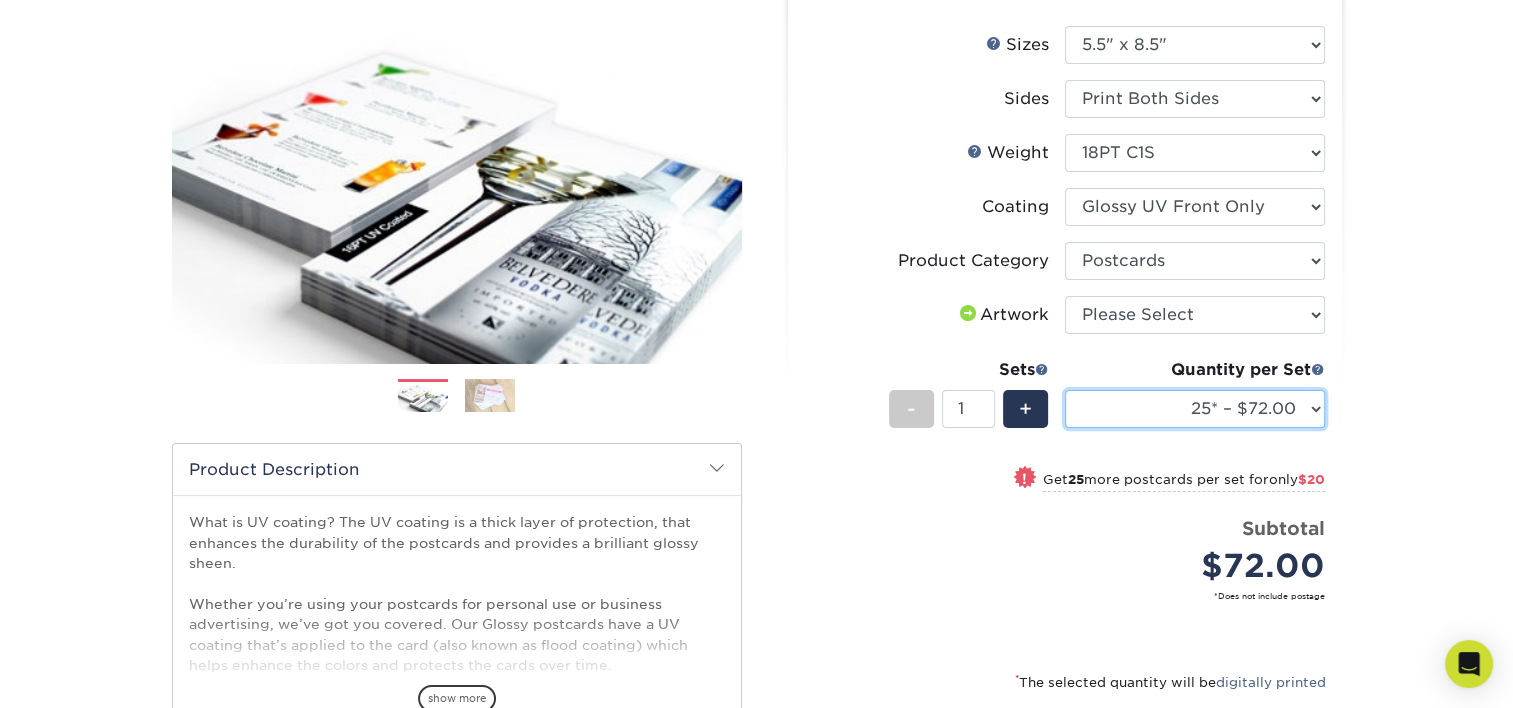 click on "25* – $72.00 50* – $92.00 75* – $107.00 100* – $115.00 250* – $209.00 500 – $214.00 750 – $235.00 1000 – $257.00 1500 – $298.00 2000 – $360.00 2500 – $422.00 3000 – $465.00 4000 – $529.00 5000 – $593.00 10000 – $1182.00 15000 – $1771.00 20000 – $2361.00 25000 – $2953.00" at bounding box center (1195, 409) 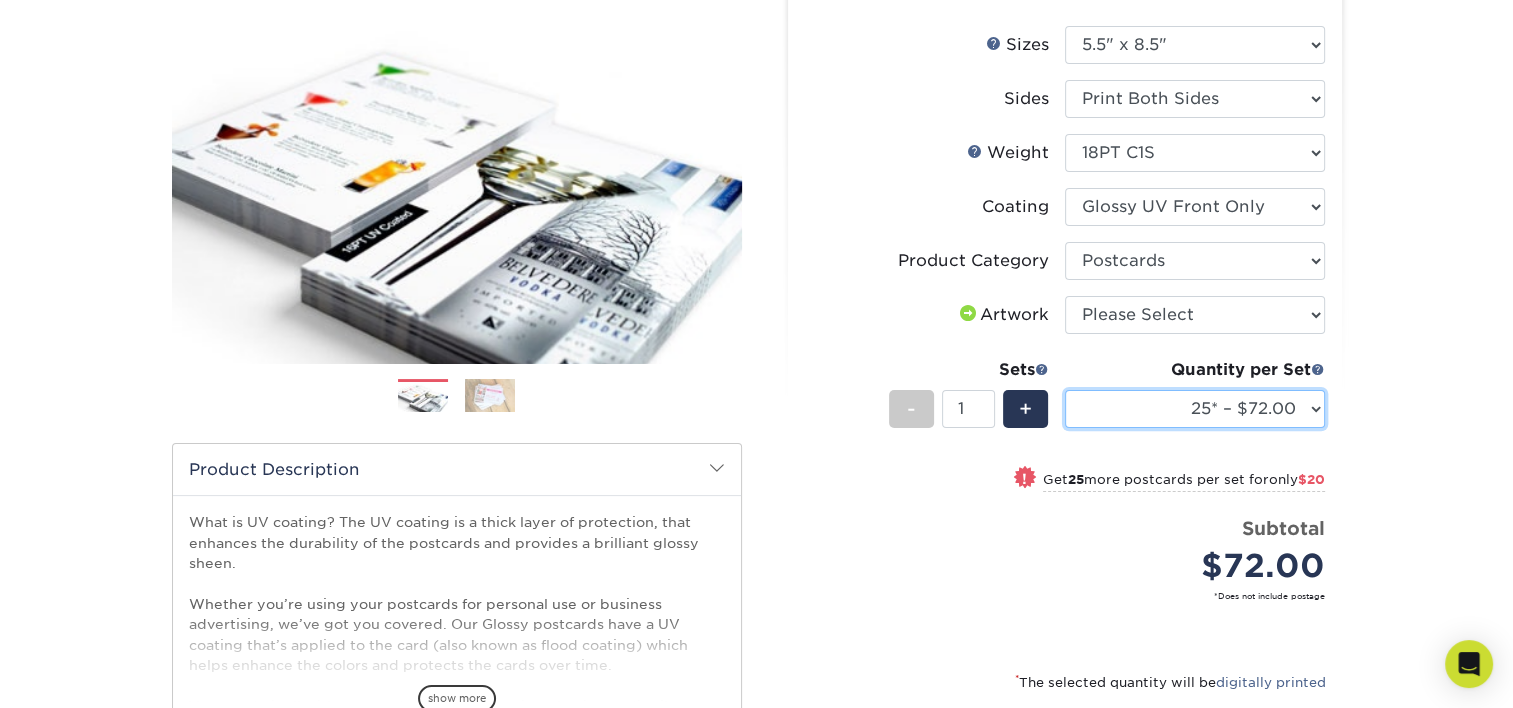select on "250* – $209.00" 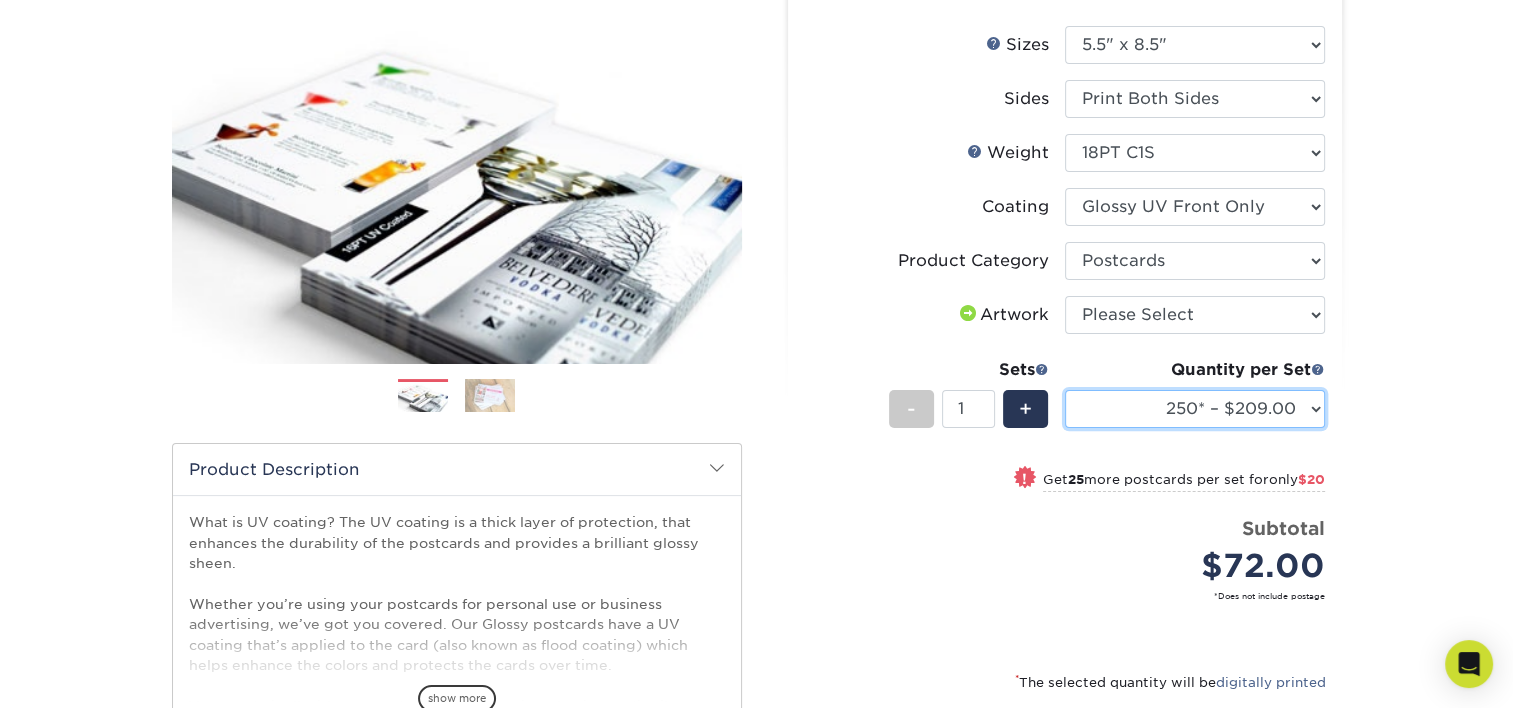 click on "25* – $72.00 50* – $92.00 75* – $107.00 100* – $115.00 250* – $209.00 500 – $214.00 750 – $235.00 1000 – $257.00 1500 – $298.00 2000 – $360.00 2500 – $422.00 3000 – $465.00 4000 – $529.00 5000 – $593.00 10000 – $1182.00 15000 – $1771.00 20000 – $2361.00 25000 – $2953.00" at bounding box center (1195, 409) 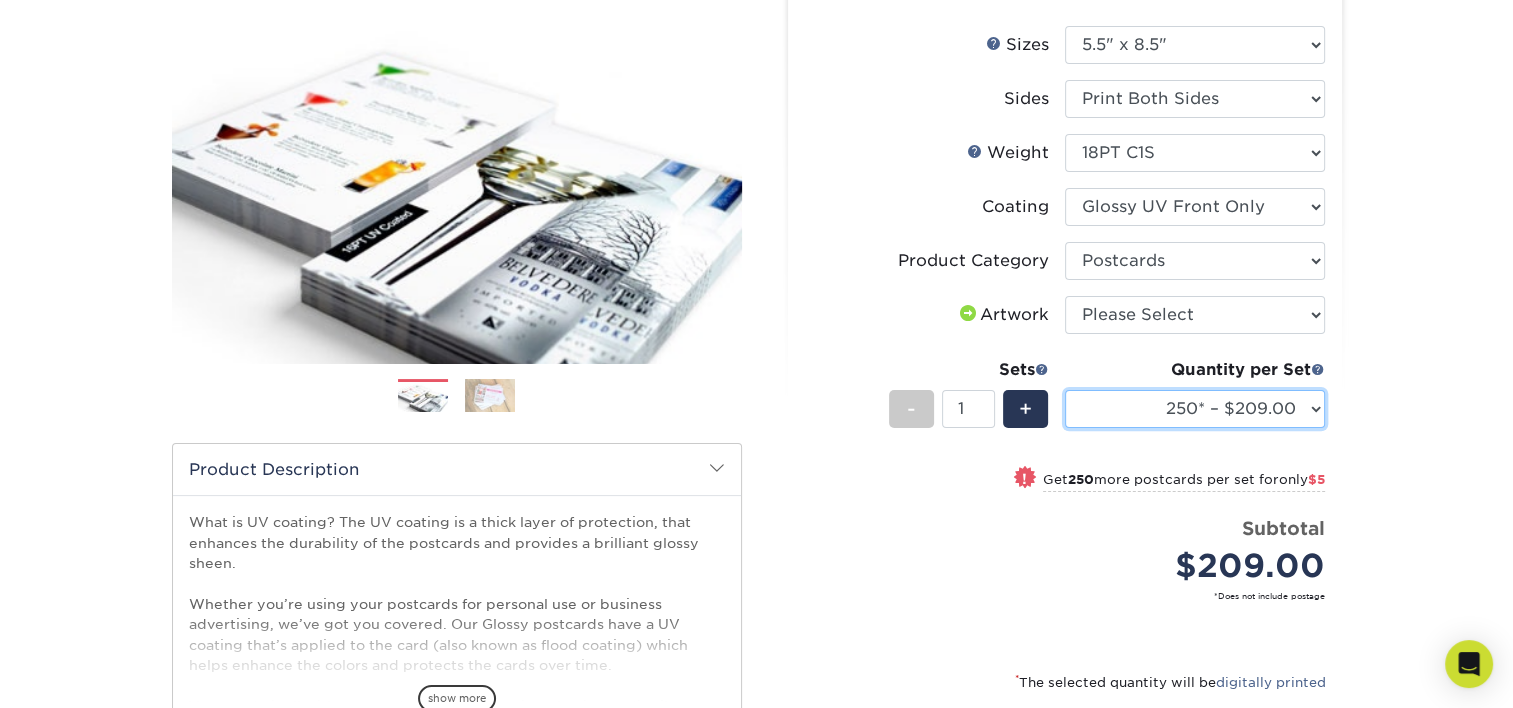 scroll, scrollTop: 0, scrollLeft: 0, axis: both 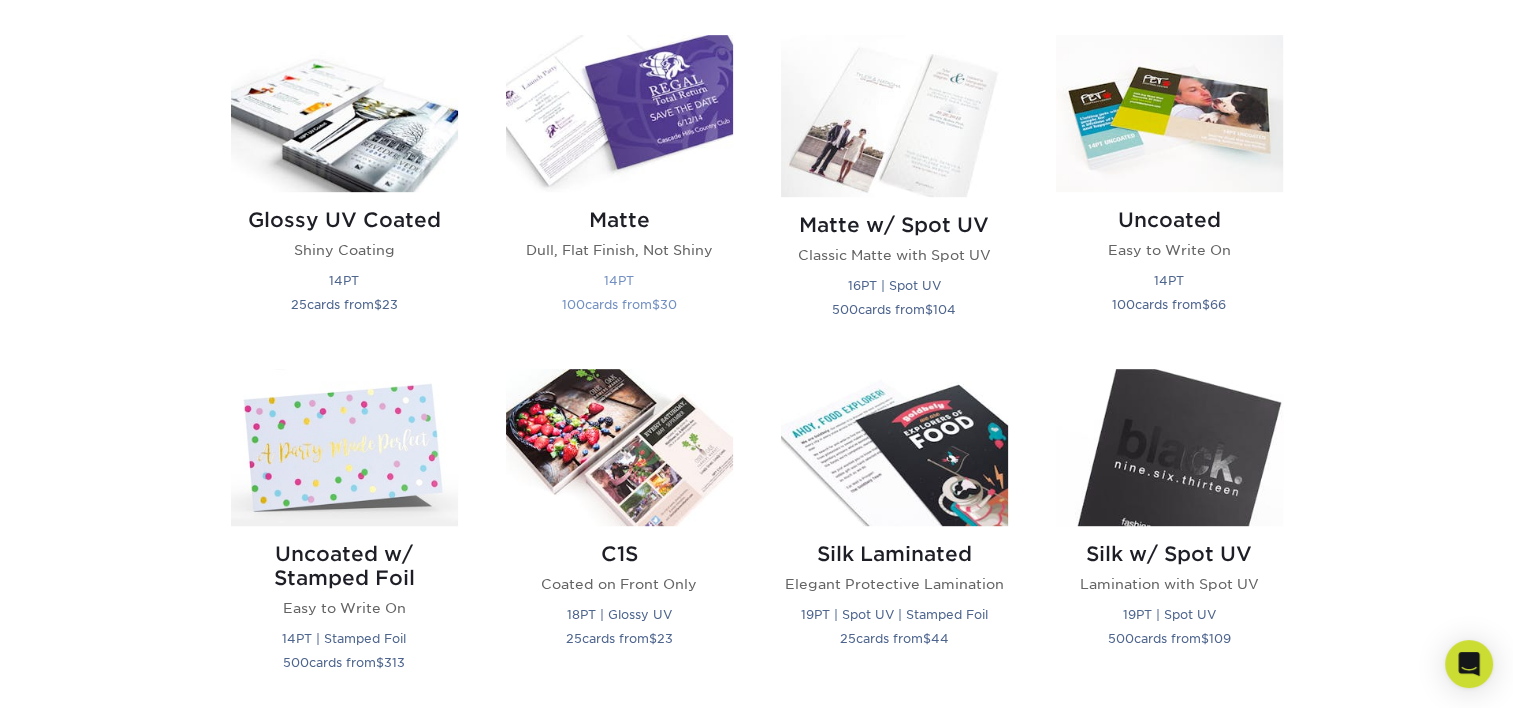 click at bounding box center (619, 113) 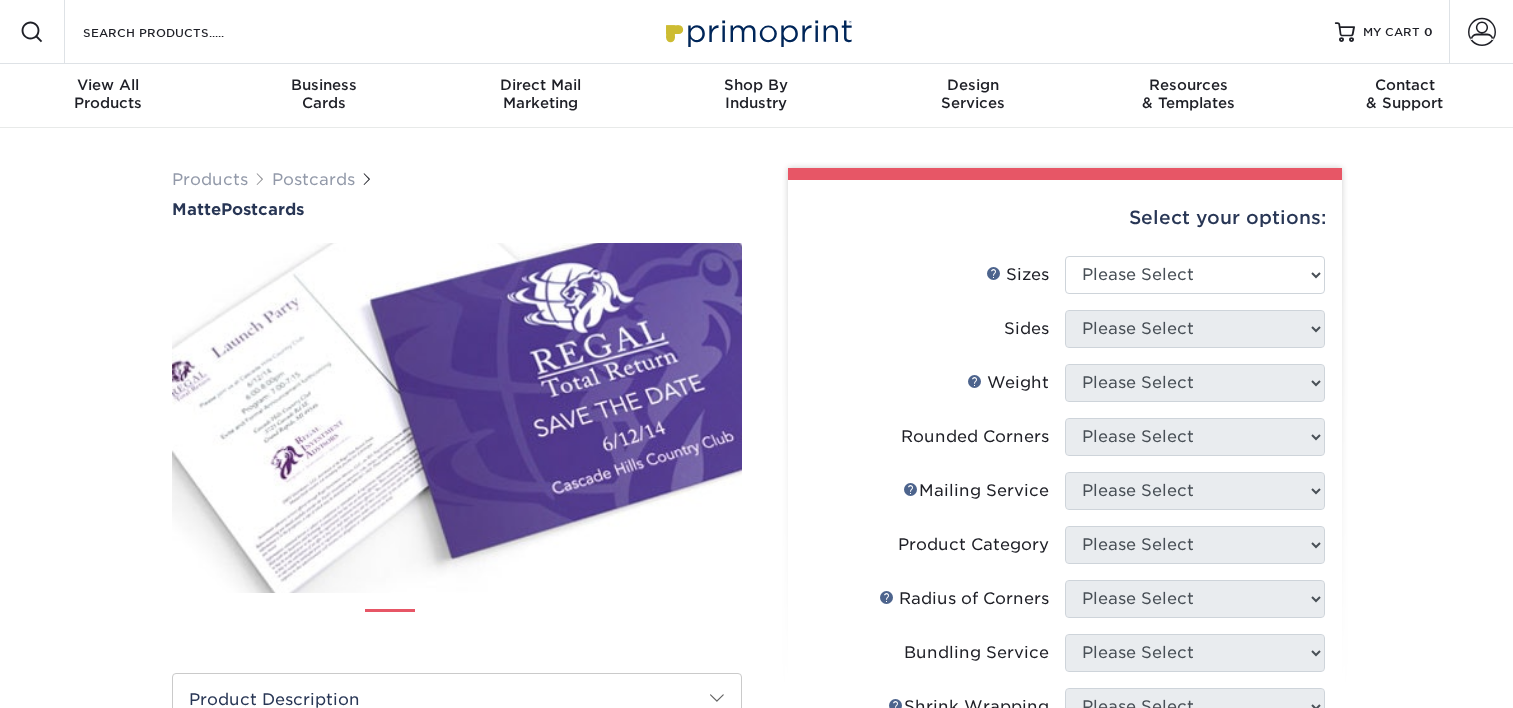 scroll, scrollTop: 0, scrollLeft: 0, axis: both 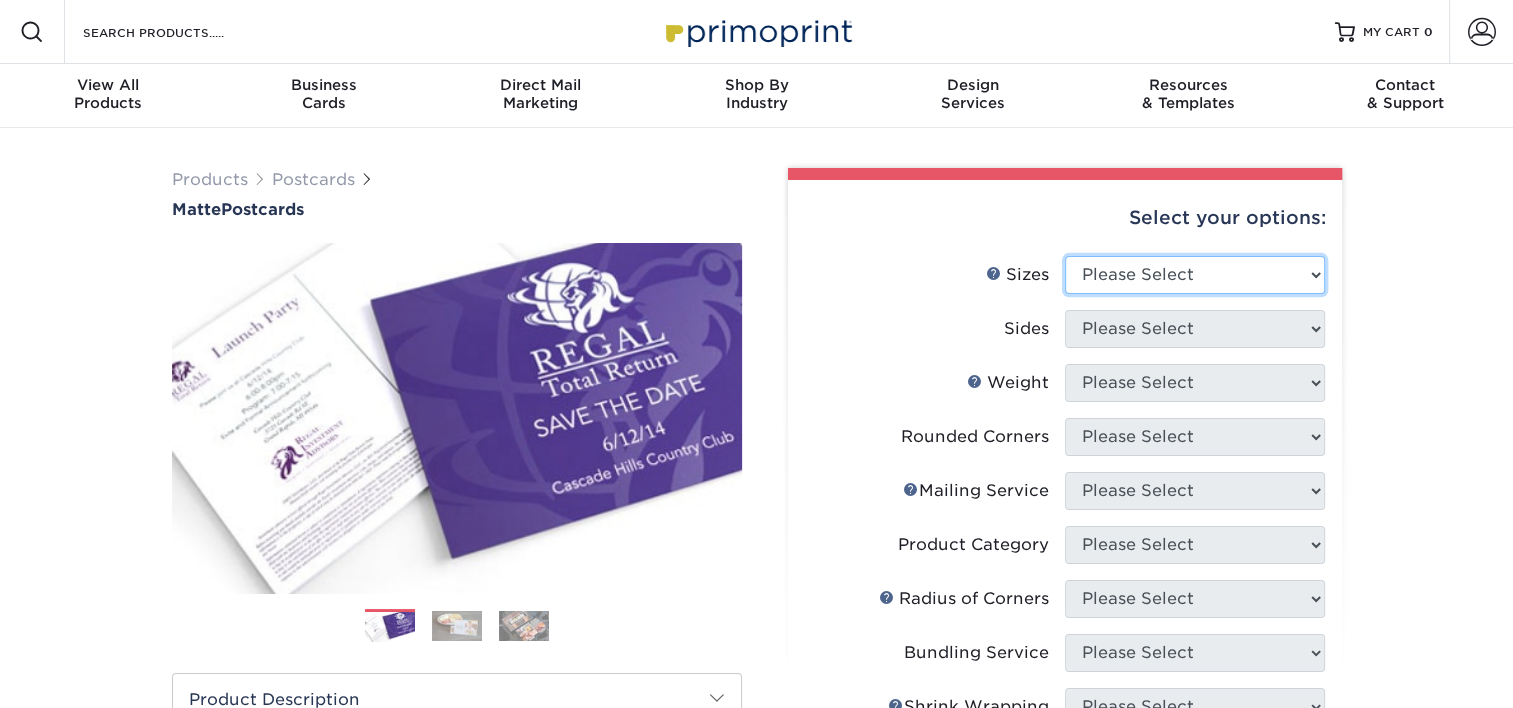 click on "Please Select
1.5" x 7"
2" x 4"
2" x 6"
2" x 7"
2" x 8"
2.12" x 5.5"
2.125" x 5.5"
2.75" x 4.25"
2.75" x 8.5"" at bounding box center [1195, 275] 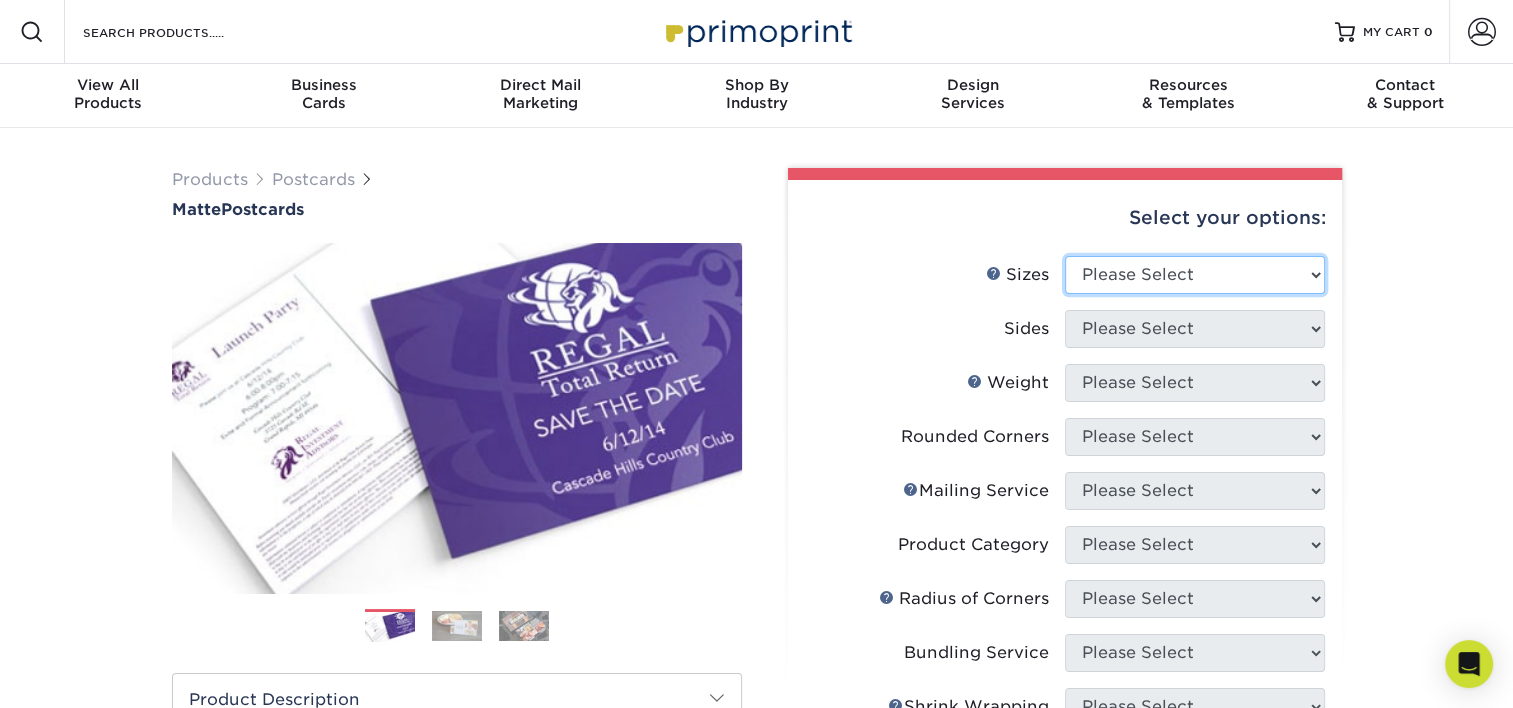 select on "5.50x8.50" 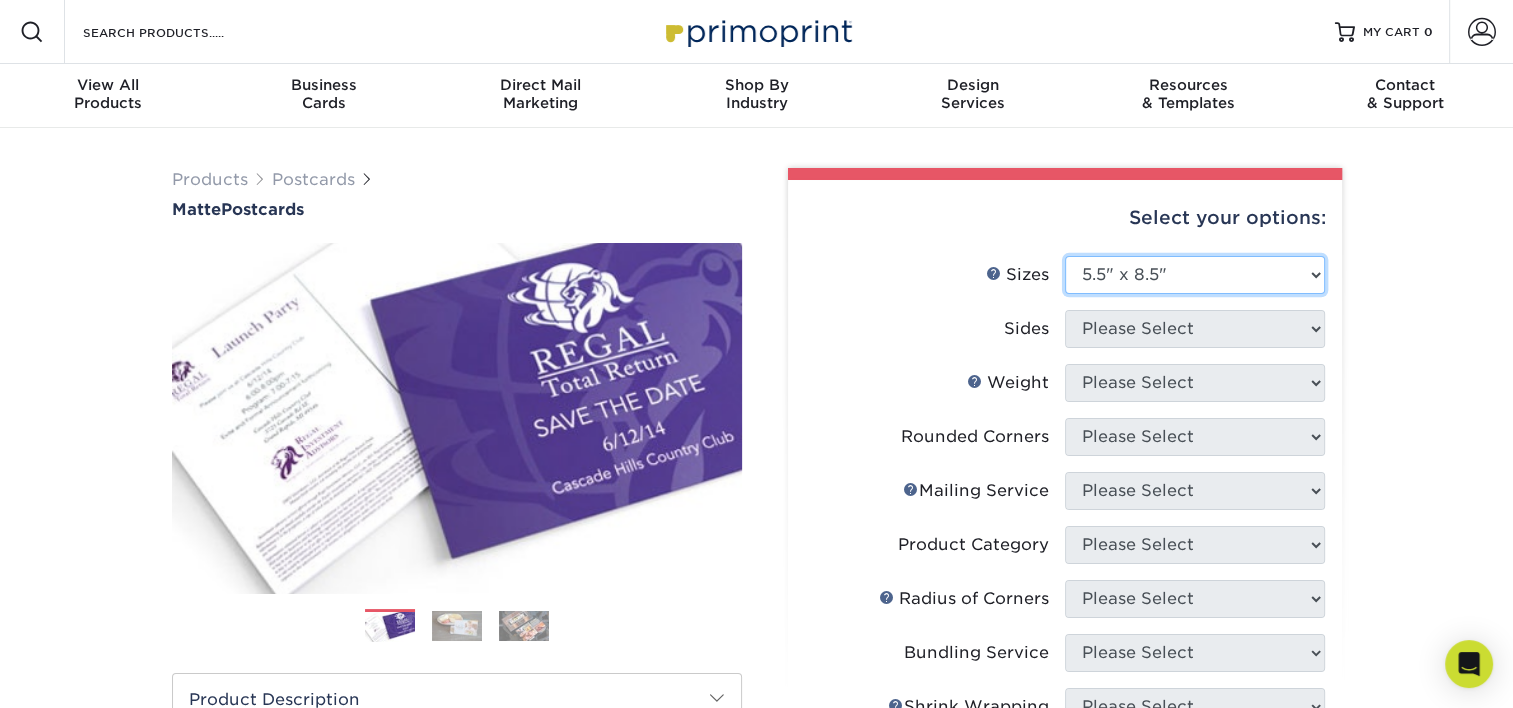 click on "Please Select
1.5" x 7"
2" x 4"
2" x 6"
2" x 7"
2" x 8"
2.12" x 5.5"
2.125" x 5.5"
2.75" x 4.25"
2.75" x 8.5"" at bounding box center (1195, 275) 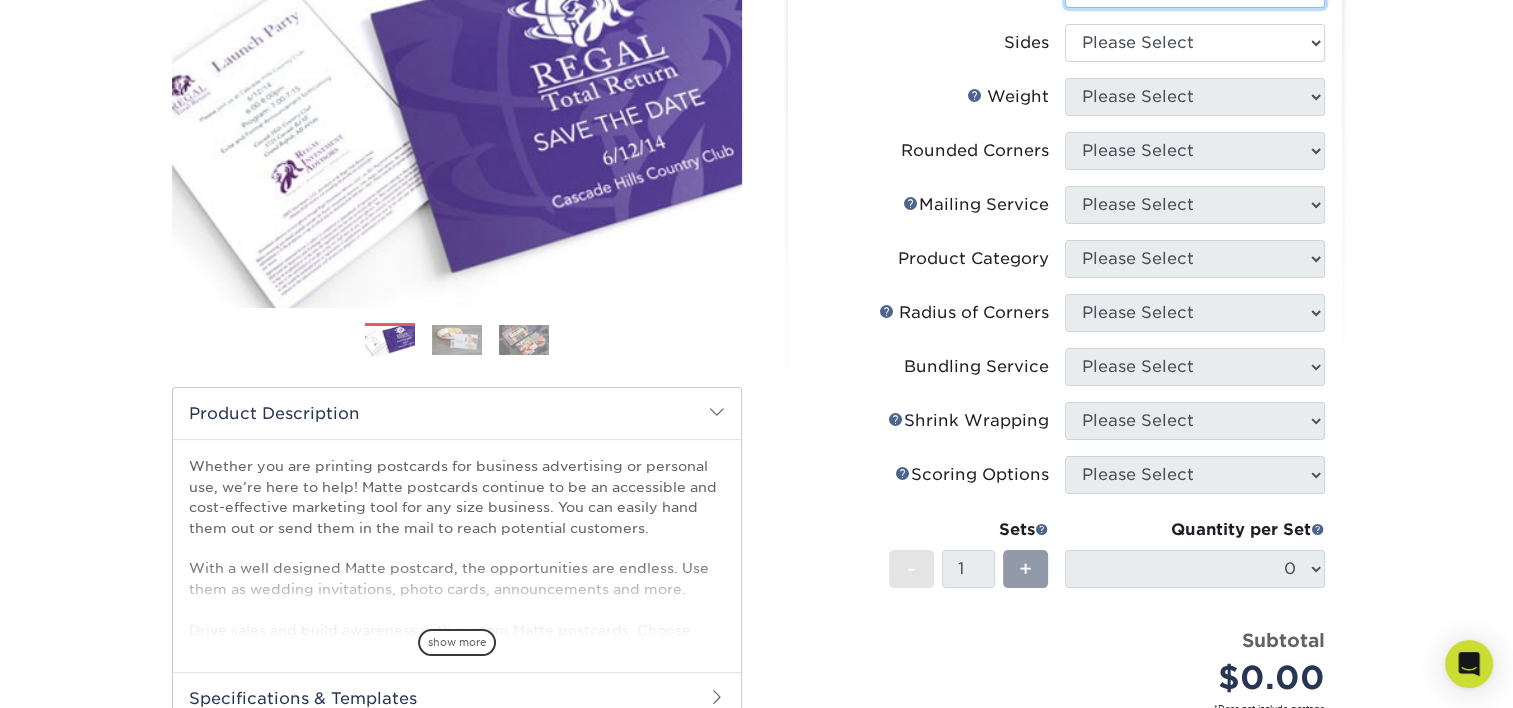 scroll, scrollTop: 318, scrollLeft: 0, axis: vertical 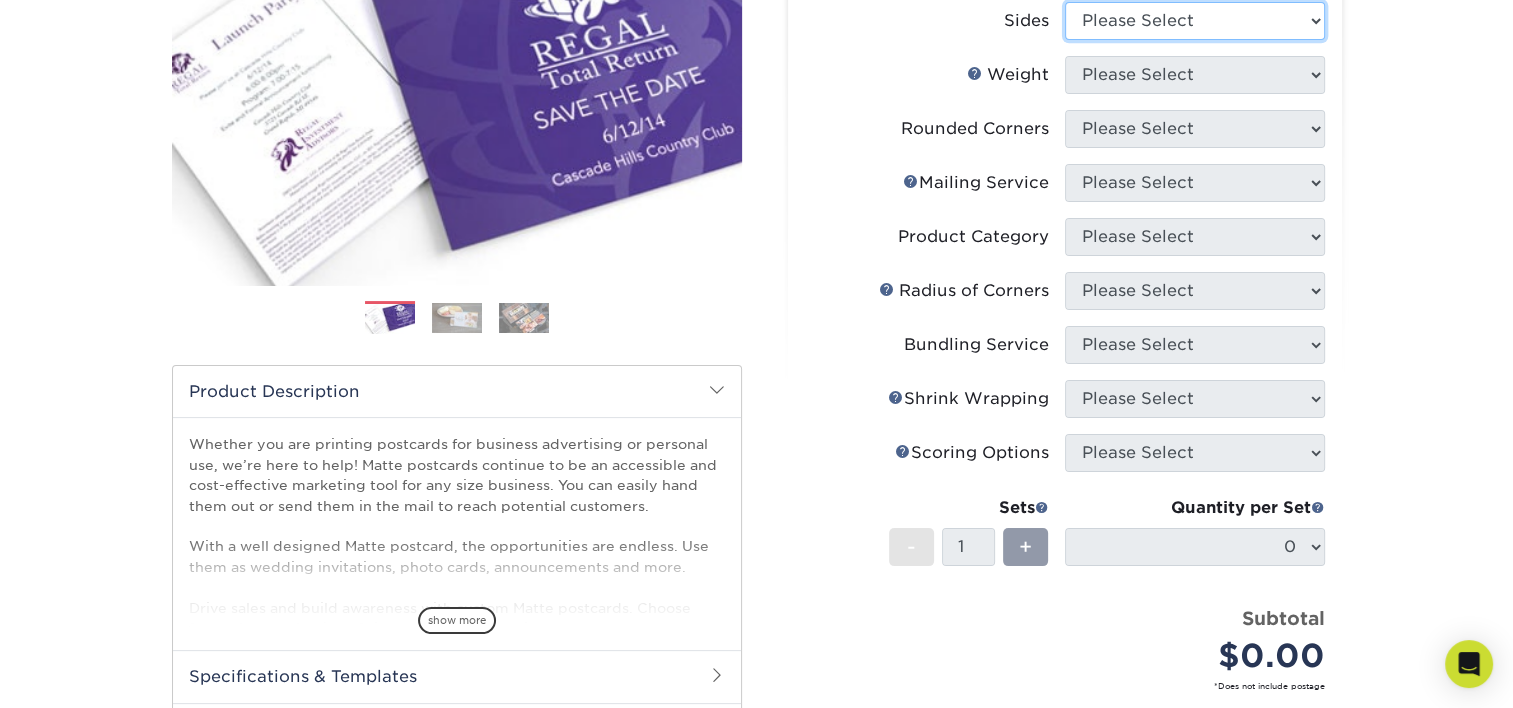 click on "Please Select Print Both Sides Print Front Only" at bounding box center [1195, 21] 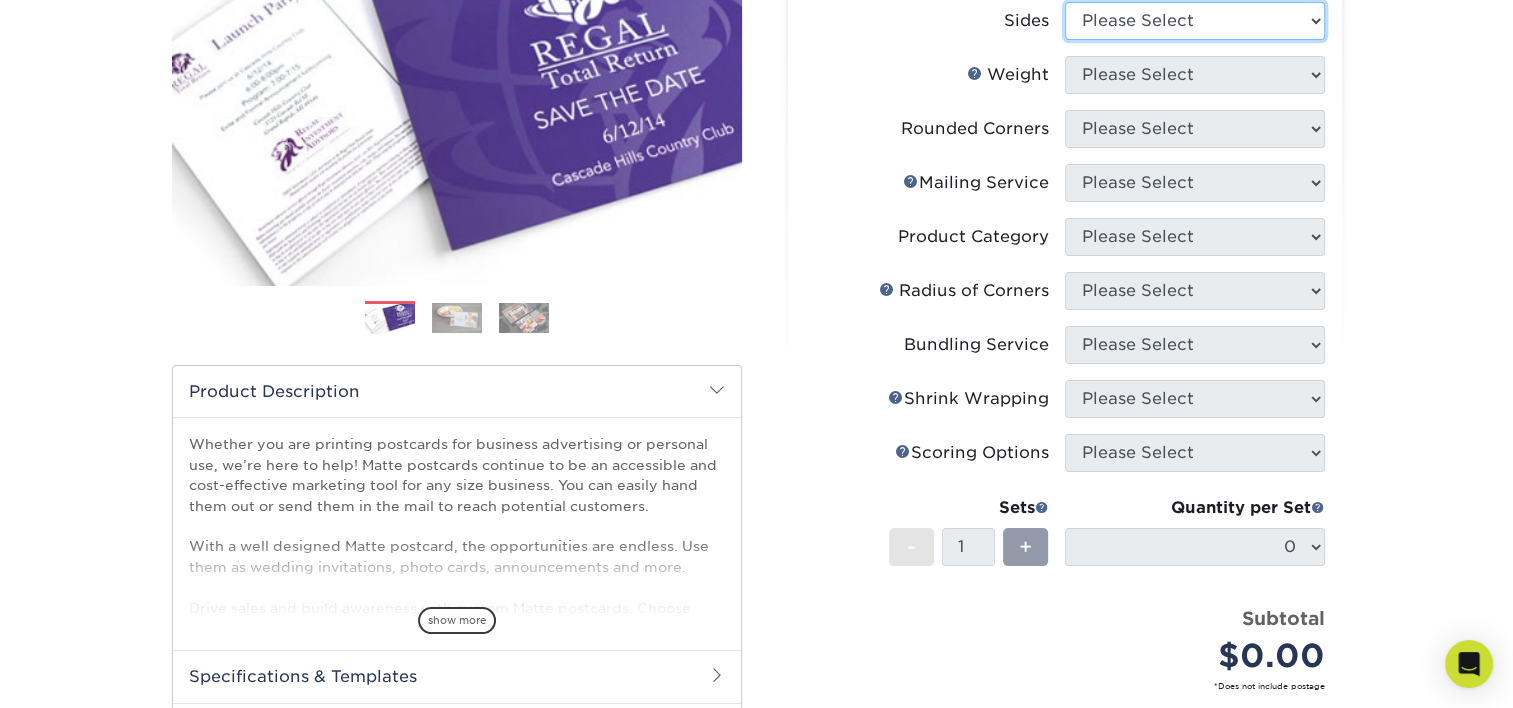 select on "13abbda7-1d64-4f25-8bb2-c179b224825d" 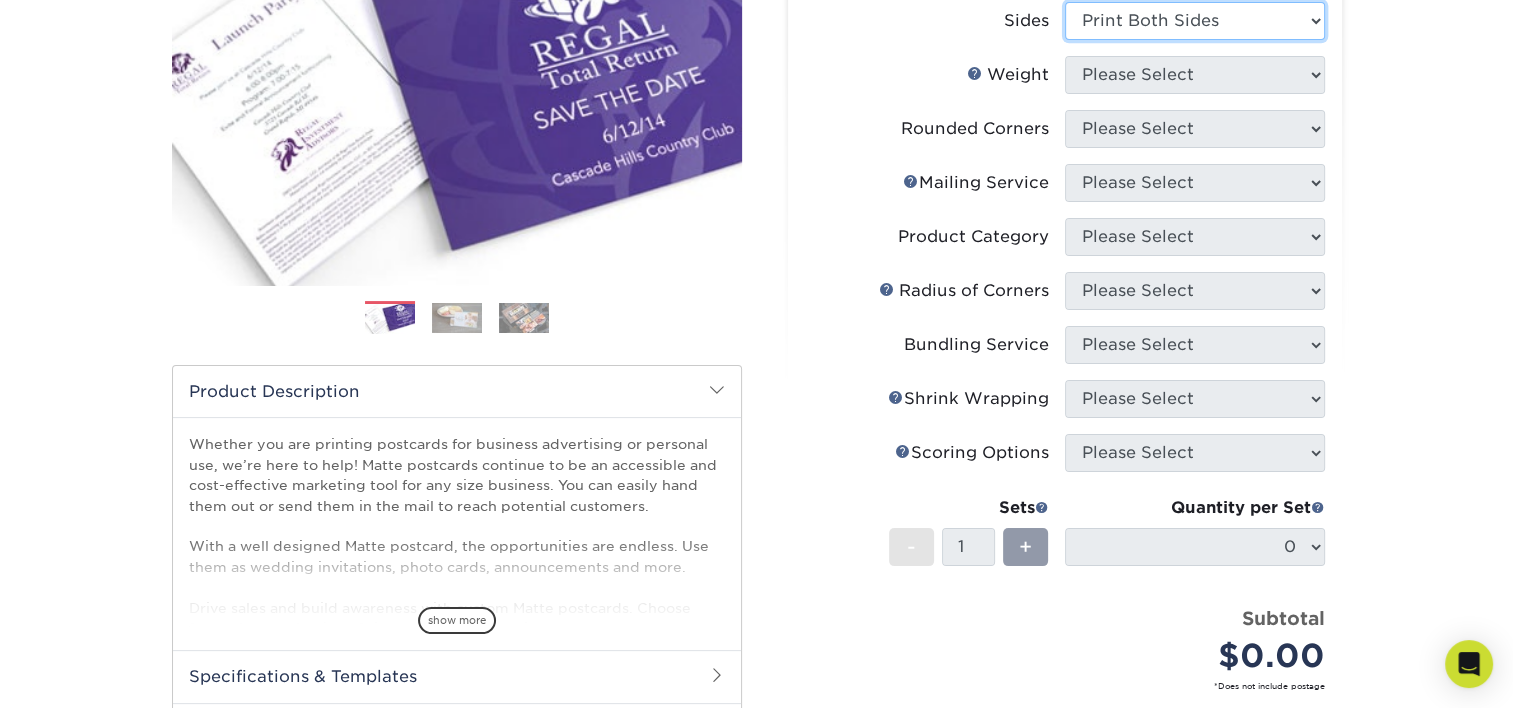 click on "Please Select Print Both Sides Print Front Only" at bounding box center (1195, 21) 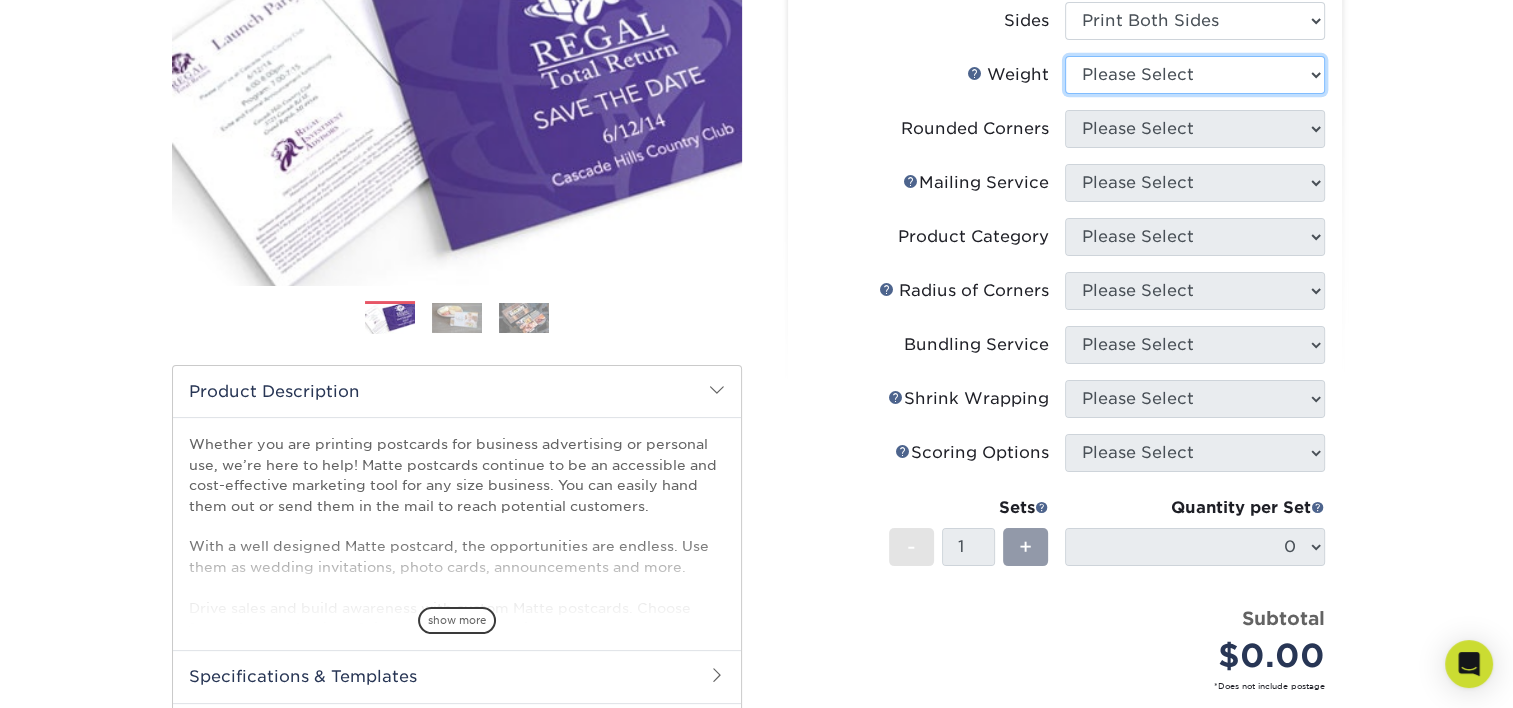 click on "Please Select 14PT 16PT" at bounding box center (1195, 75) 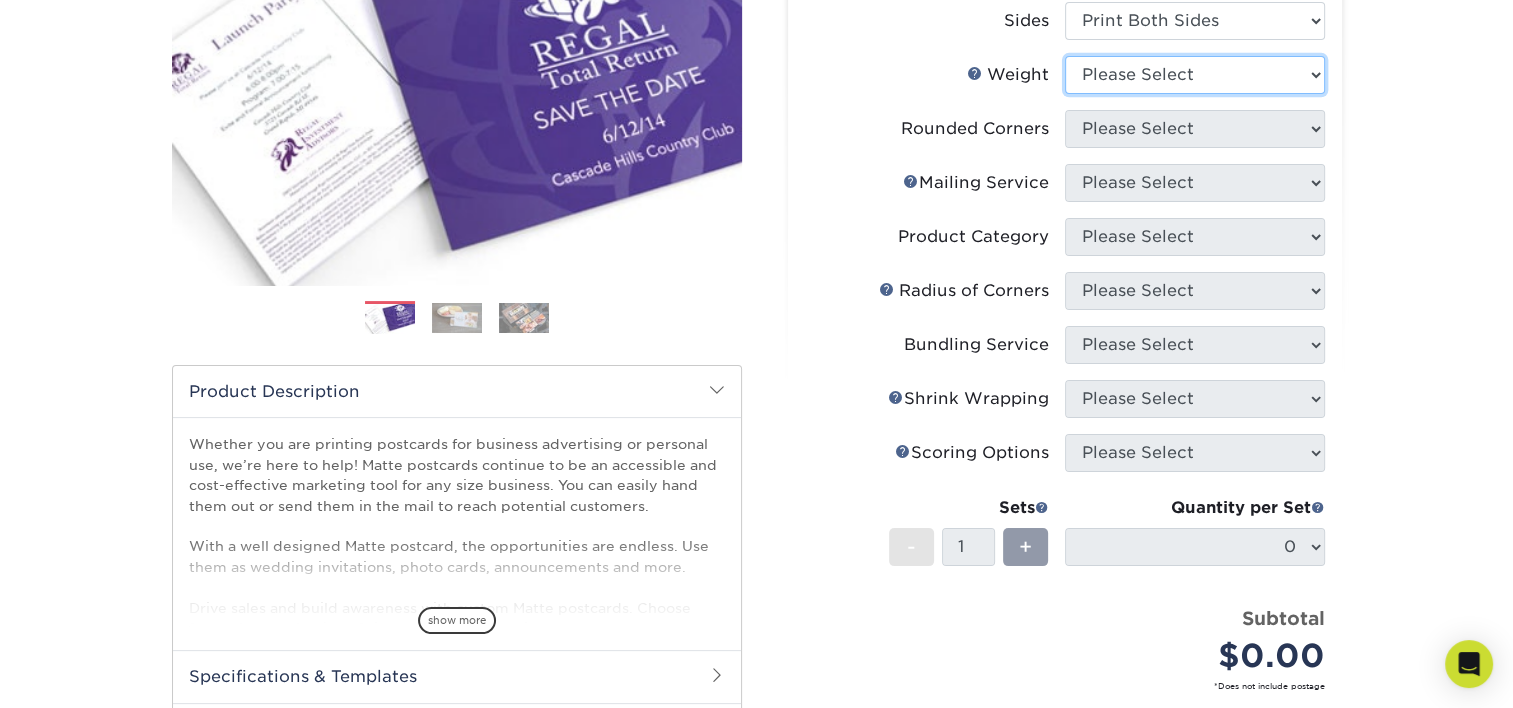 select on "14PT" 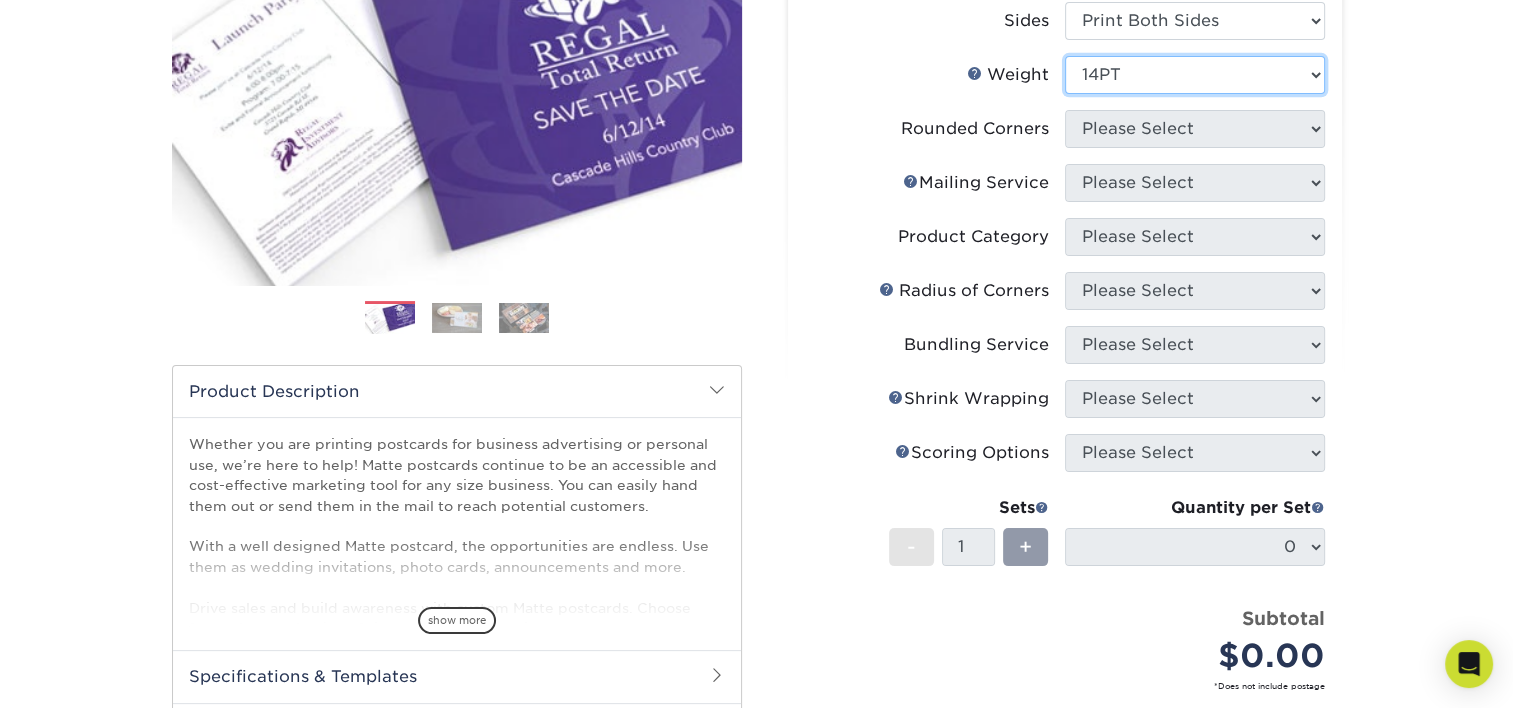 click on "Please Select 14PT 16PT" at bounding box center [1195, 75] 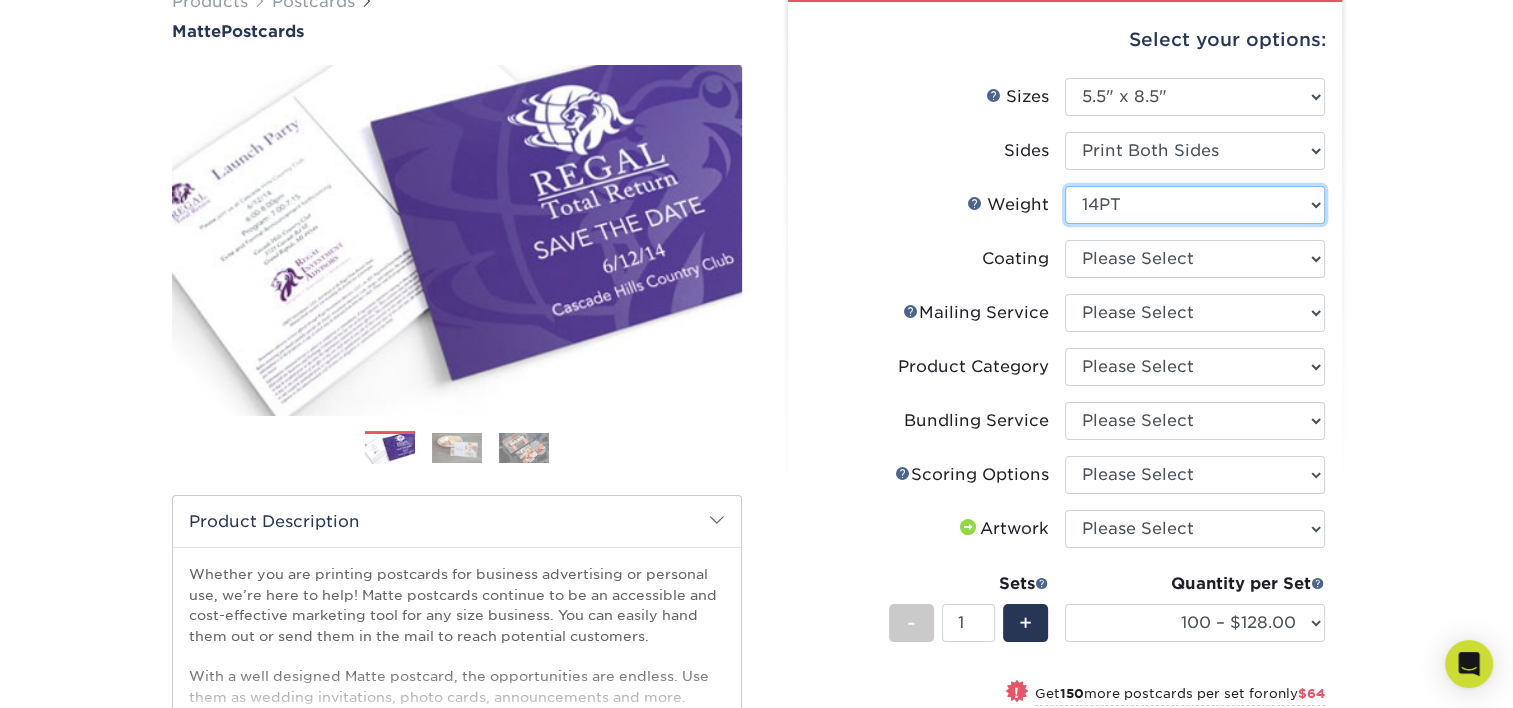 scroll, scrollTop: 164, scrollLeft: 0, axis: vertical 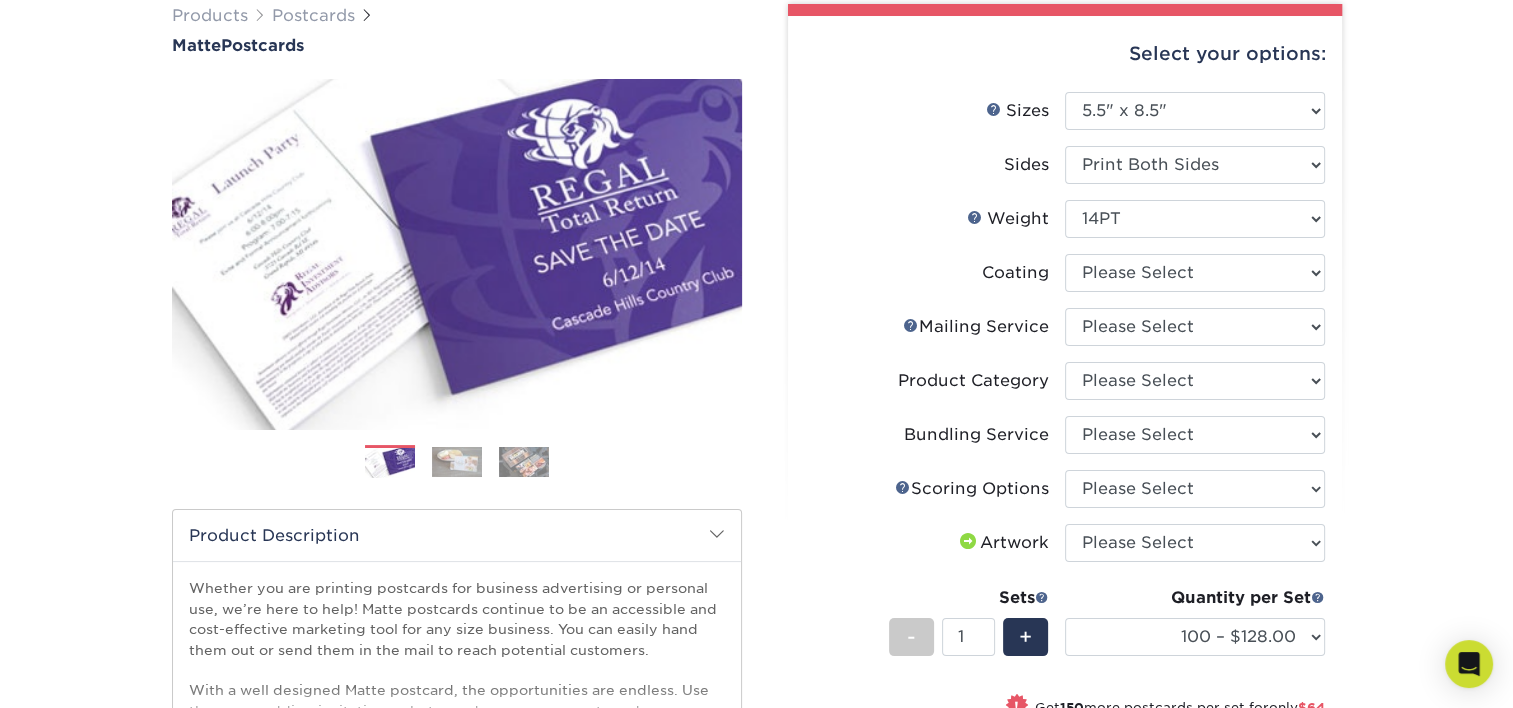 click at bounding box center (457, 462) 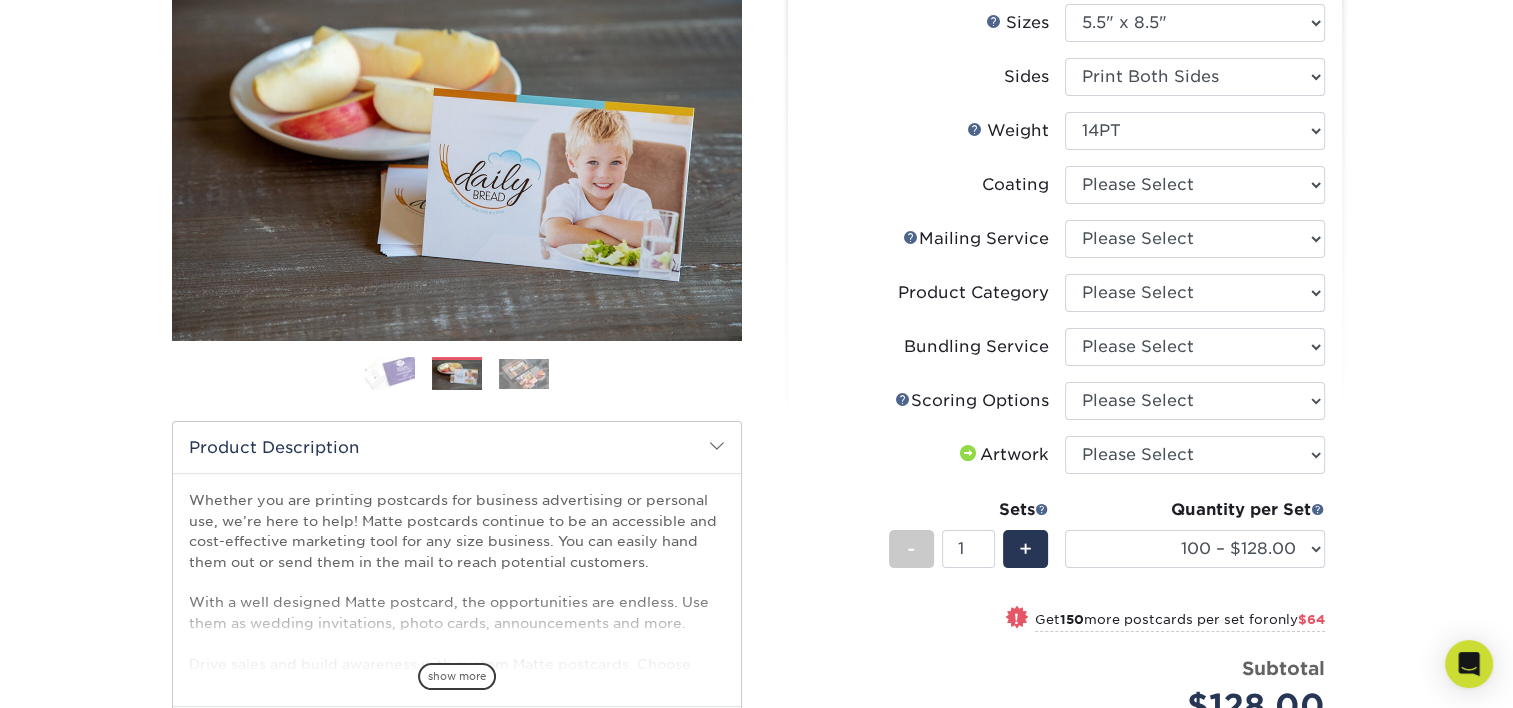 scroll, scrollTop: 255, scrollLeft: 0, axis: vertical 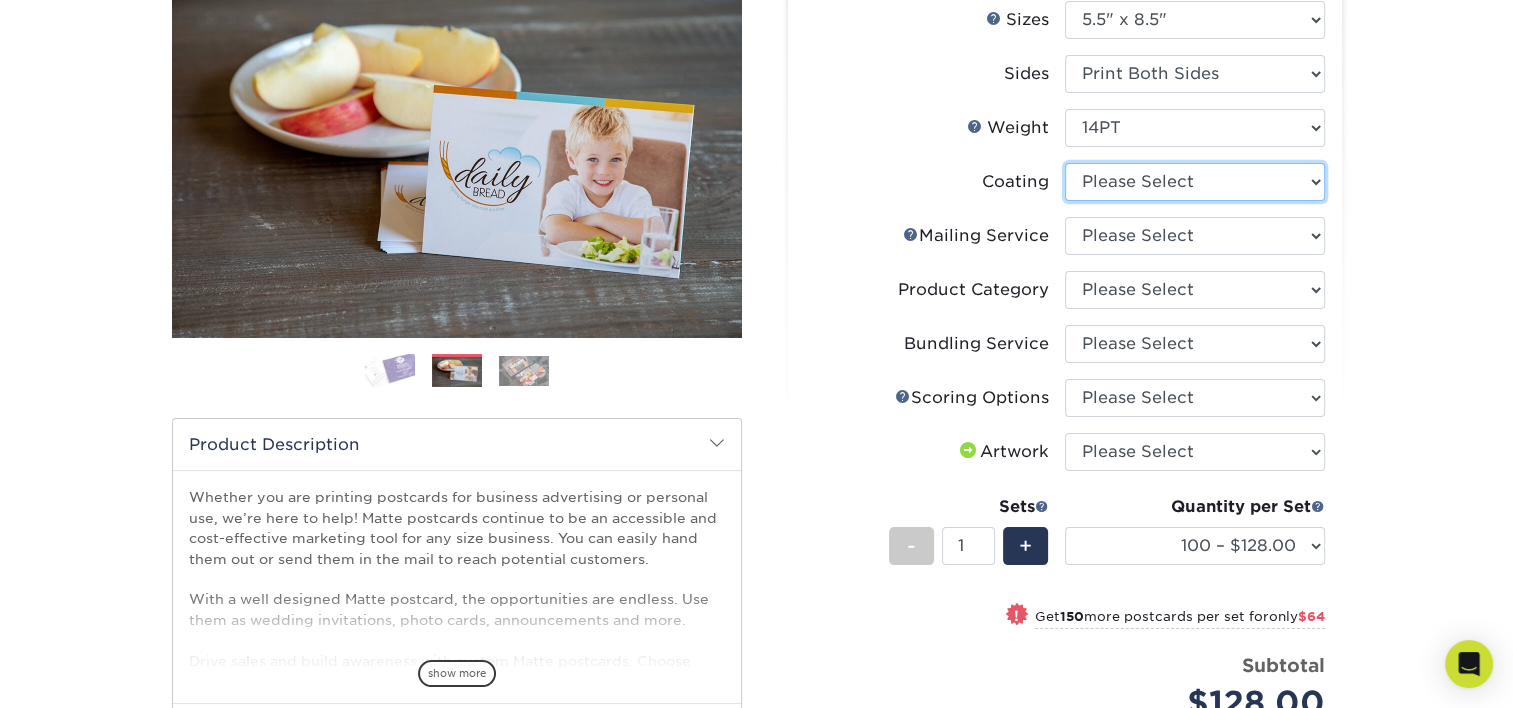 click at bounding box center [1195, 182] 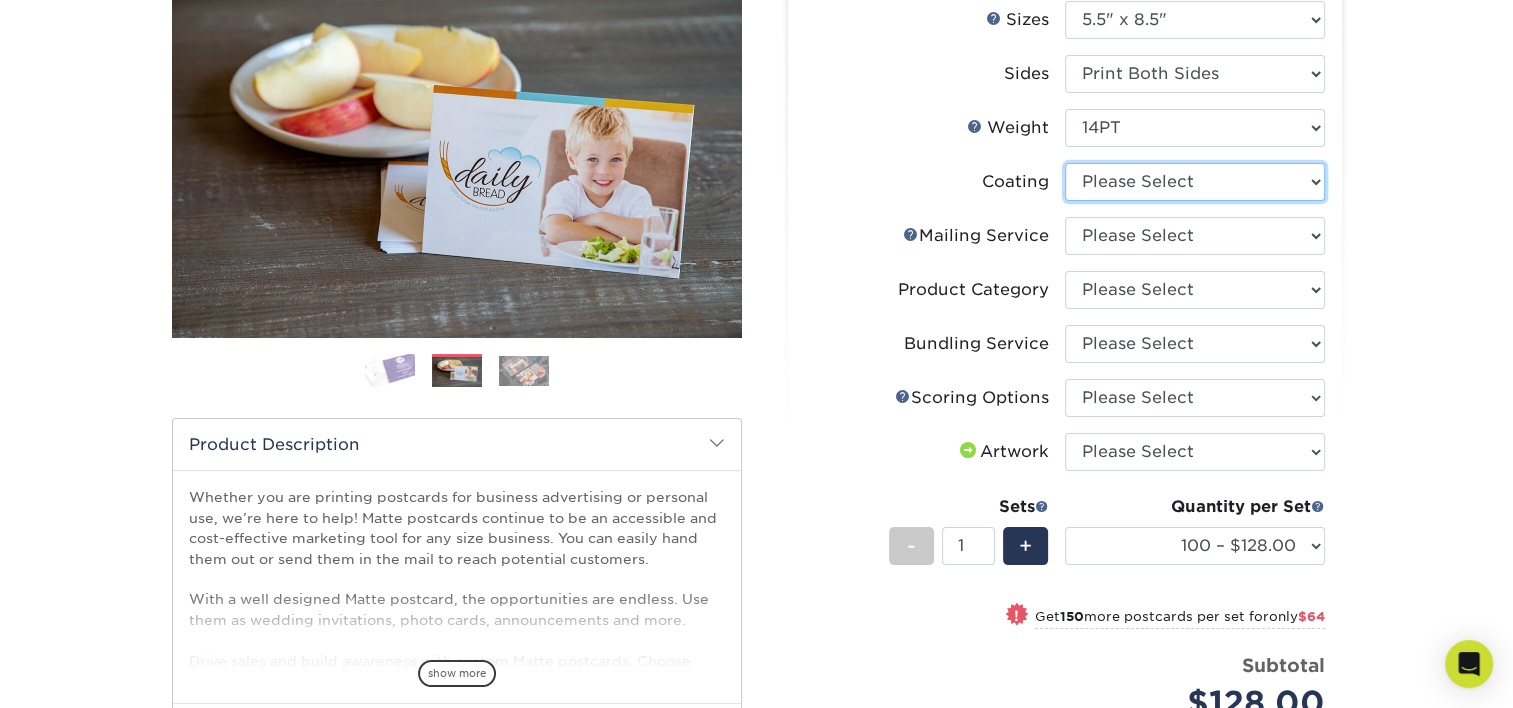 select on "121bb7b5-3b4d-429f-bd8d-bbf80e953313" 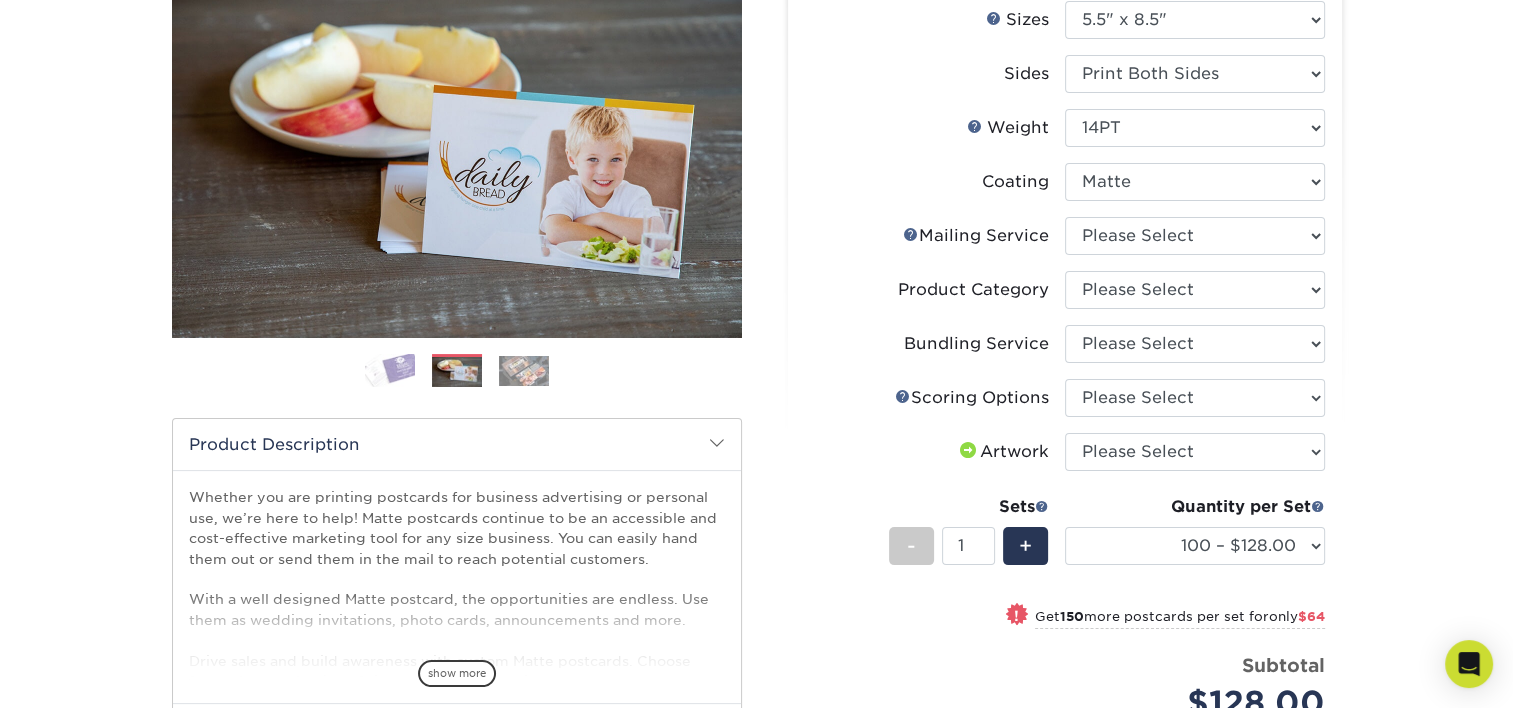 click at bounding box center [1195, 182] 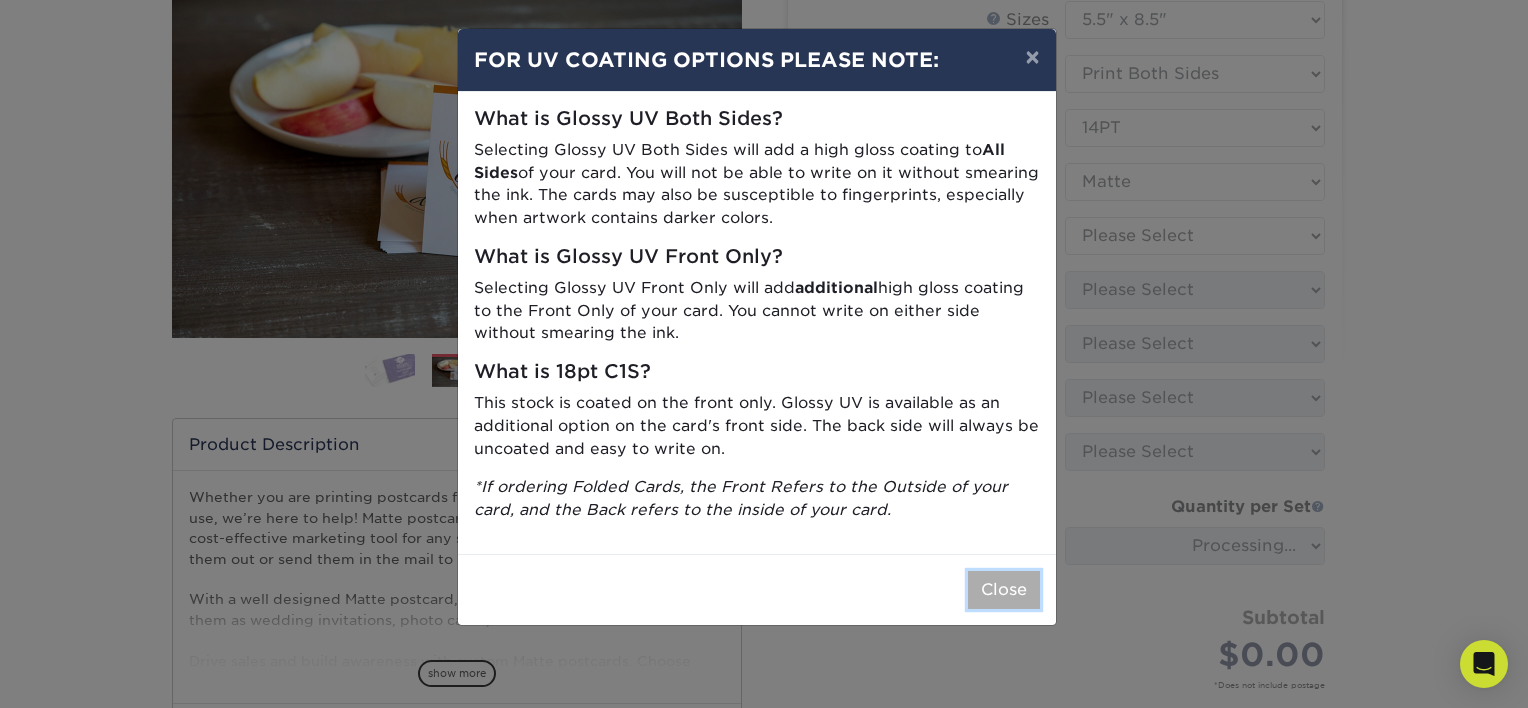 click on "Close" at bounding box center [1004, 590] 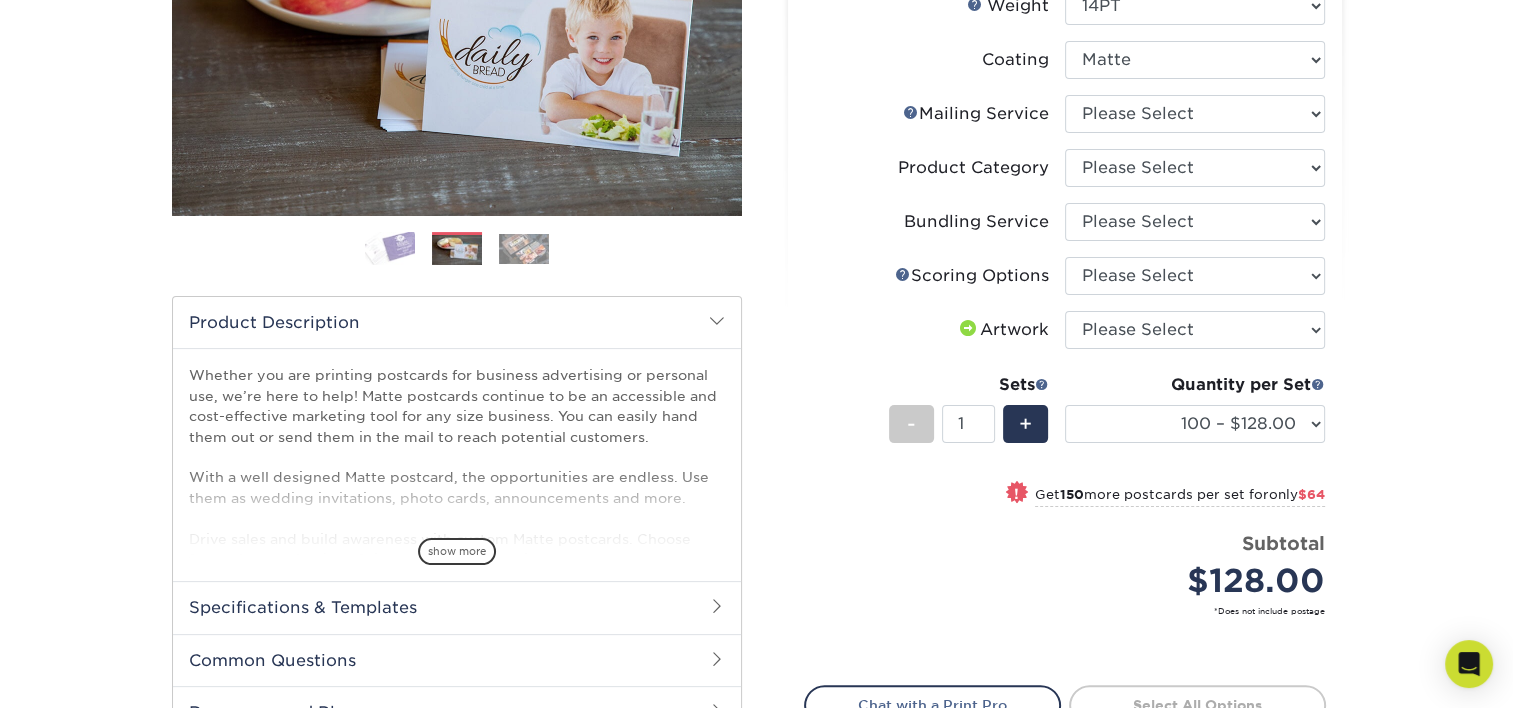 scroll, scrollTop: 379, scrollLeft: 0, axis: vertical 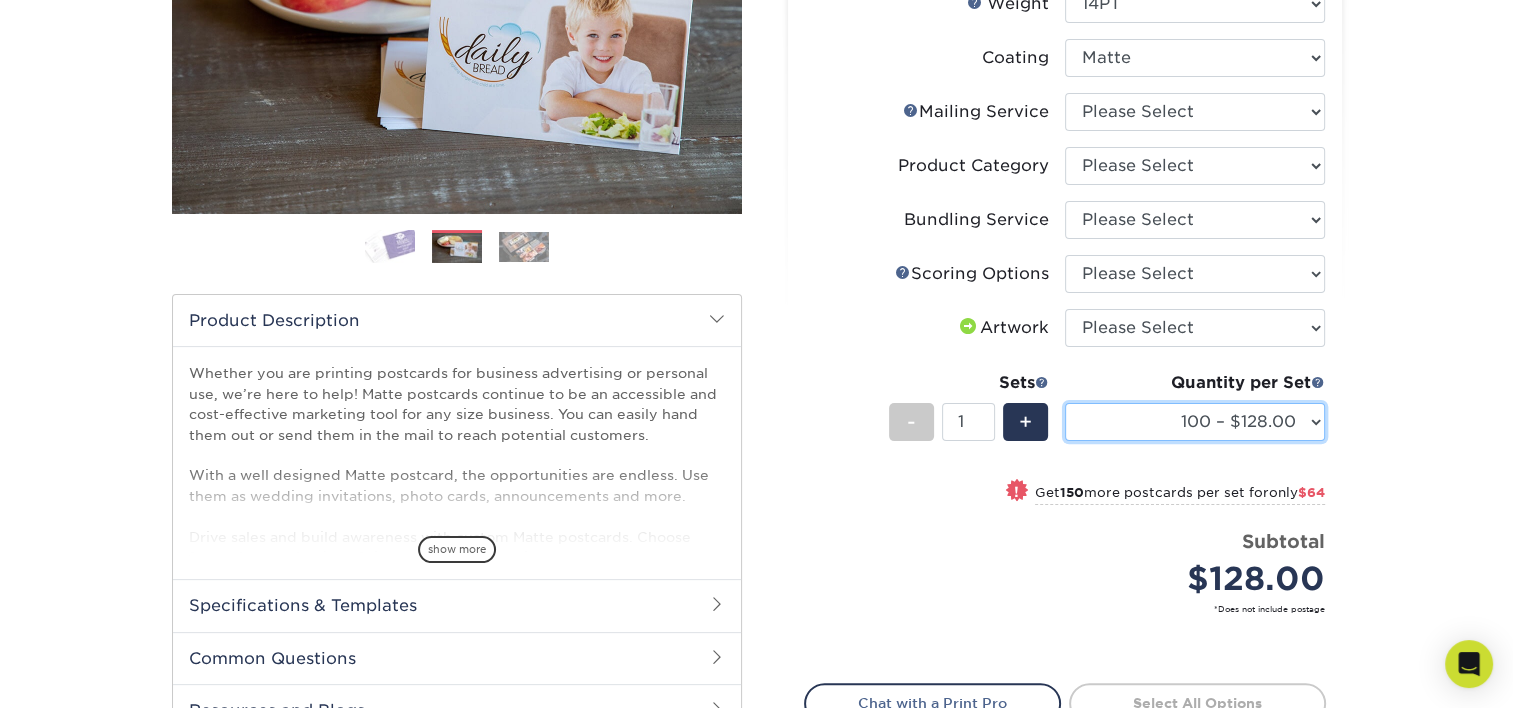 click on "100 – $128.00 250 – $192.00 500 – $213.00 1000 – $246.00 2500 – $395.00 5000 – $606.00 7500 – $956.00 10000 – $1202.00 15000 – $1793.00 20000 – $2377.00 25000 – $2955.00 30000 – $3527.00 35000 – $4093.00 40000 – $4653.00 45000 – $5207.00 50000 – $5754.00 55000 – $6296.00 60000 – $6832.00 65000 – $7362.00 70000 – $7885.00 75000 – $8403.00 80000 – $8915.00 85000 – $9420.00 90000 – $9920.00 95000 – $10413.00 100000 – $10901.00" at bounding box center (1195, 422) 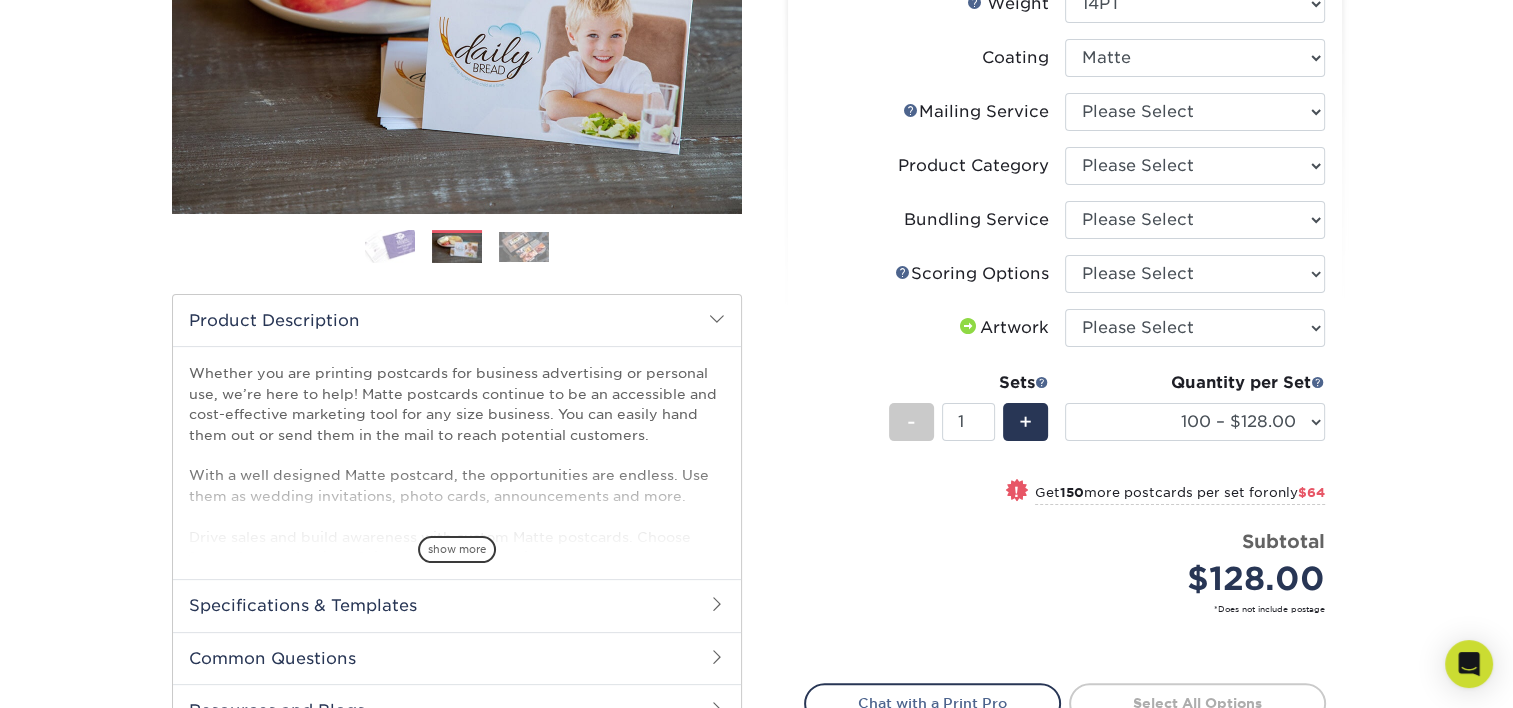 click on "Price per set
$128.00" at bounding box center (935, 566) 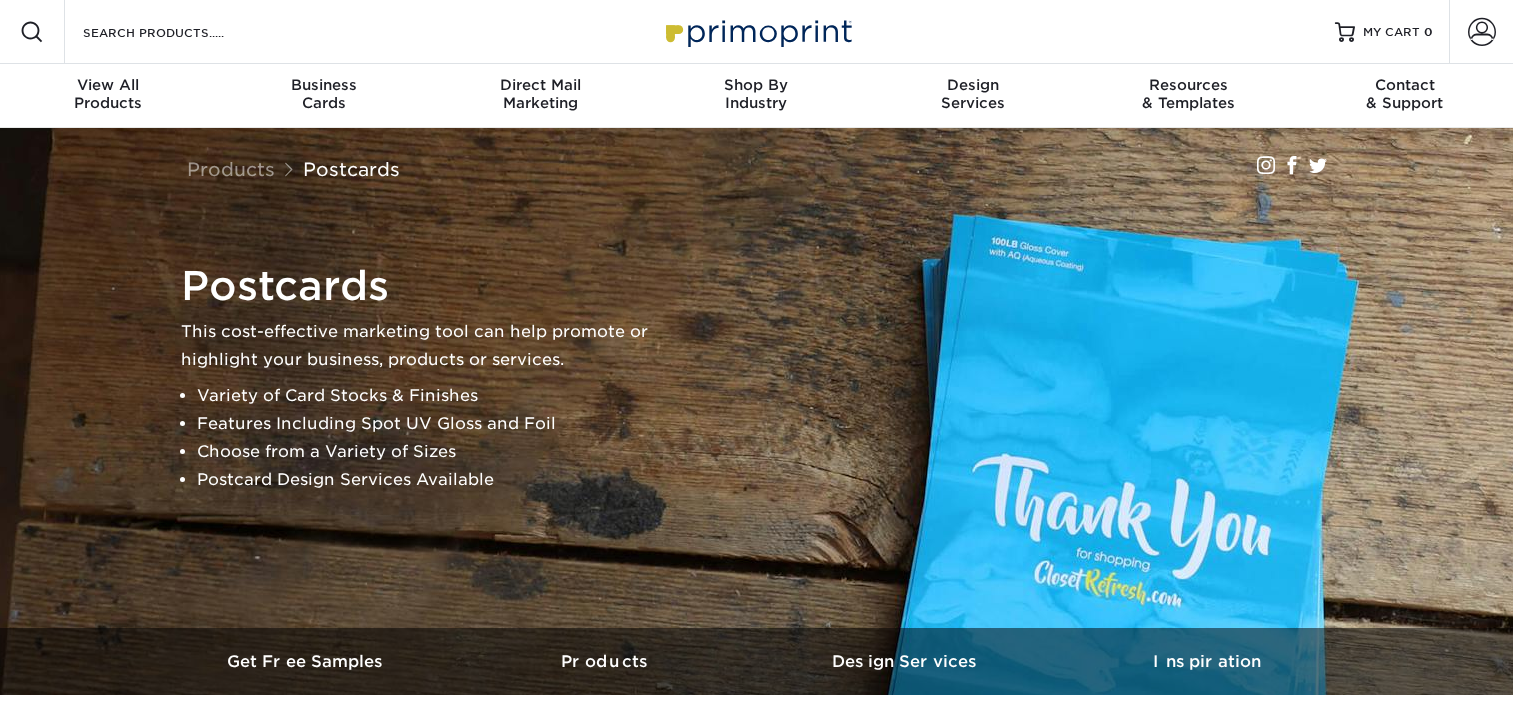 scroll, scrollTop: 0, scrollLeft: 0, axis: both 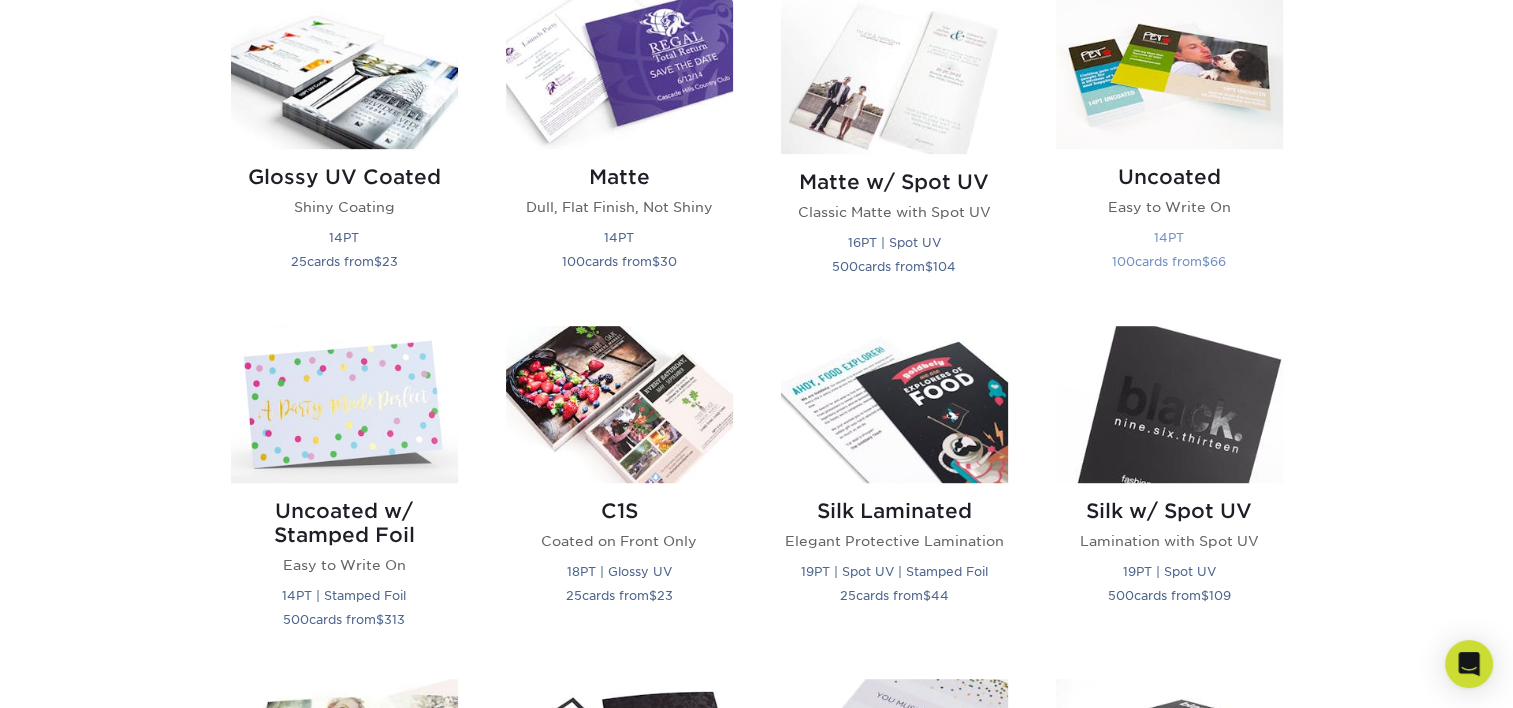 click at bounding box center (1169, 70) 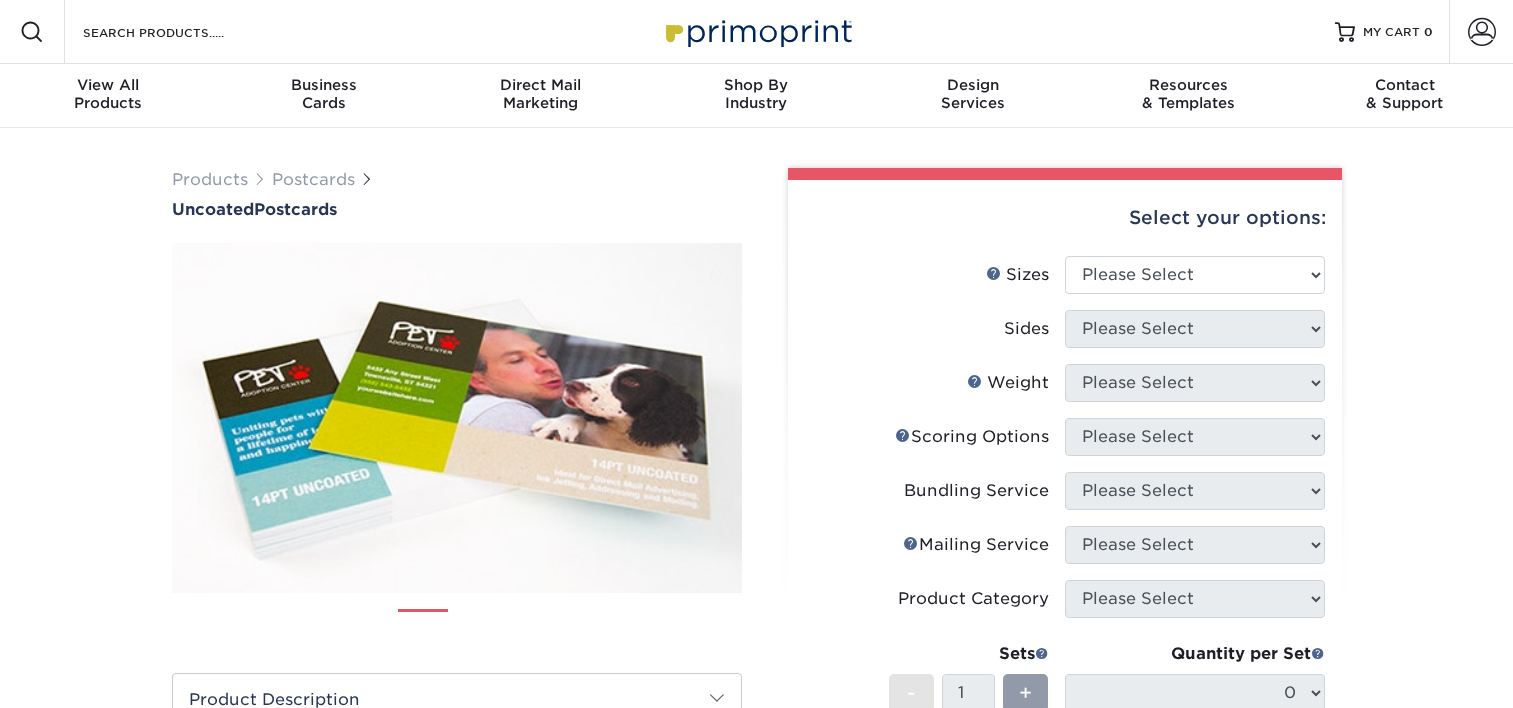 scroll, scrollTop: 0, scrollLeft: 0, axis: both 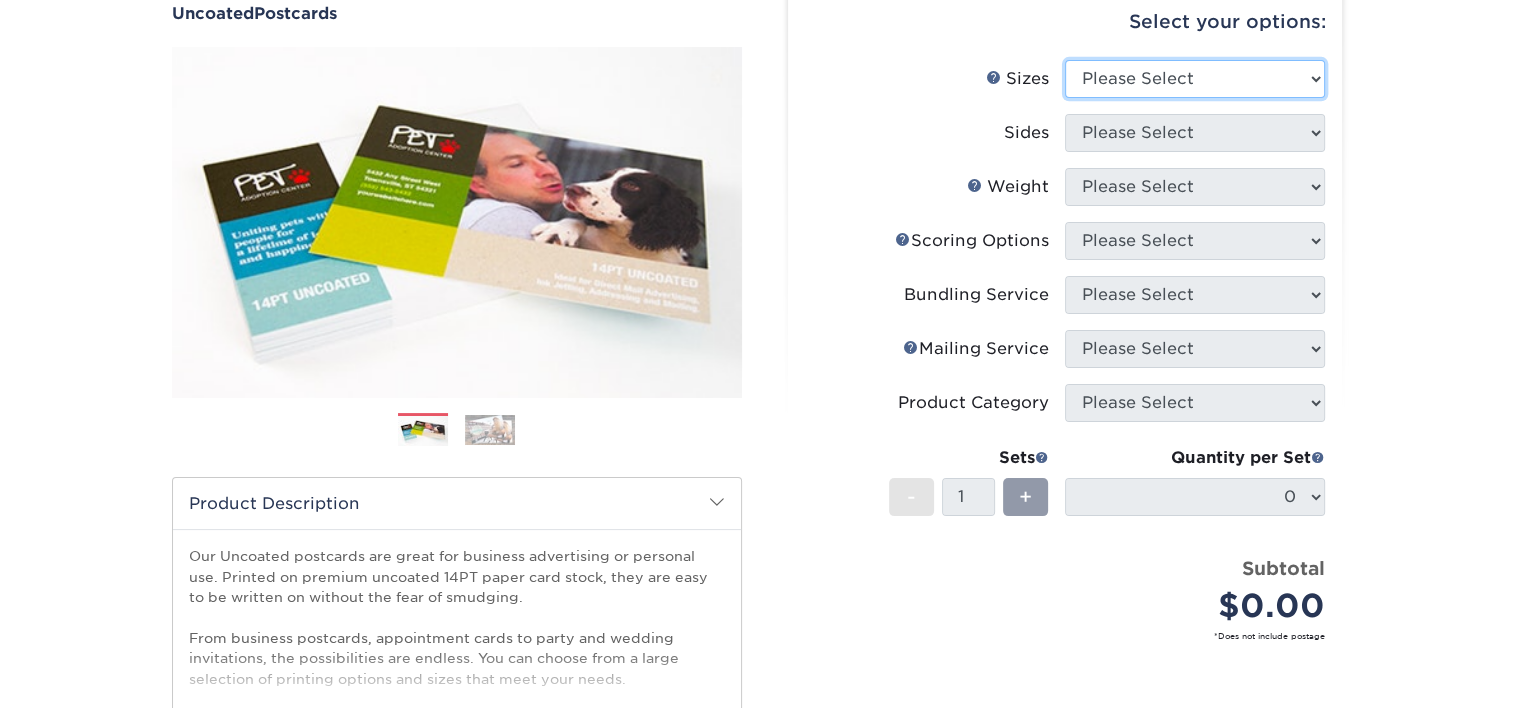 click on "Please Select
1.5" x 7"
2" x 8"
2.12" x 5.5"
2.75" x 4.25"
2.75" x 8.5"
3" x 4"
3.5" x 3.5"
3.5" x 8.5"
4" x 4"" at bounding box center [1195, 79] 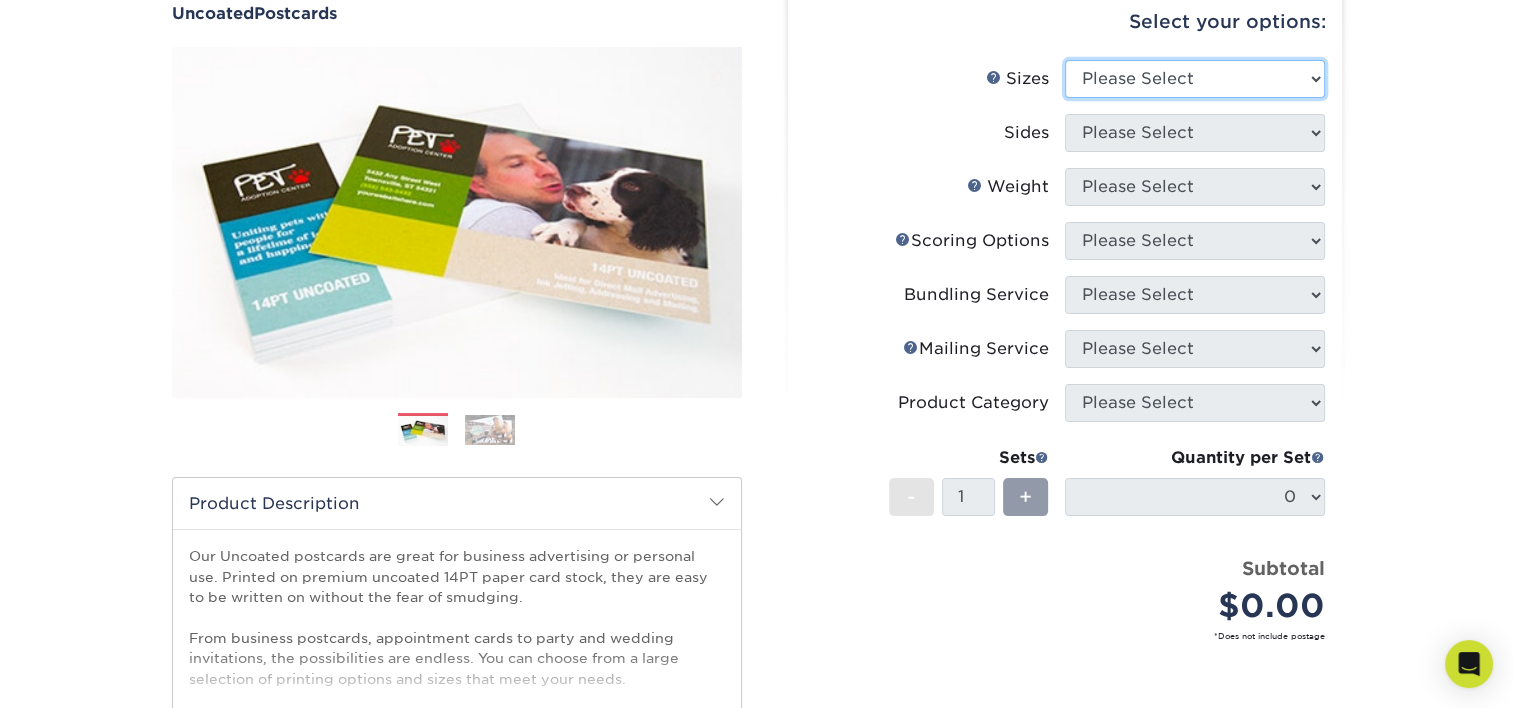 select on "5.50x8.50" 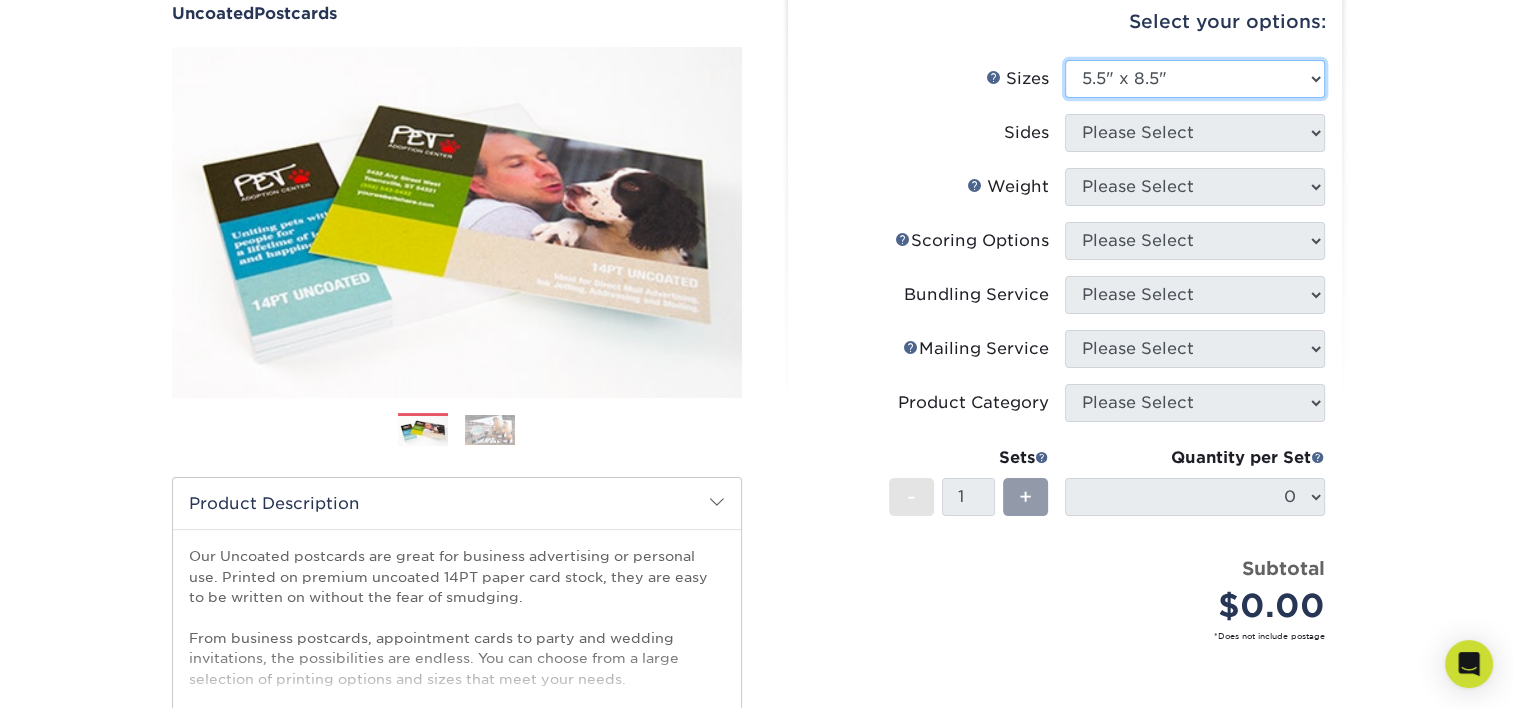 click on "Please Select
1.5" x 7"
2" x 8"
2.12" x 5.5"
2.75" x 4.25"
2.75" x 8.5"
3" x 4"
3.5" x 3.5"
3.5" x 8.5"
4" x 4"" at bounding box center [1195, 79] 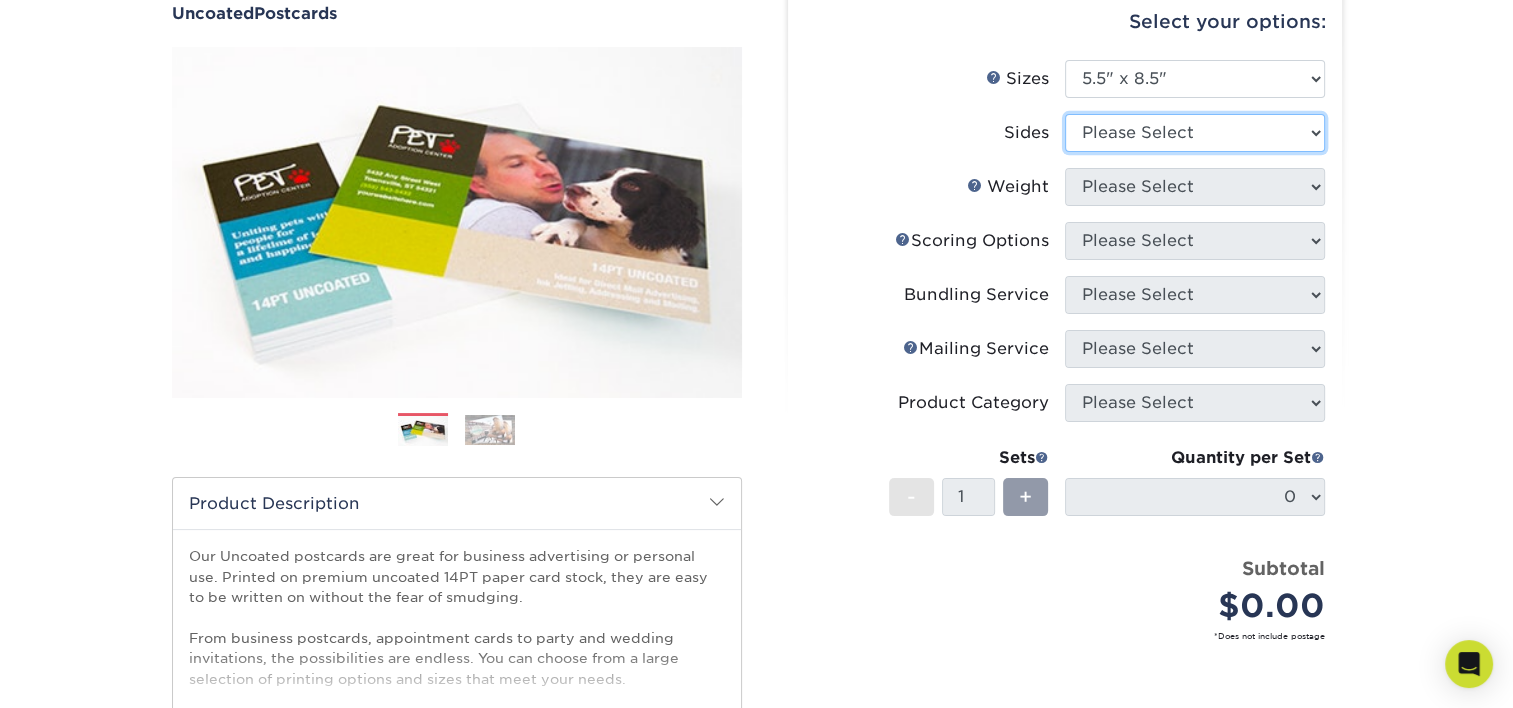 click on "Please Select Print Both Sides Print Front Only" at bounding box center (1195, 133) 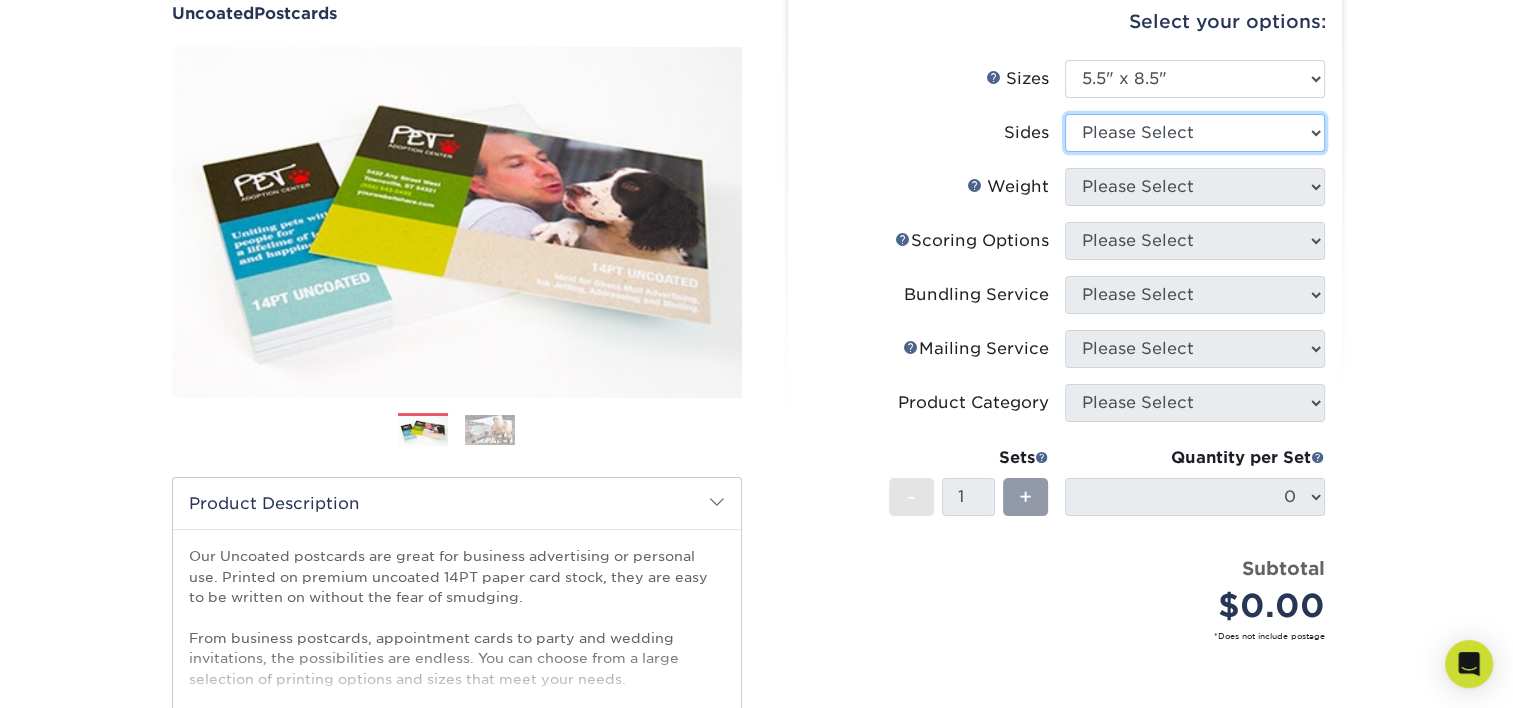 select on "13abbda7-1d64-4f25-8bb2-c179b224825d" 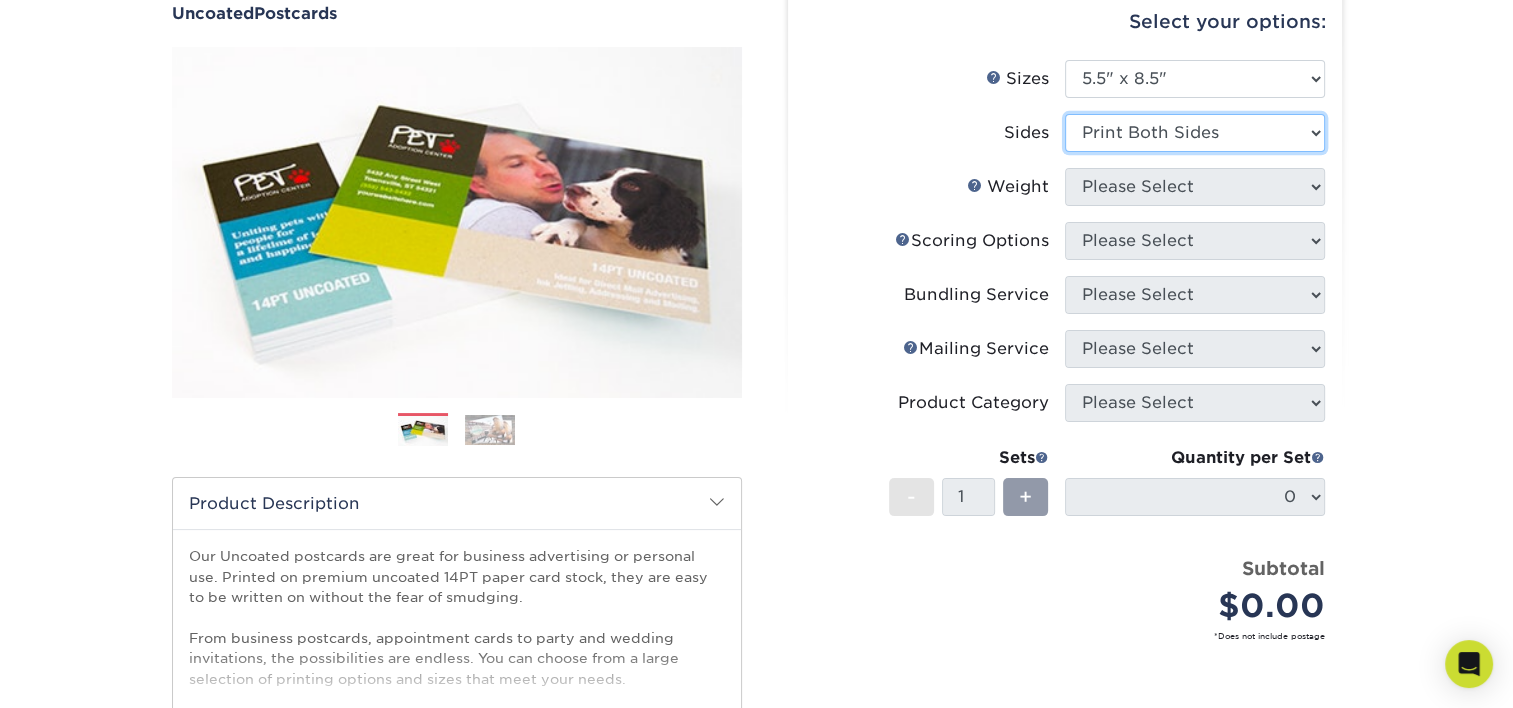 click on "Please Select Print Both Sides Print Front Only" at bounding box center [1195, 133] 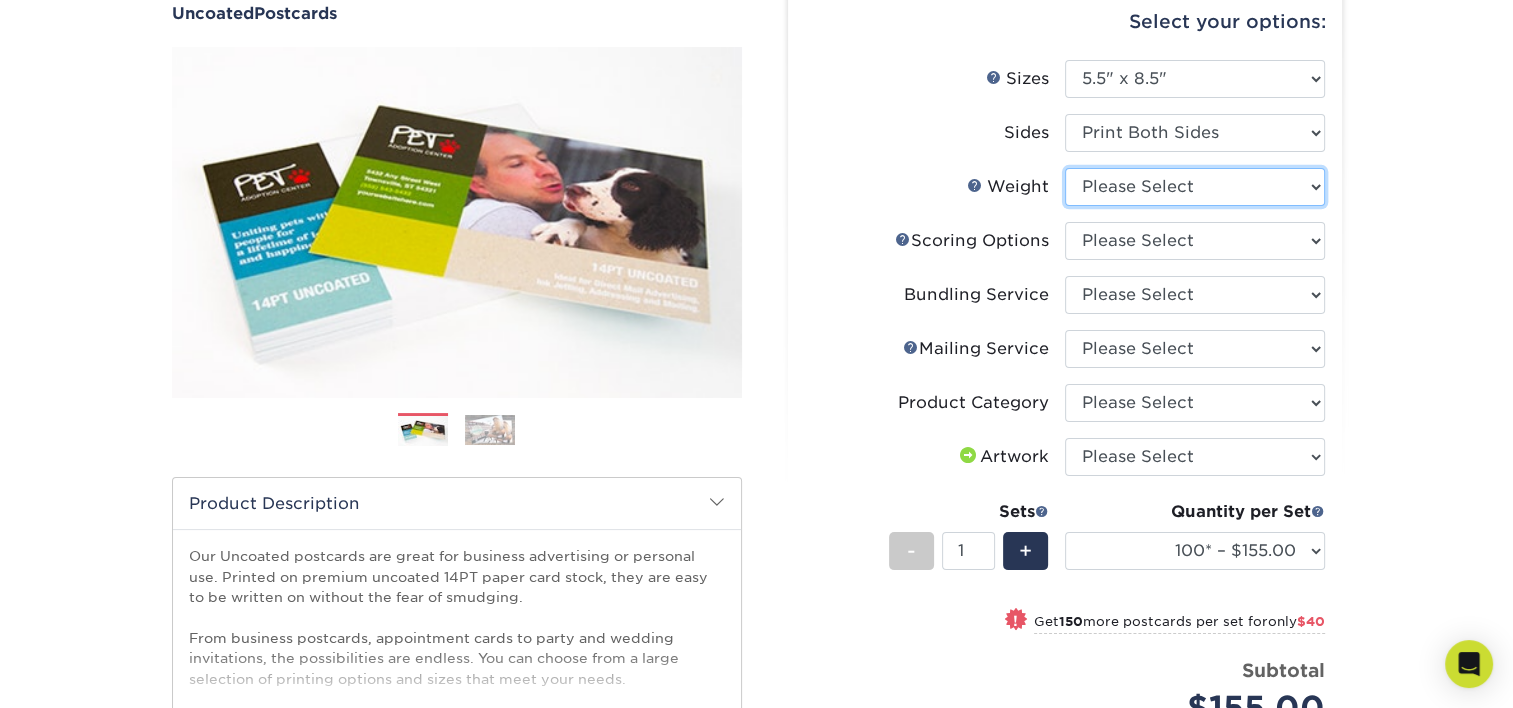 click on "Please Select 14PT Uncoated" at bounding box center [1195, 187] 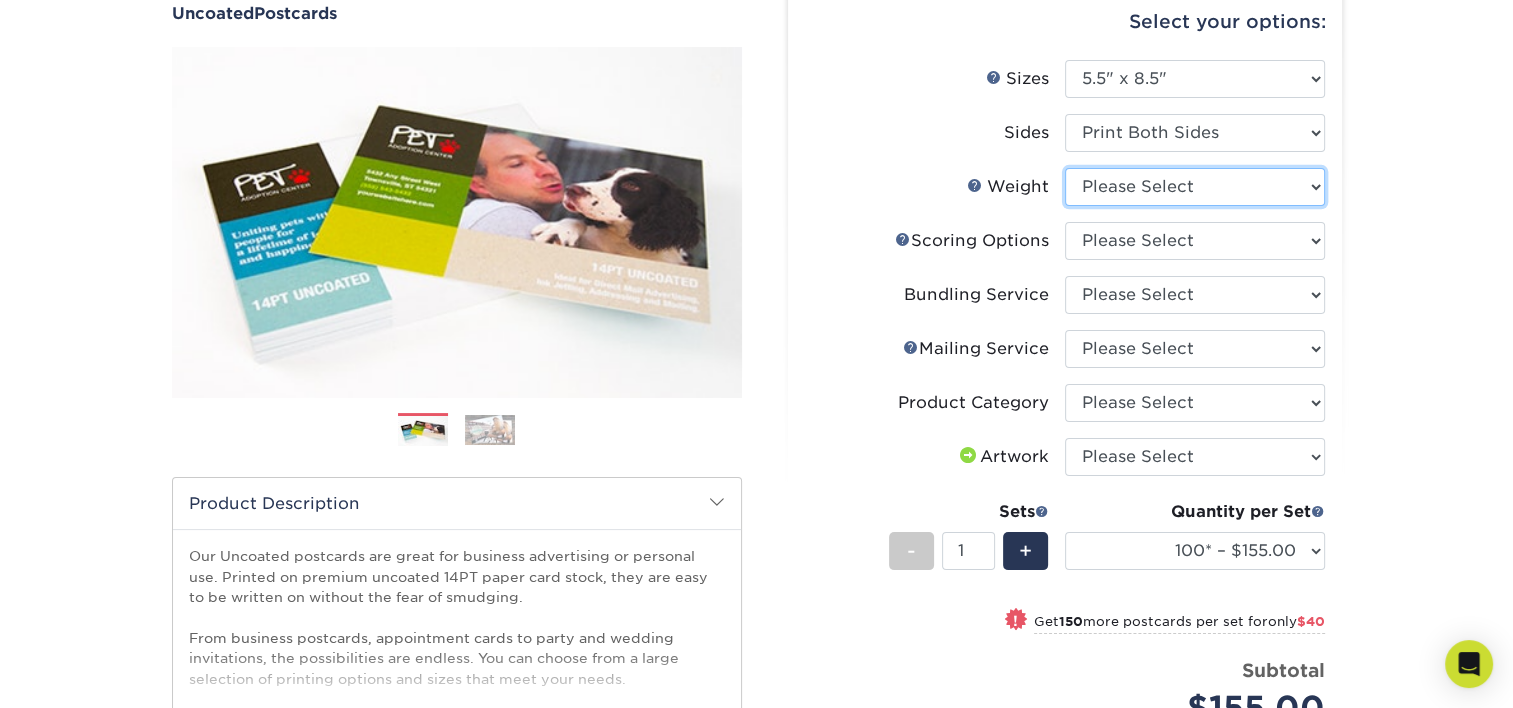 select on "14PT Uncoated" 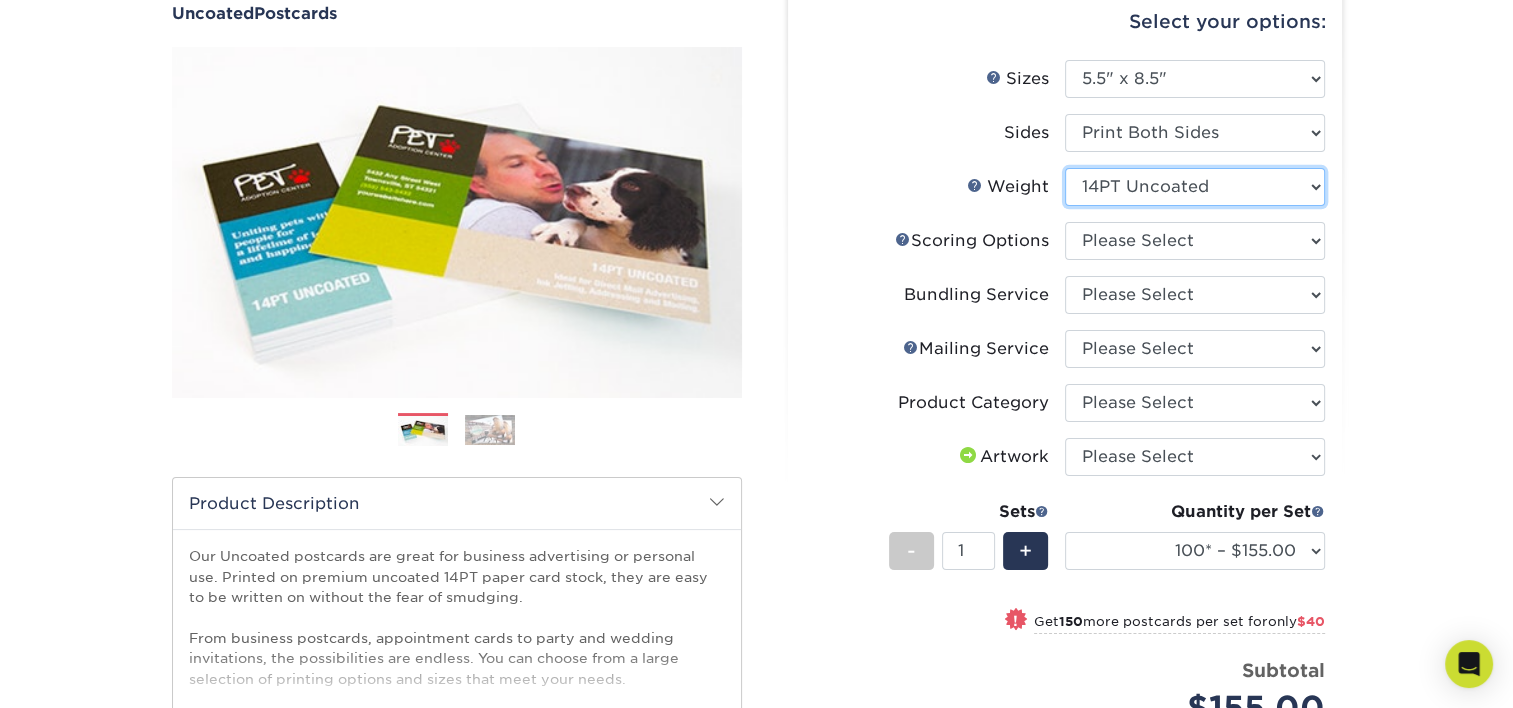 click on "Please Select 14PT Uncoated" at bounding box center [1195, 187] 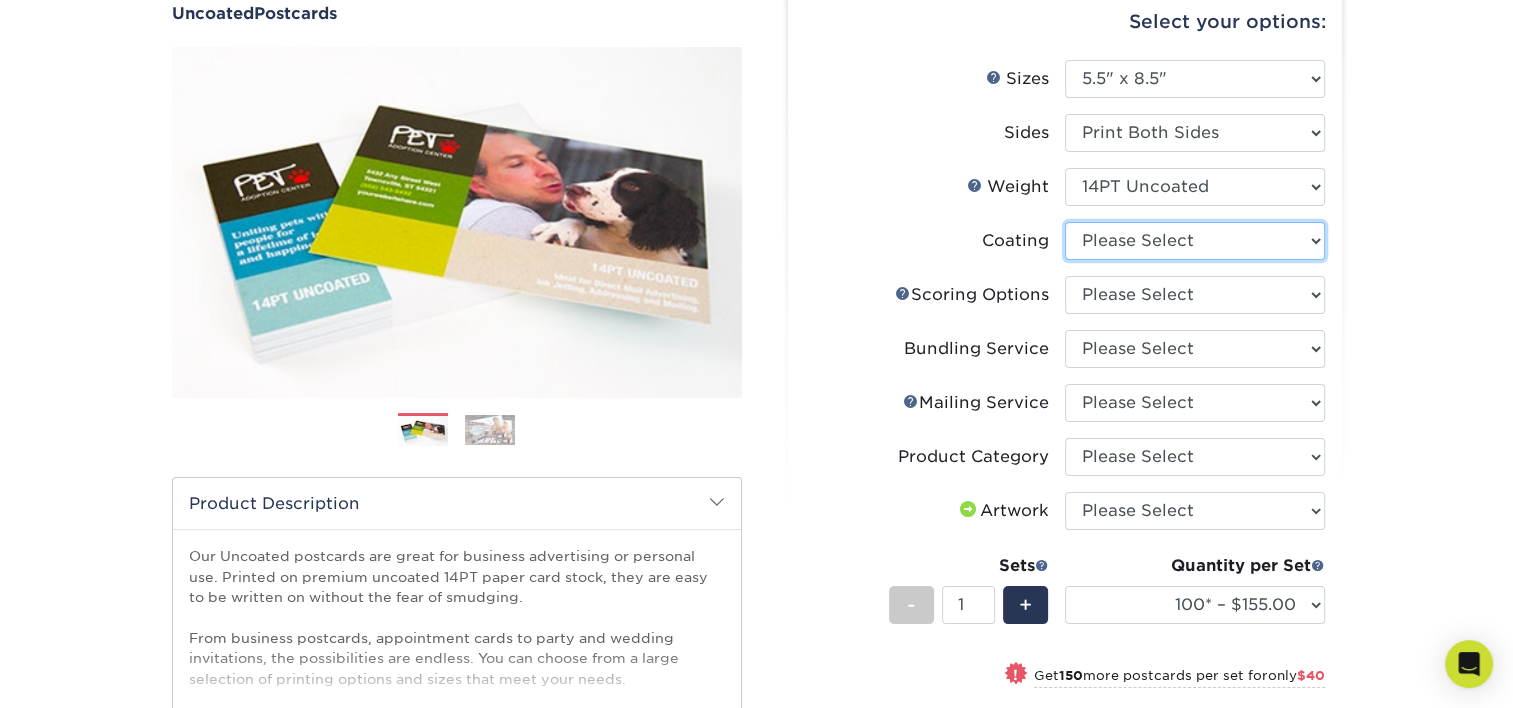 click at bounding box center (1195, 241) 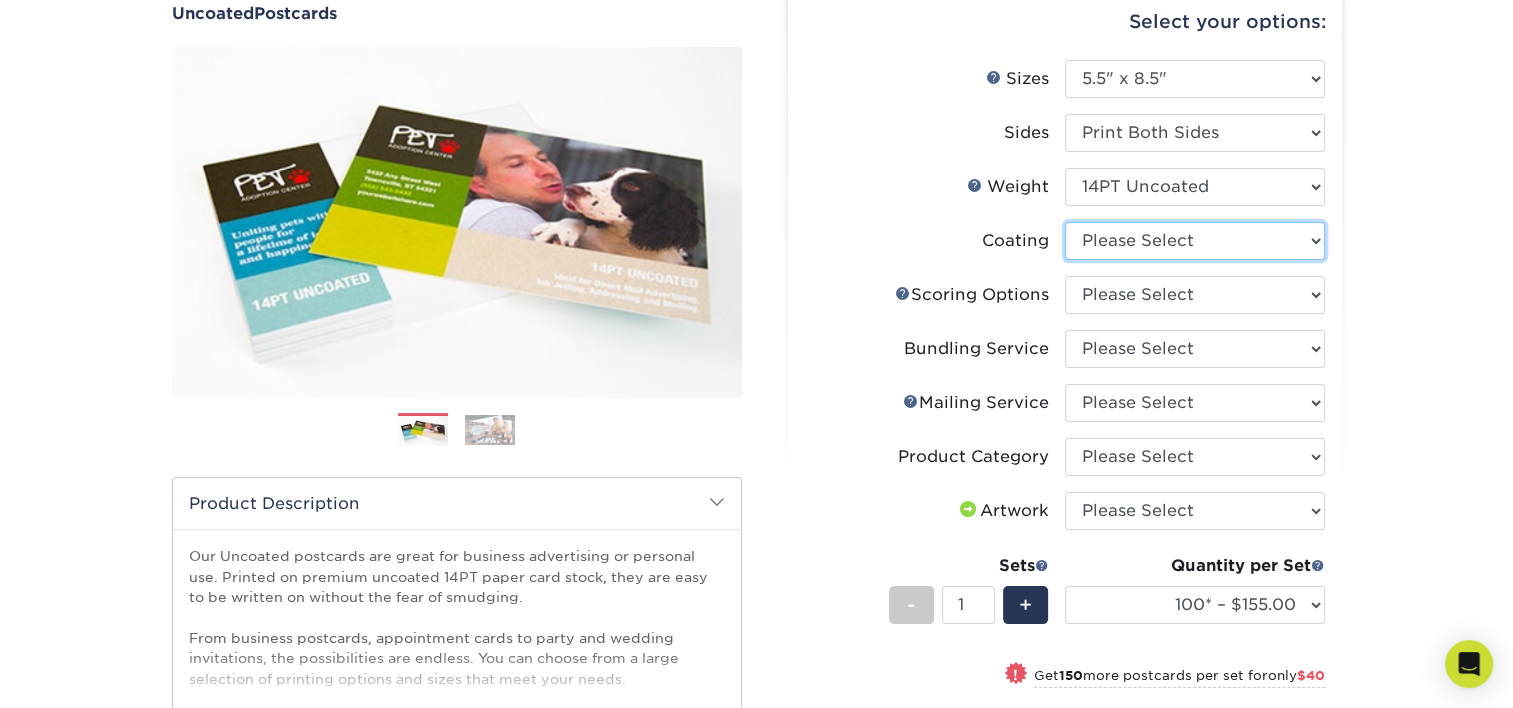 select on "3e7618de-abca-4bda-9f97-8b9129e913d8" 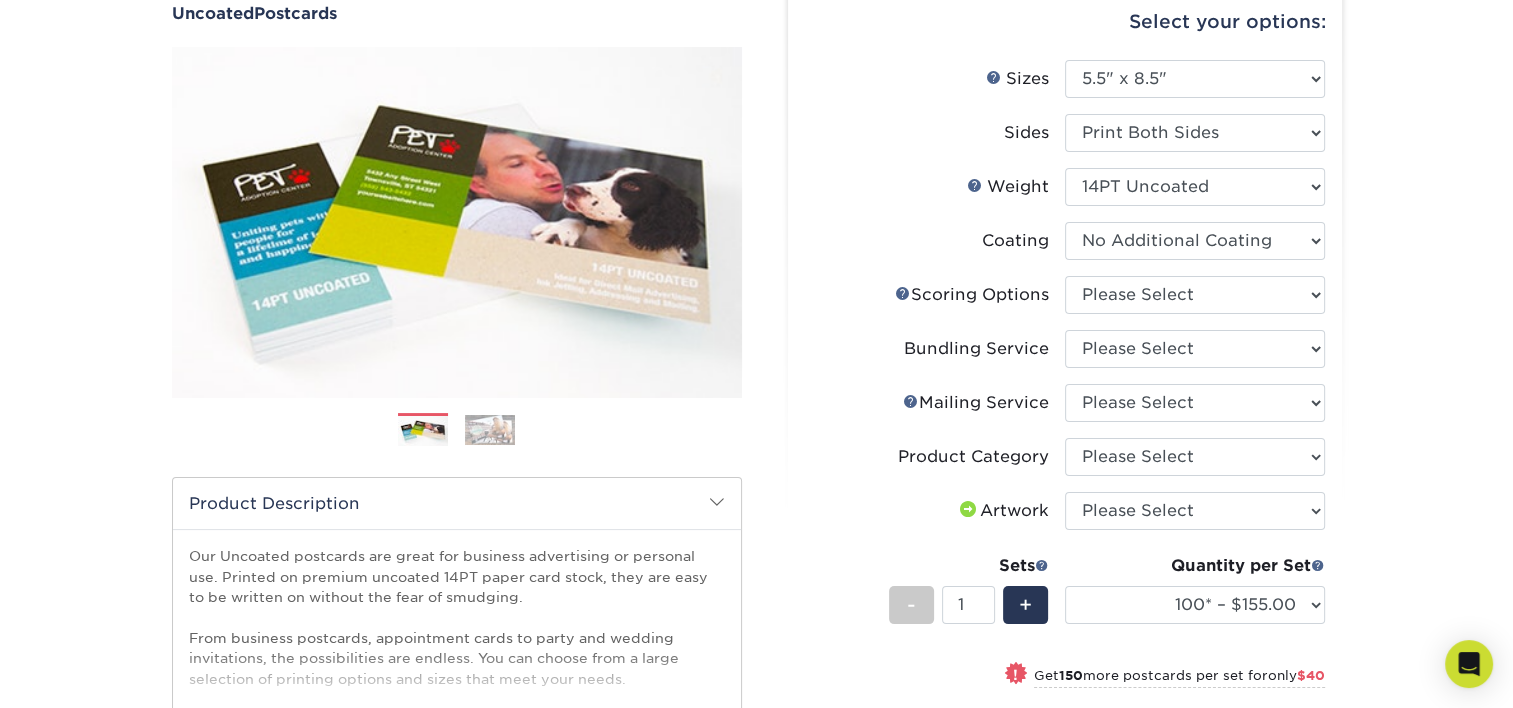 click at bounding box center [1195, 241] 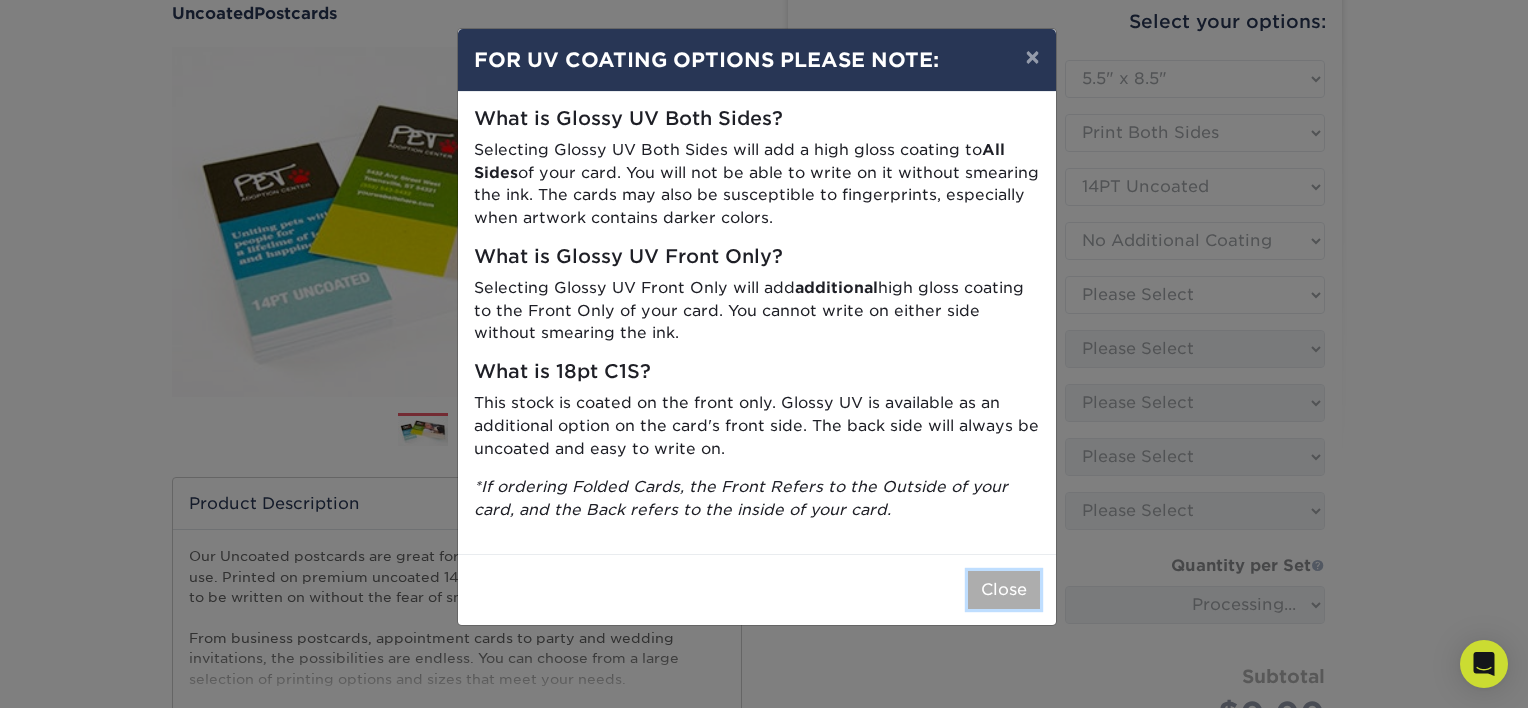 click on "Close" at bounding box center [1004, 590] 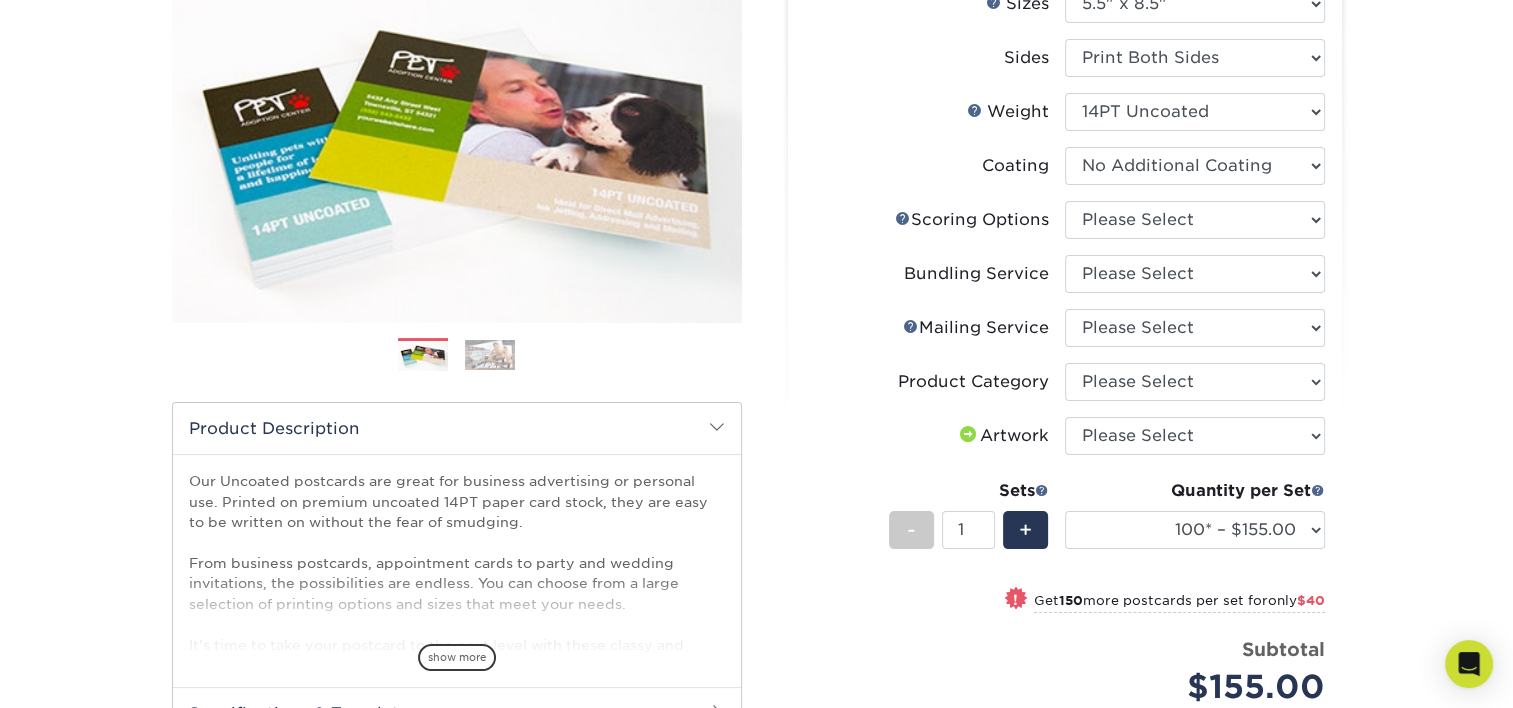 scroll, scrollTop: 272, scrollLeft: 0, axis: vertical 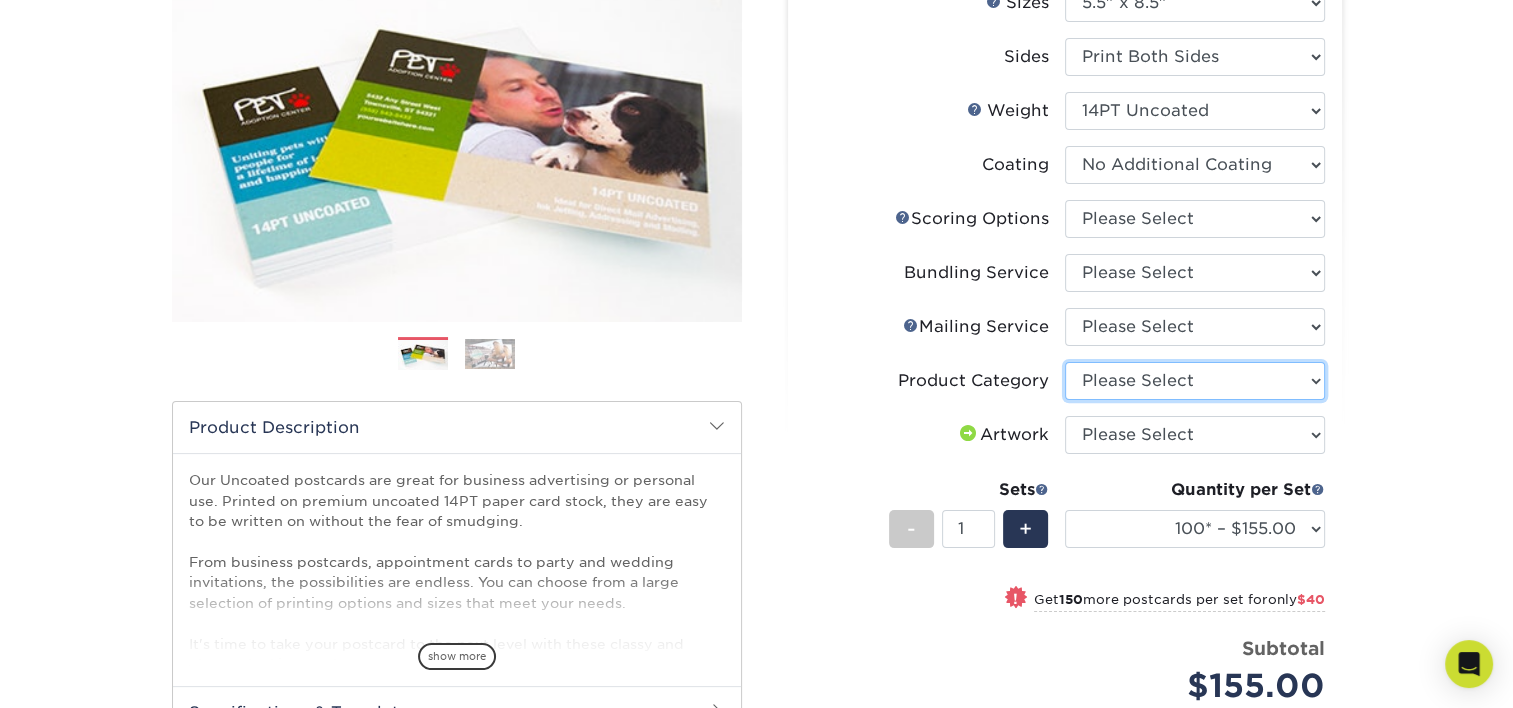 click on "Please Select Postcards" at bounding box center (1195, 381) 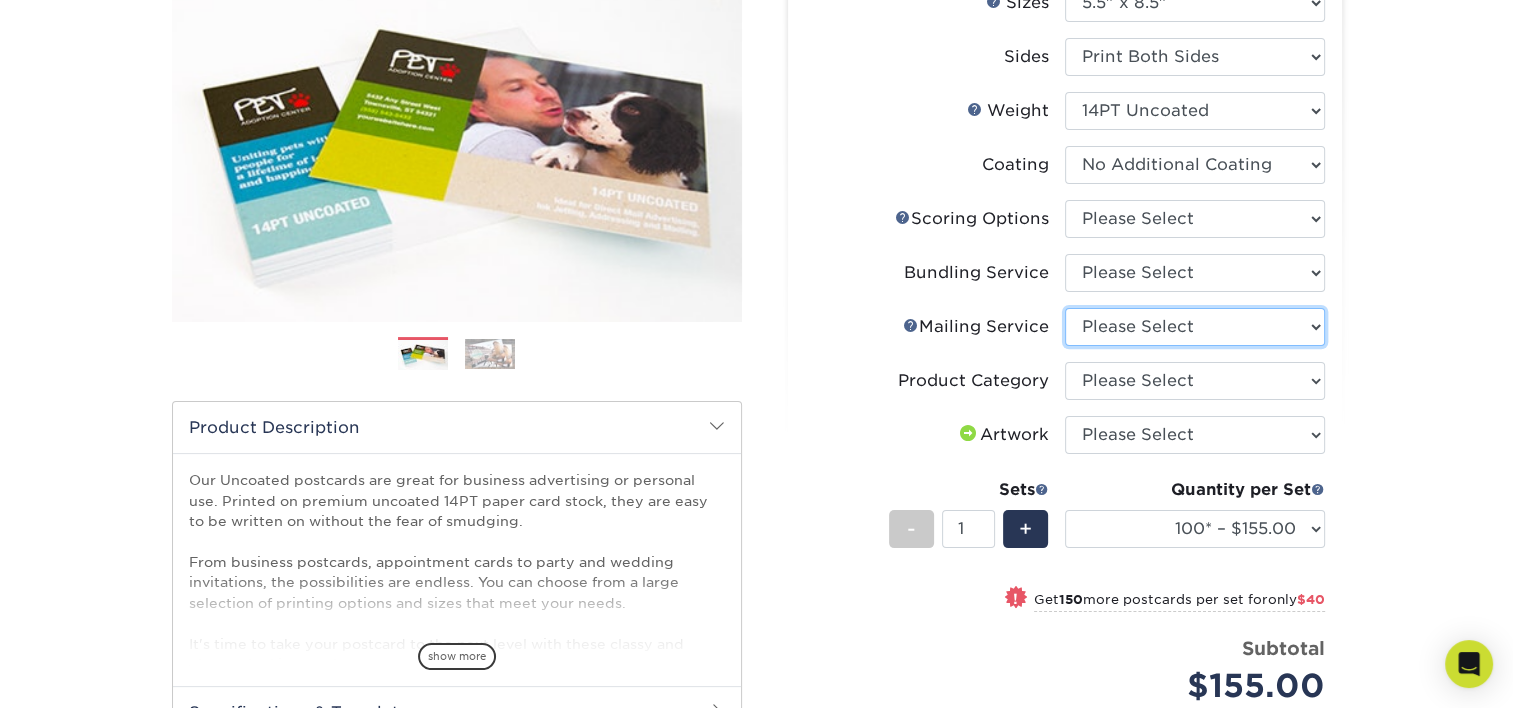 click on "Please Select No Direct Mailing Service No, I will mail/stamp/imprint Direct Mailing from FL Direct Mailing from CA Direct Mailing from NJ Direct Mailing from TX" at bounding box center [1195, 327] 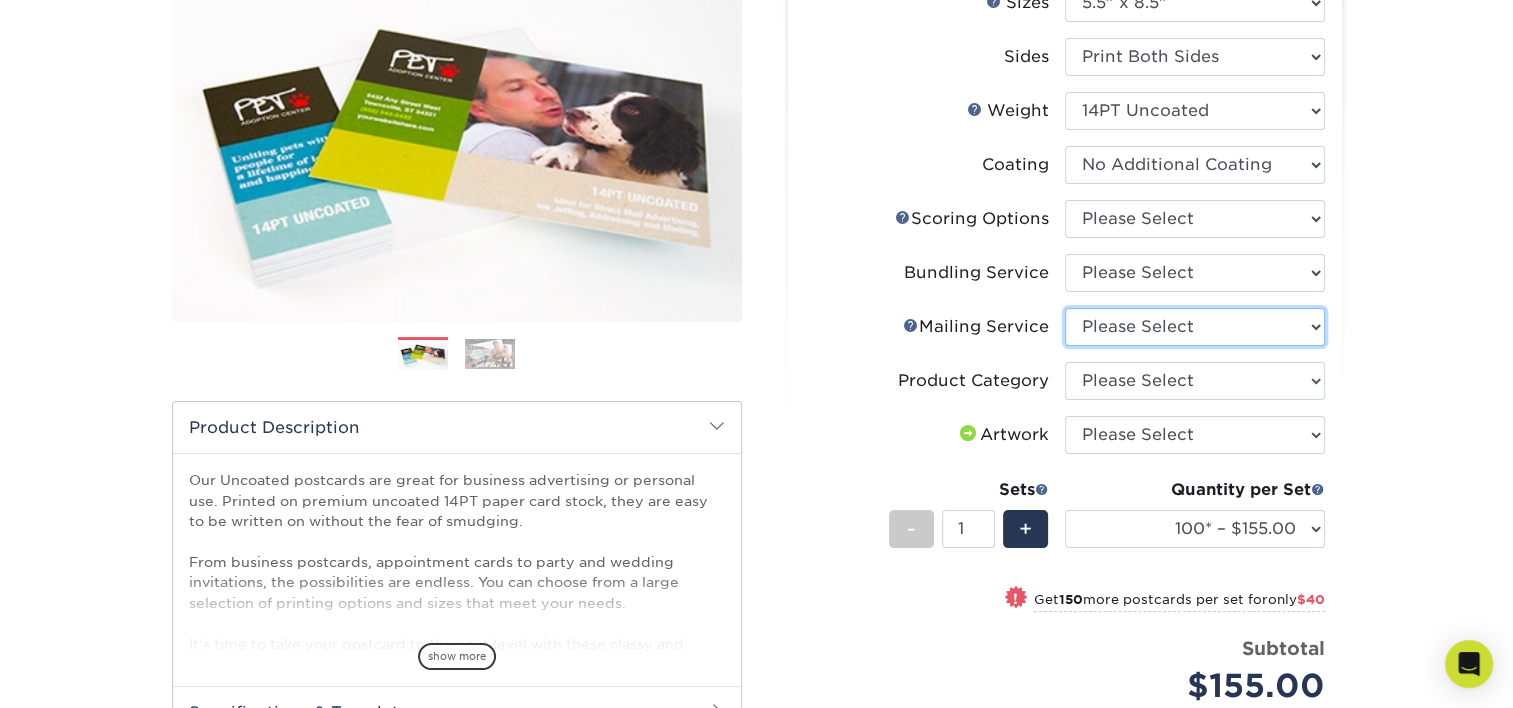 click on "Please Select No Direct Mailing Service No, I will mail/stamp/imprint Direct Mailing from FL Direct Mailing from CA Direct Mailing from NJ Direct Mailing from TX" at bounding box center (1195, 327) 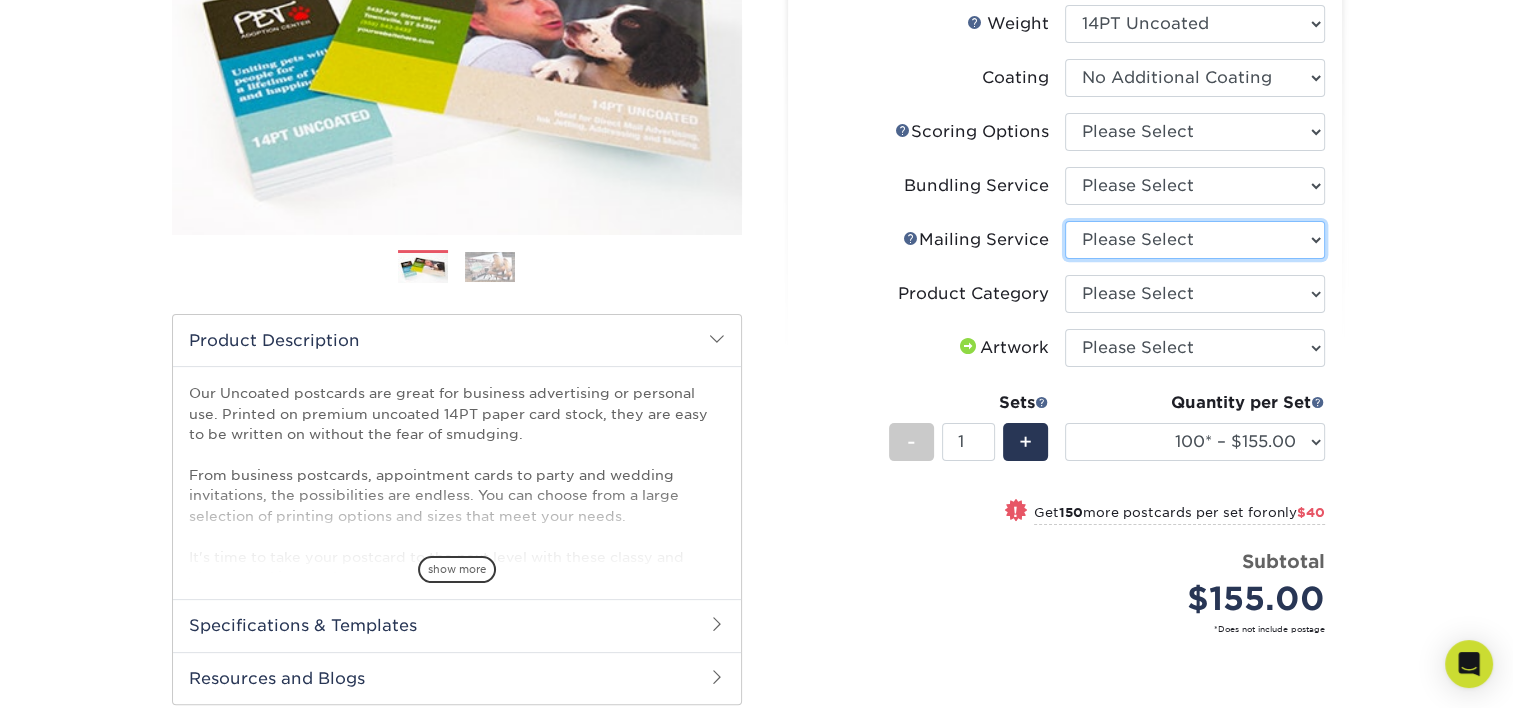 scroll, scrollTop: 360, scrollLeft: 0, axis: vertical 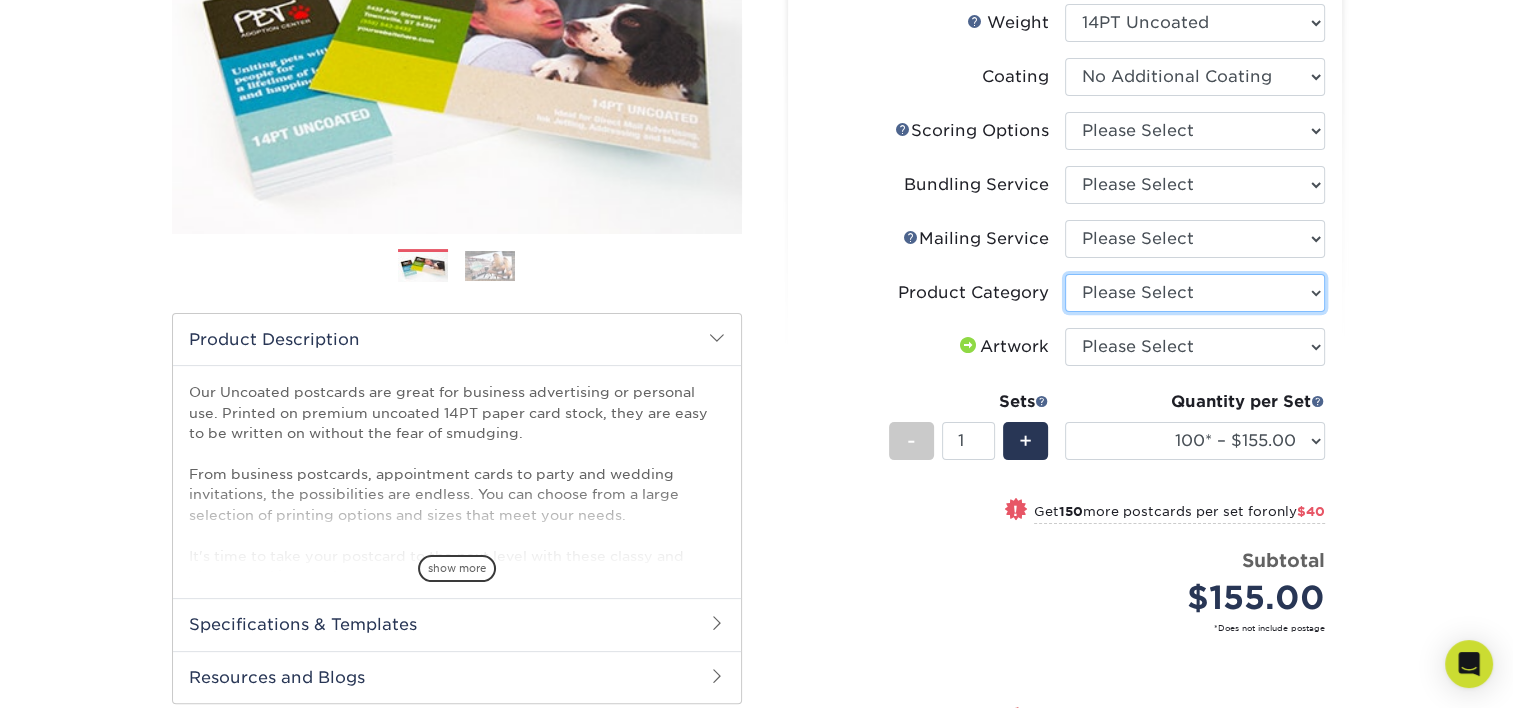 click on "Please Select Postcards" at bounding box center (1195, 293) 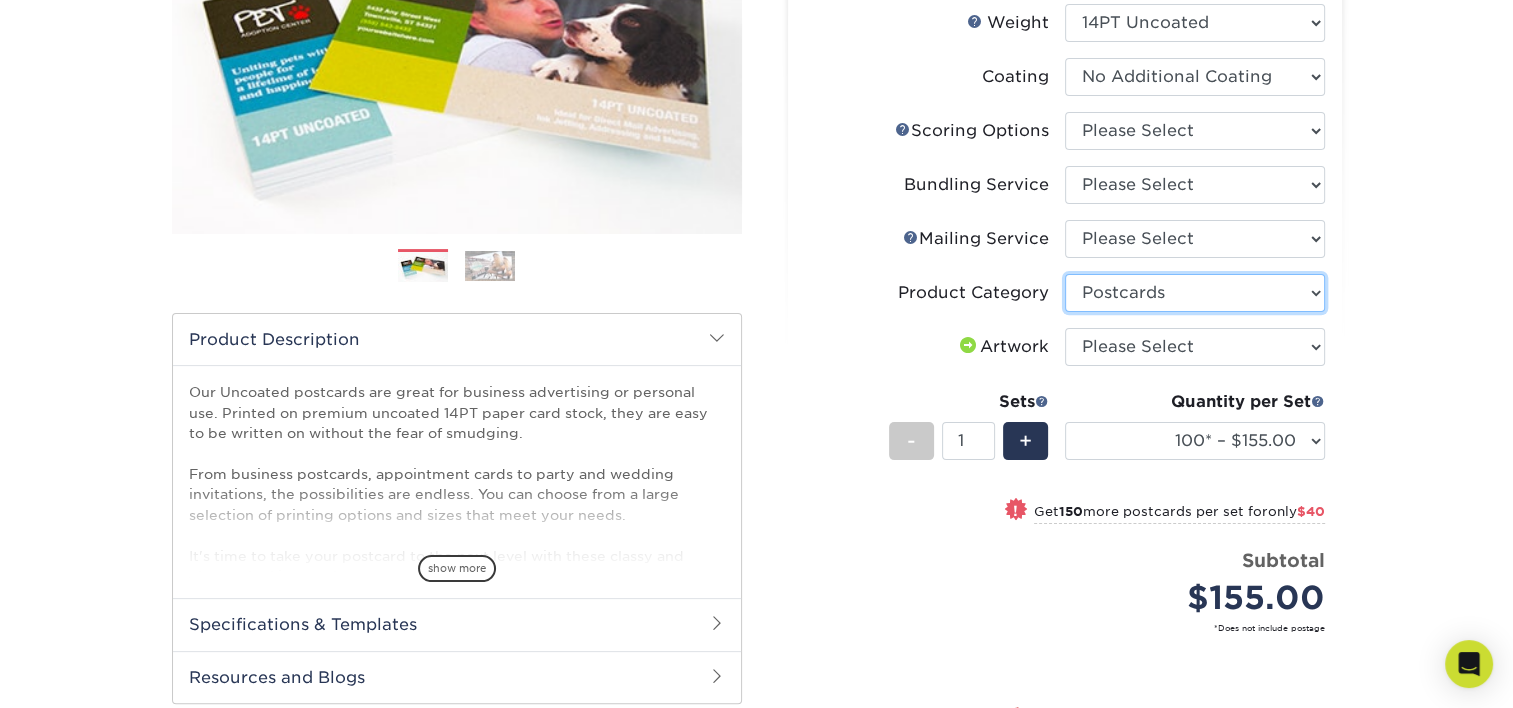 click on "Please Select Postcards" at bounding box center [1195, 293] 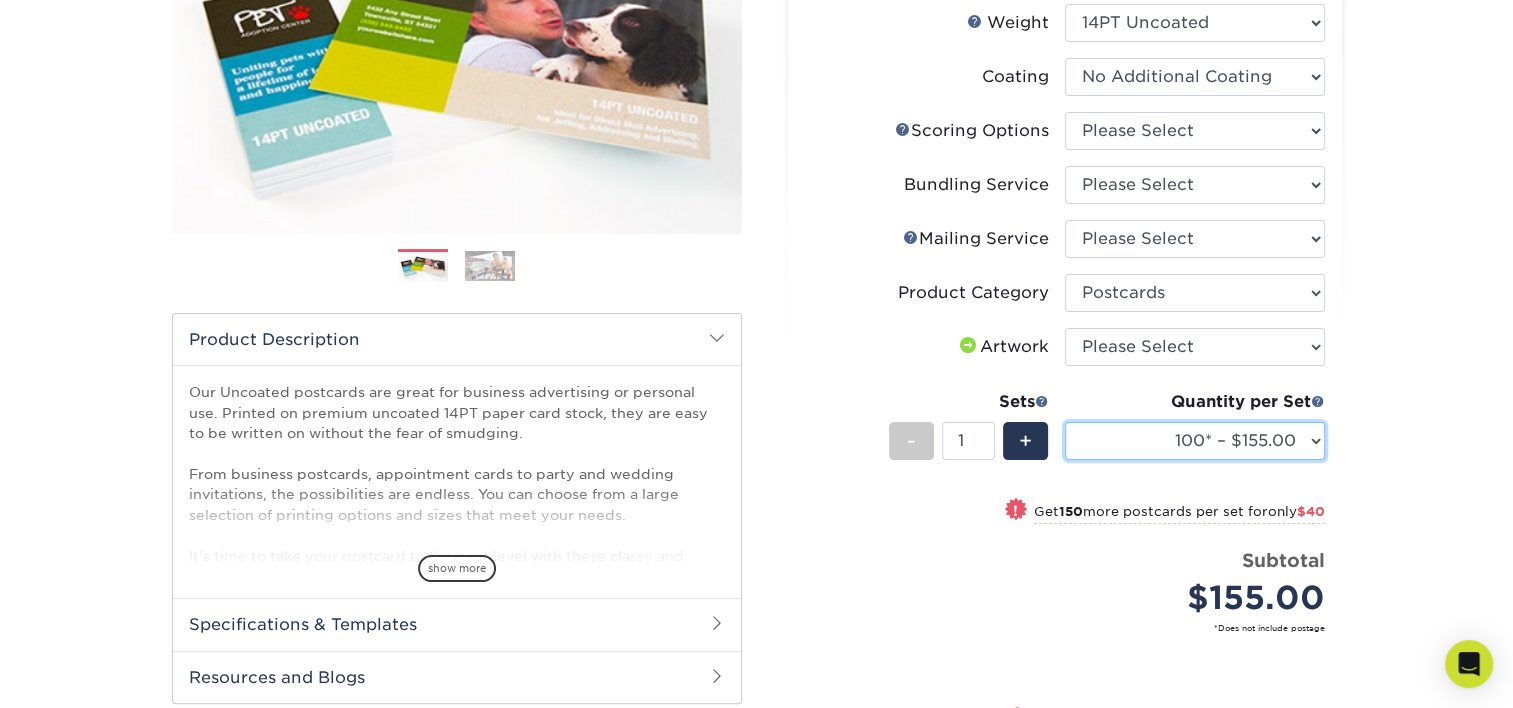 click on "100* – $155.00 250* – $195.00 500 – $214.00 750 – $247.00 1000 – $280.00 1500 – $323.00 2000 – $387.00 2500 – $451.00 3000 – $491.00 4000 – $550.00 5000 – $609.00 10000 – $1218.00 15000 – $1811.00 20000 – $2403.00 25000 – $2881.00 30000 – $3437.00 35000 – $3987.00 40000 – $4530.00 45000 – $5066.00 50000 – $5596.00" at bounding box center (1195, 441) 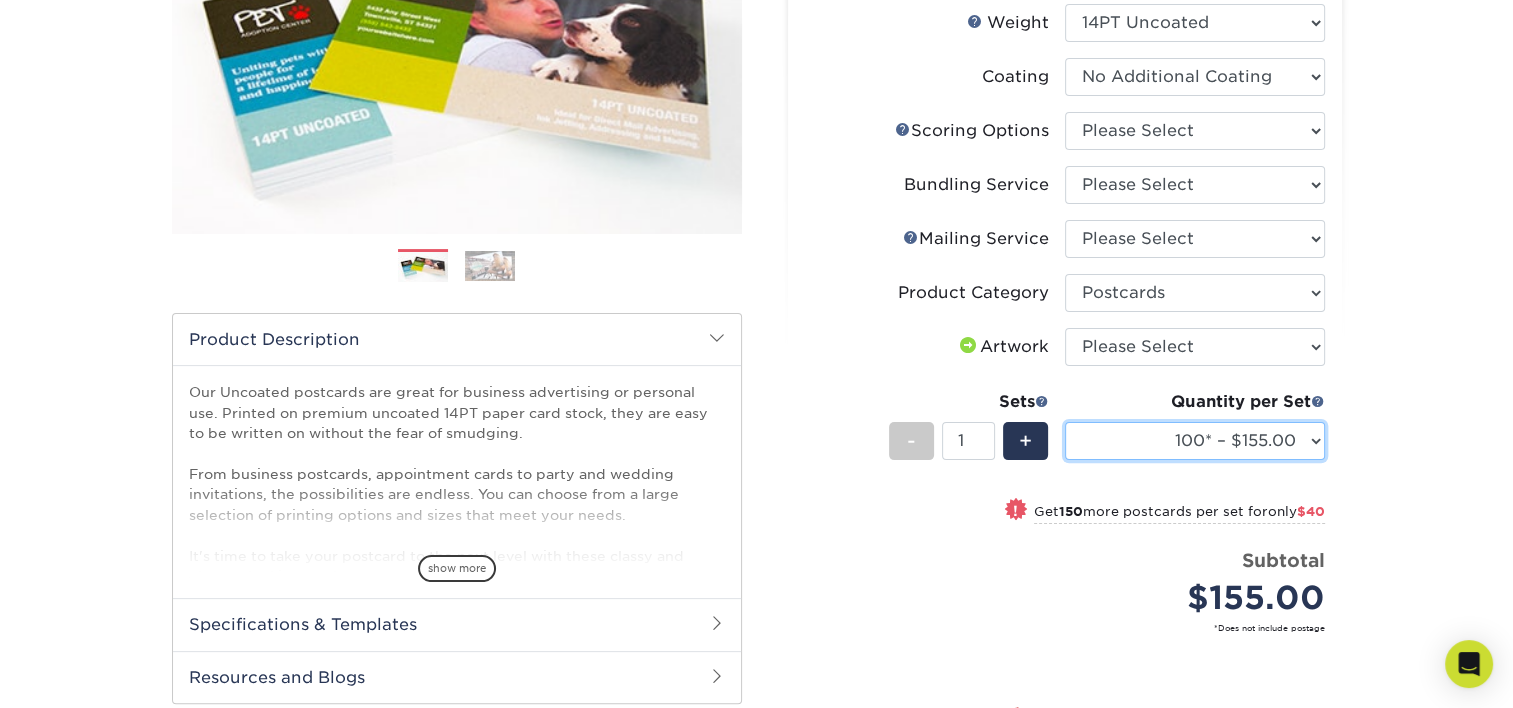 select on "250* – $195.00" 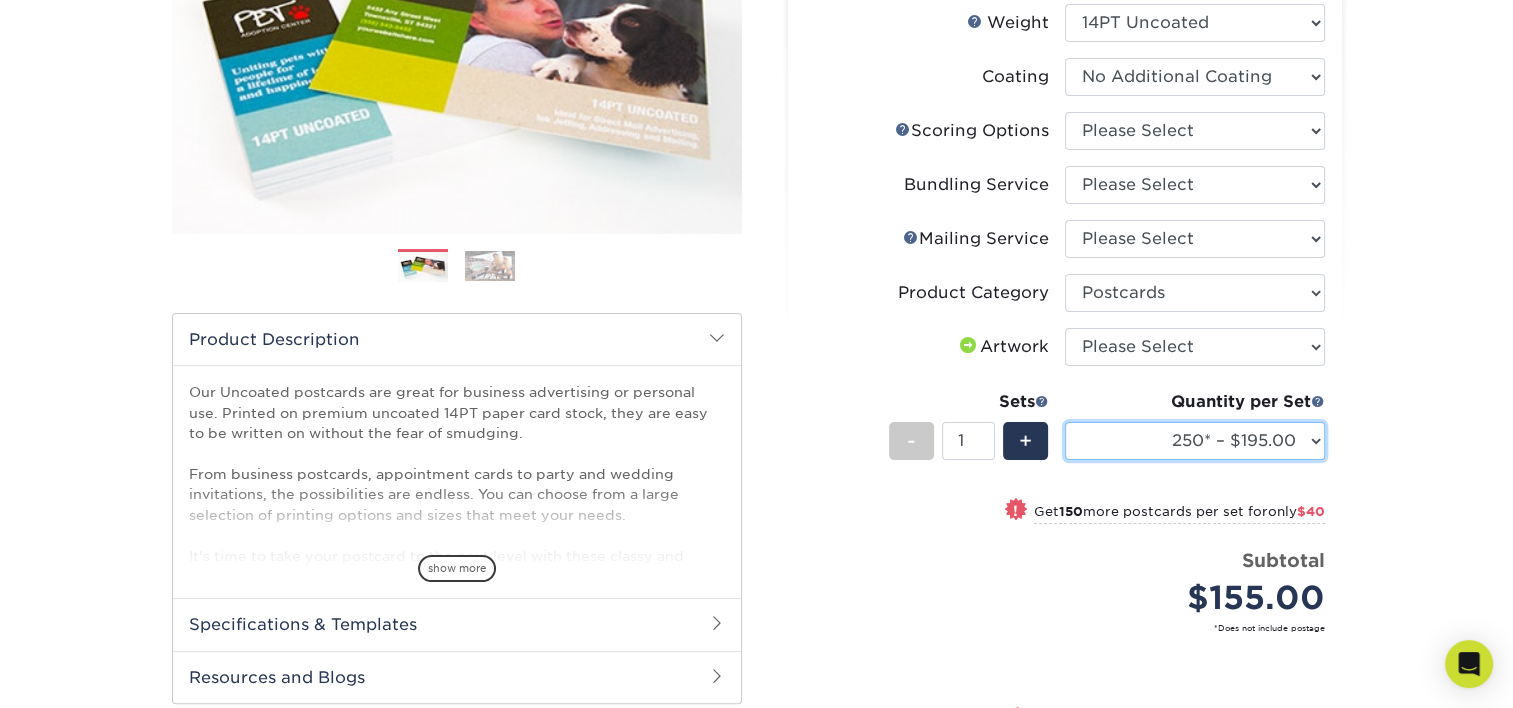 click on "100* – $155.00 250* – $195.00 500 – $214.00 750 – $247.00 1000 – $280.00 1500 – $323.00 2000 – $387.00 2500 – $451.00 3000 – $491.00 4000 – $550.00 5000 – $609.00 10000 – $1218.00 15000 – $1811.00 20000 – $2403.00 25000 – $2881.00 30000 – $3437.00 35000 – $3987.00 40000 – $4530.00 45000 – $5066.00 50000 – $5596.00" at bounding box center (1195, 441) 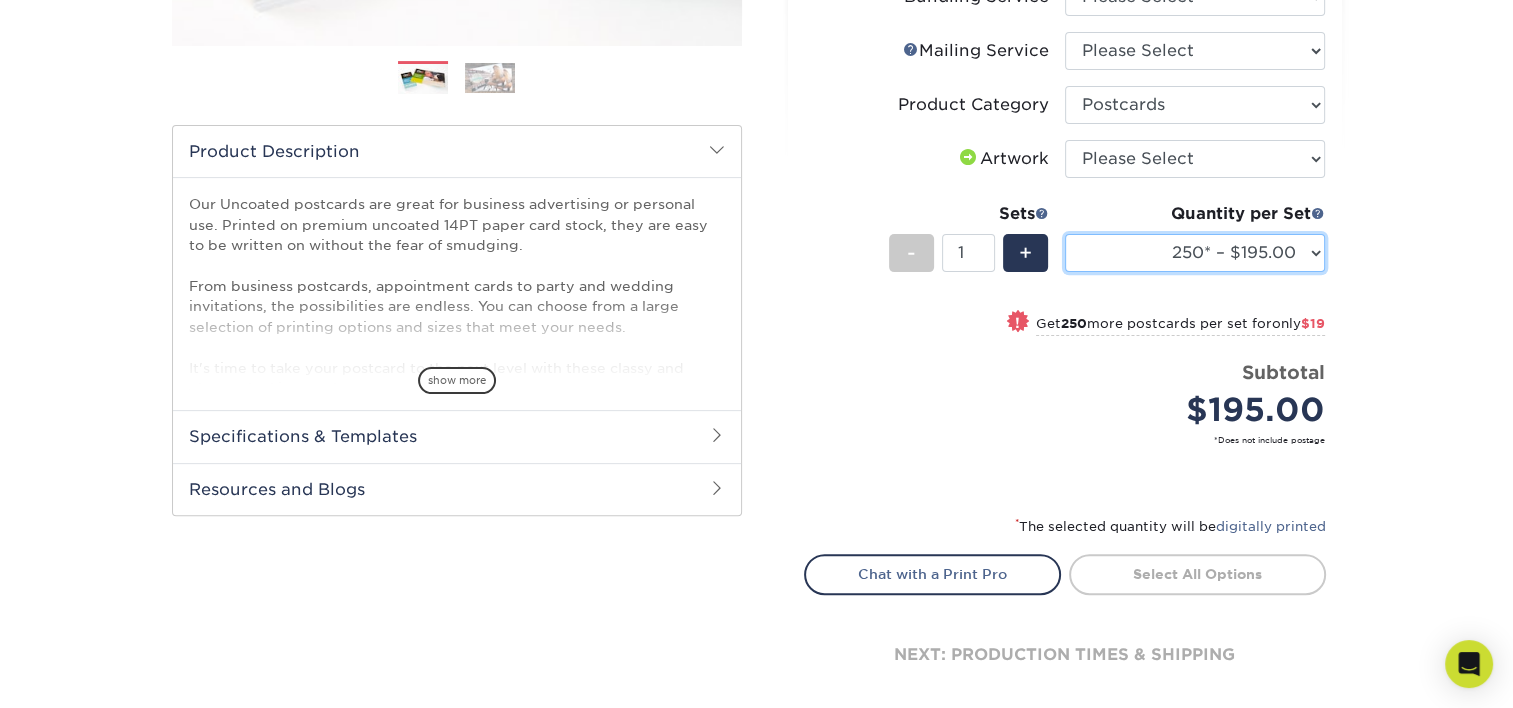 scroll, scrollTop: 0, scrollLeft: 0, axis: both 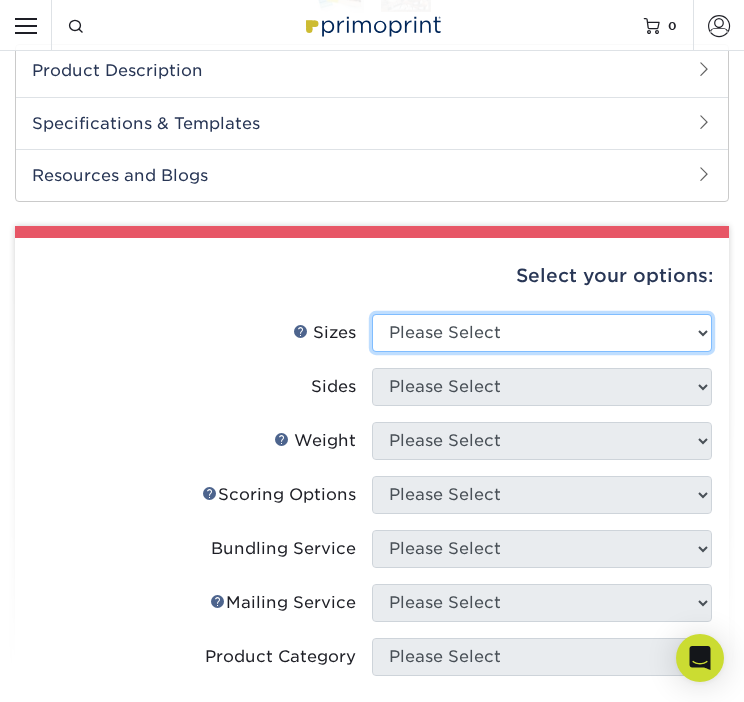 click on "Please Select
1.5" x 7"
2" x 8"
2.12" x 5.5"
2.75" x 4.25"
2.75" x 8.5"
3" x 4"
3.5" x 3.5"
3.5" x 8.5"
4" x 4"" at bounding box center (542, 333) 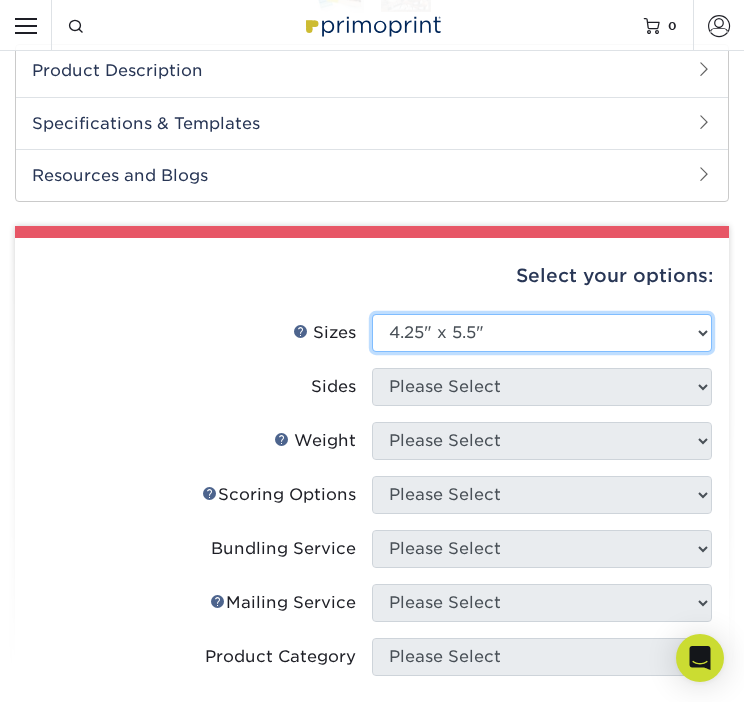 click on "Please Select
1.5" x 7"
2" x 8"
2.12" x 5.5"
2.75" x 4.25"
2.75" x 8.5"
3" x 4"
3.5" x 3.5"
3.5" x 8.5"
4" x 4"" at bounding box center (542, 333) 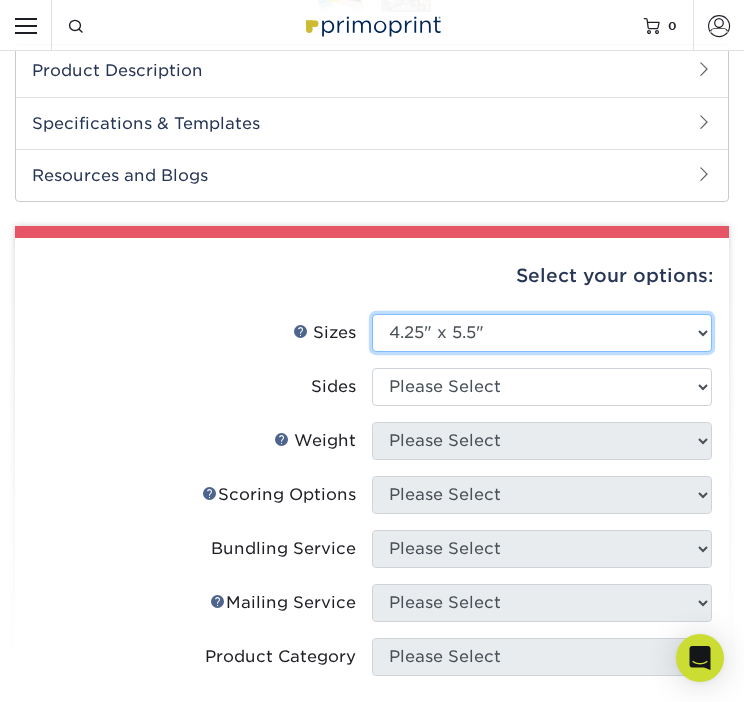 click on "Please Select
1.5" x 7"
2" x 8"
2.12" x 5.5"
2.75" x 4.25"
2.75" x 8.5"
3" x 4"
3.5" x 3.5"
3.5" x 8.5"
4" x 4"" at bounding box center (542, 333) 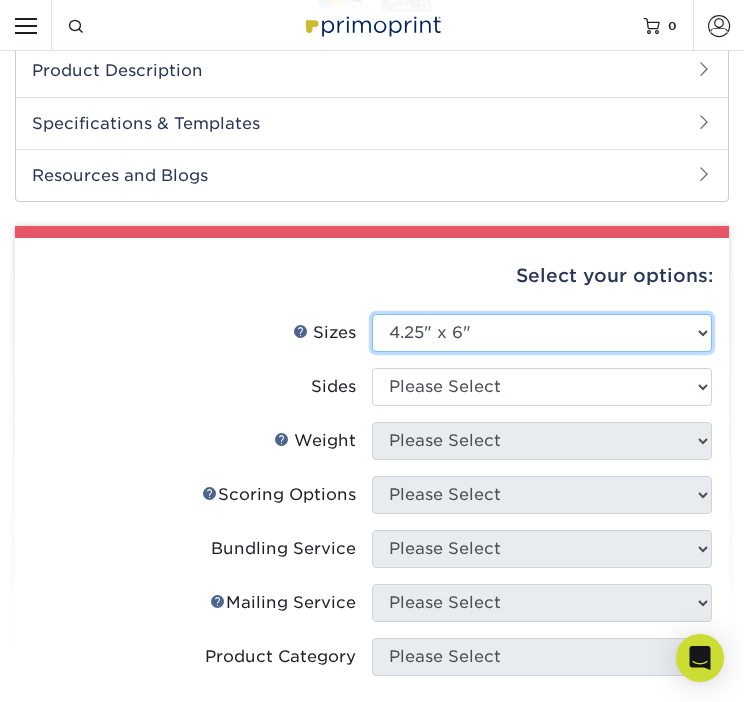 click on "Please Select
1.5" x 7"
2" x 8"
2.12" x 5.5"
2.75" x 4.25"
2.75" x 8.5"
3" x 4"
3.5" x 3.5"
3.5" x 8.5"
4" x 4"" at bounding box center [542, 333] 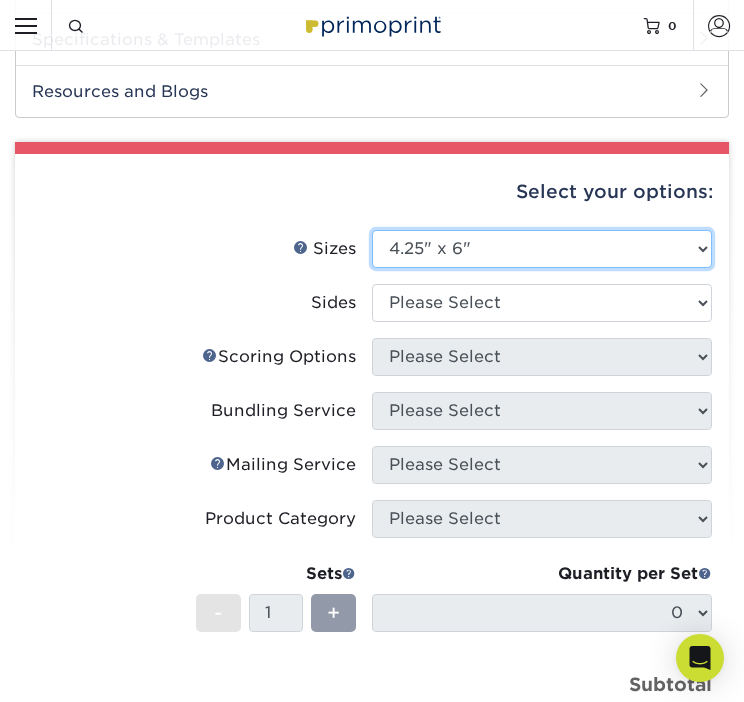 scroll, scrollTop: 640, scrollLeft: 0, axis: vertical 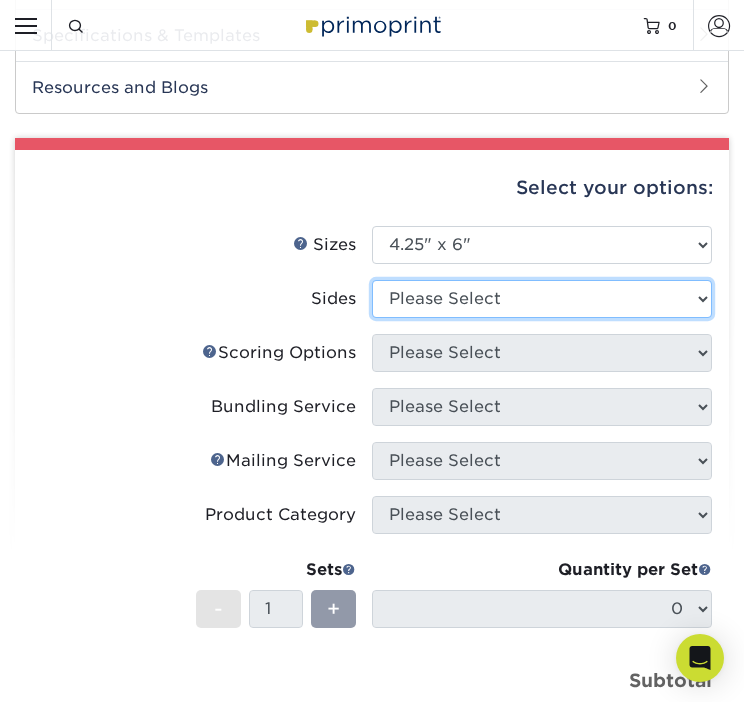 click on "Please Select Print Both Sides Print Front Only" at bounding box center [542, 299] 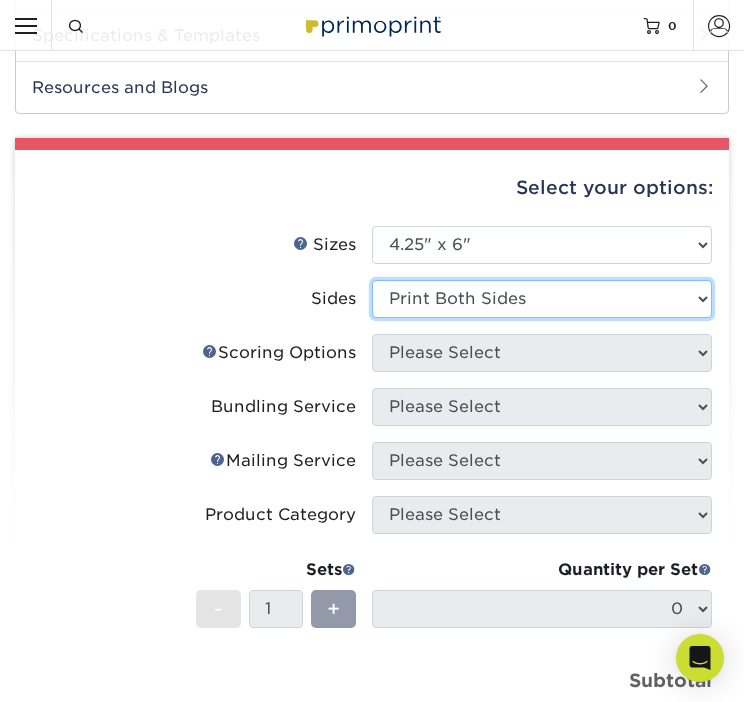 click on "Please Select Print Both Sides Print Front Only" at bounding box center [542, 299] 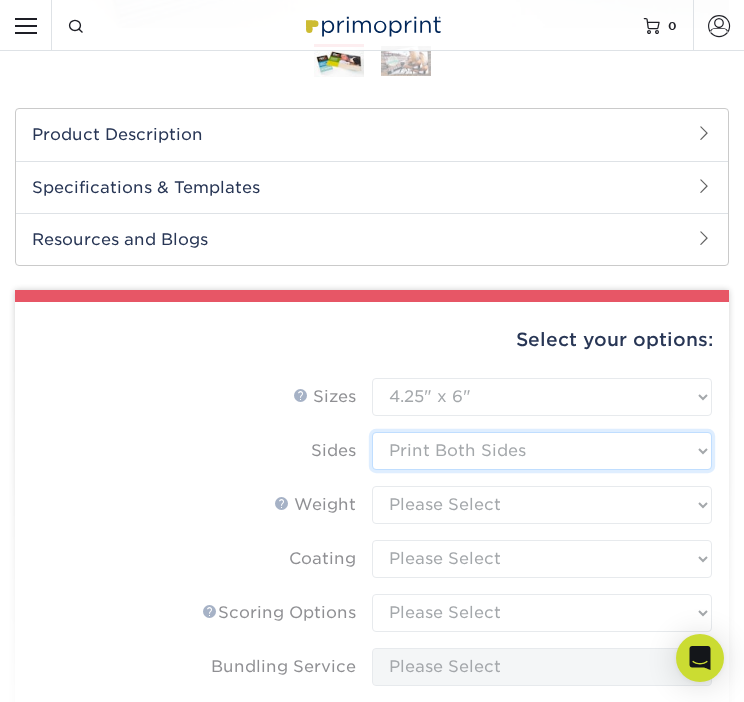 scroll, scrollTop: 450, scrollLeft: 0, axis: vertical 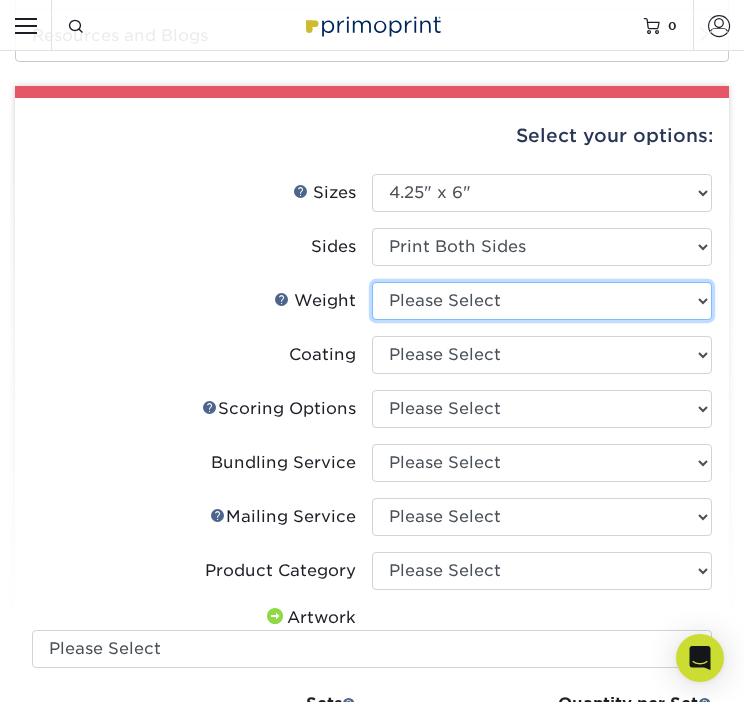 click on "Please Select 14PT Uncoated" at bounding box center [542, 301] 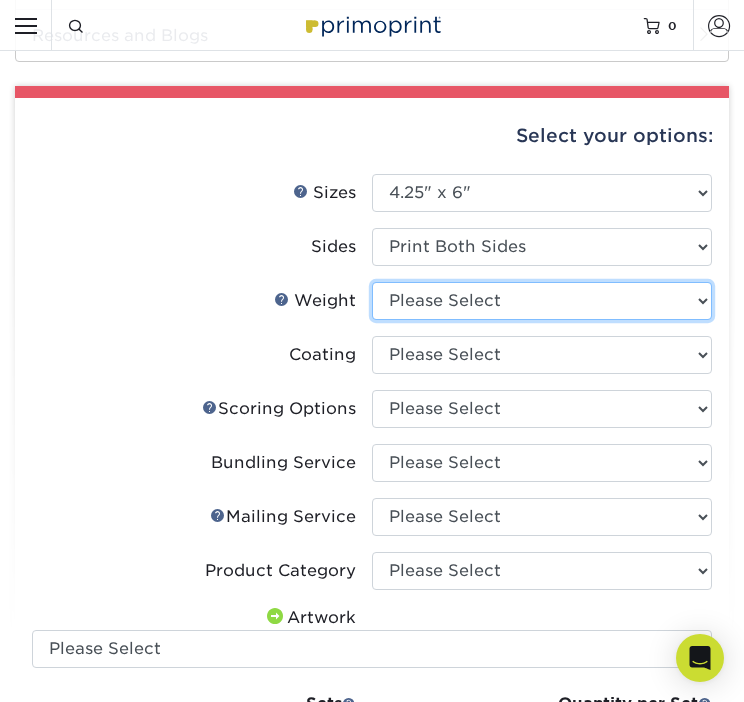 select on "14PT Uncoated" 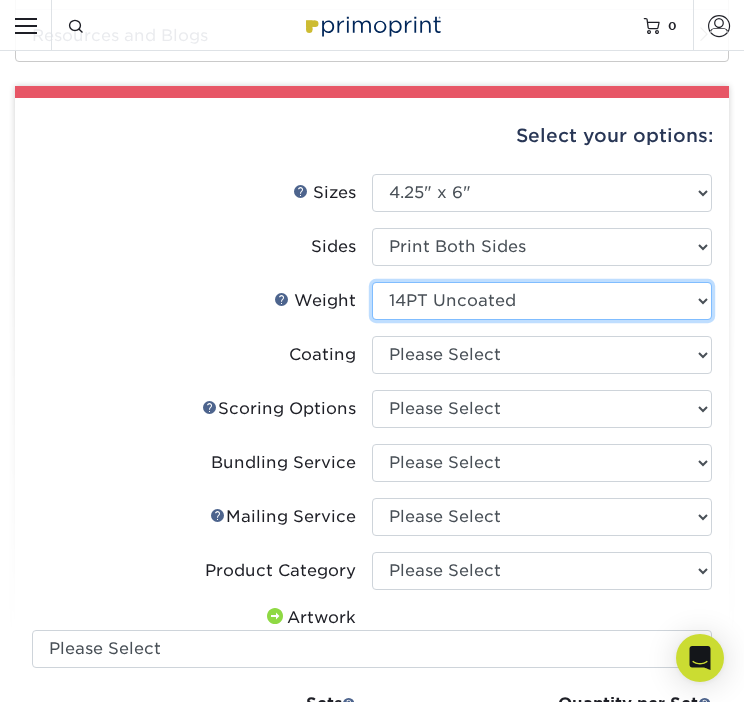 click on "Please Select 14PT Uncoated" at bounding box center [542, 301] 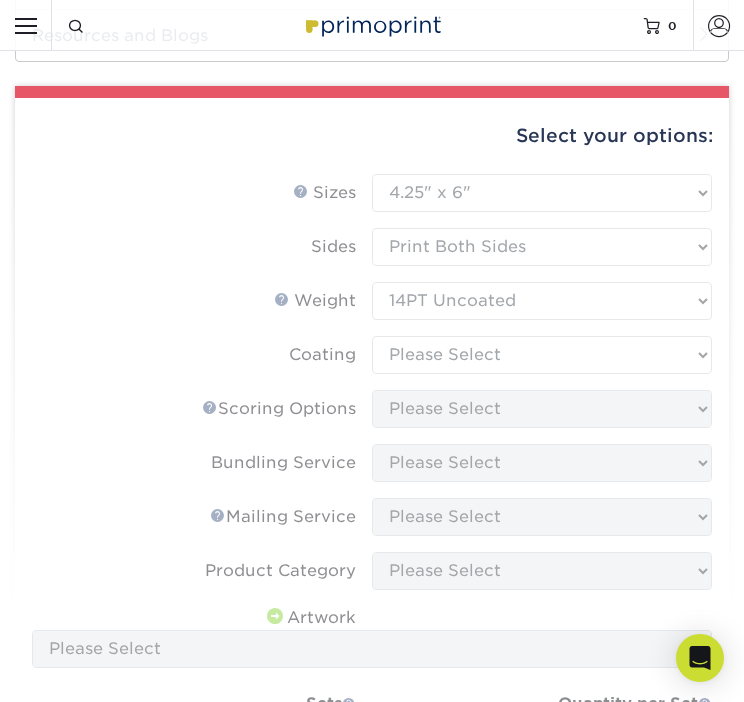 click on "Sizes Help Sizes
Please Select
1.5" x 7"
2" x 8" 2.12" x 5.5" 2.75" x 4.25" 2.75" x 8.5" 3" x 4" 4" x 4"" at bounding box center [372, 553] 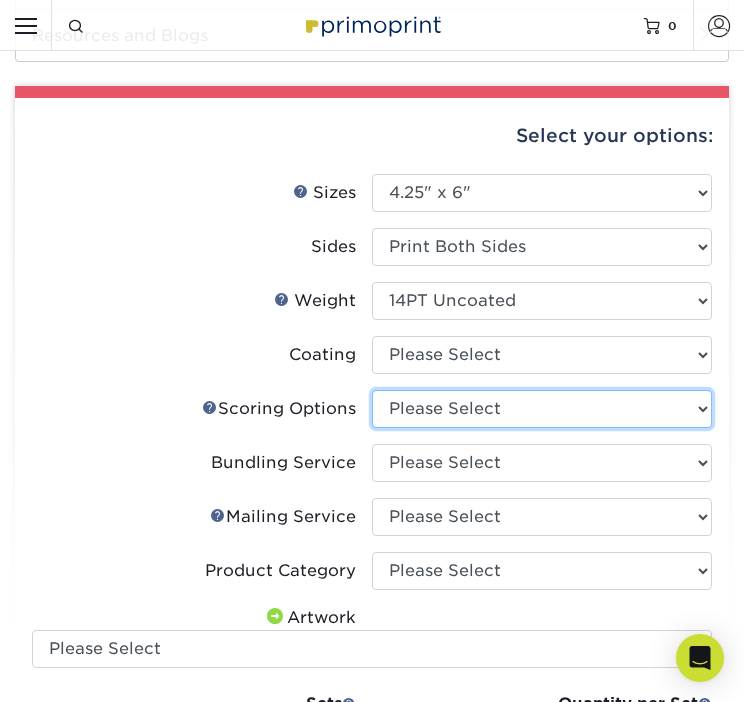 click on "Please Select No Scoring One Score" at bounding box center [542, 409] 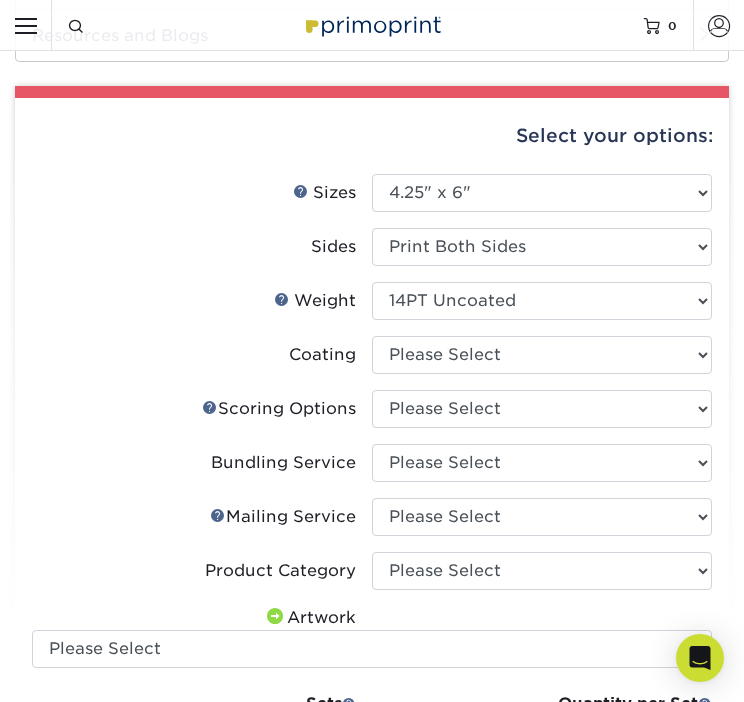 click on "Mailing Service Help
Mailing Service
Please Select No Direct Mailing Service No, I will mail/stamp/imprint Direct Mailing from [STATE] Direct Mailing from [STATE] Direct Mailing from [STATE] Direct Mailing from [STATE]" at bounding box center [372, 525] 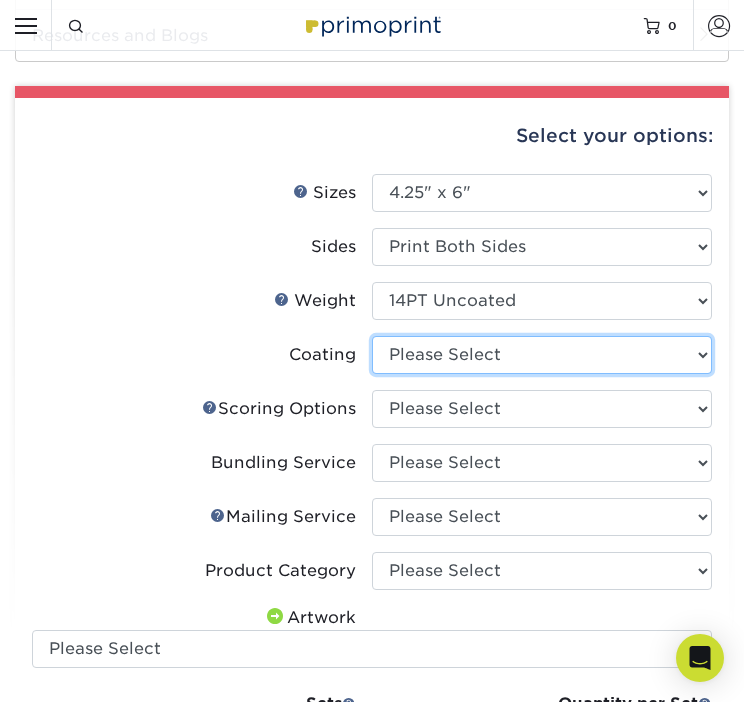 click at bounding box center [542, 355] 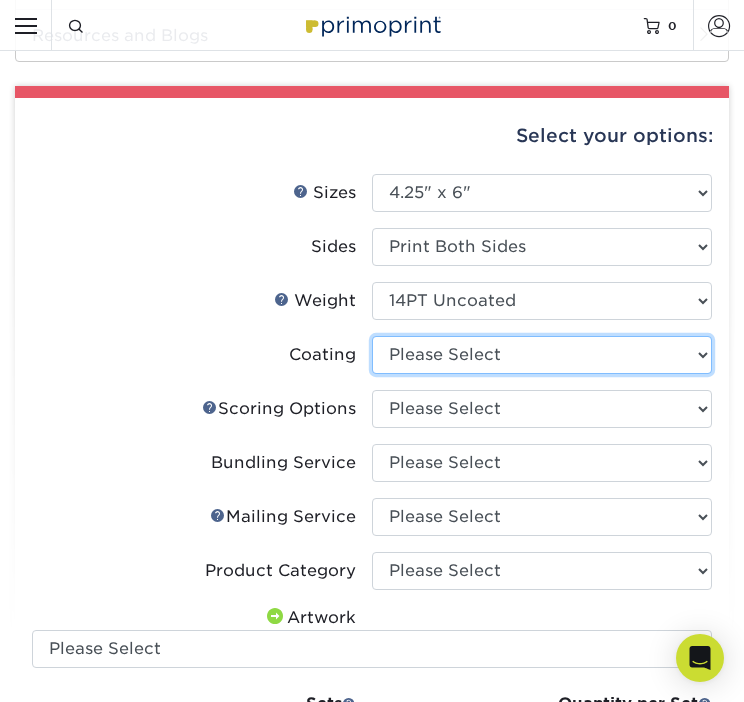 select on "3e7618de-abca-4bda-9f97-8b9129e913d8" 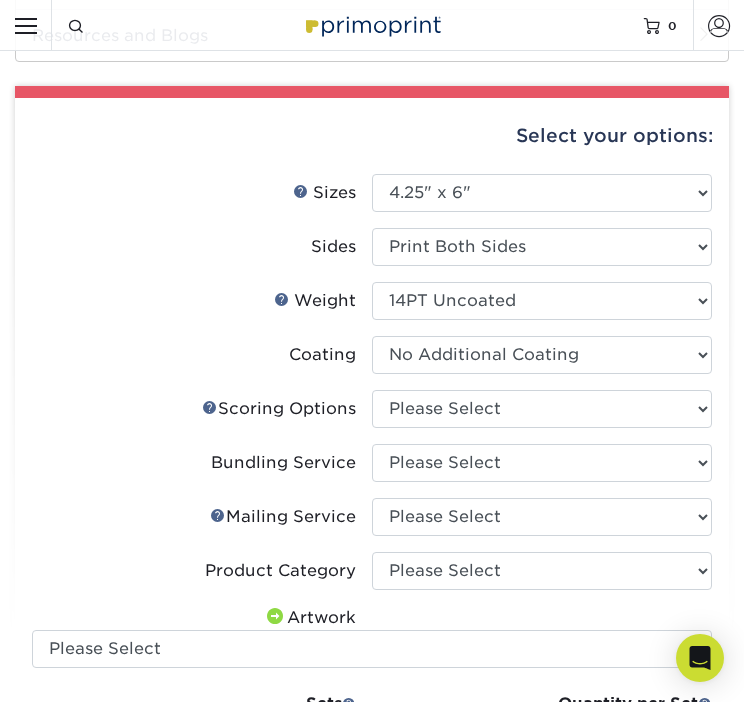 click at bounding box center (542, 355) 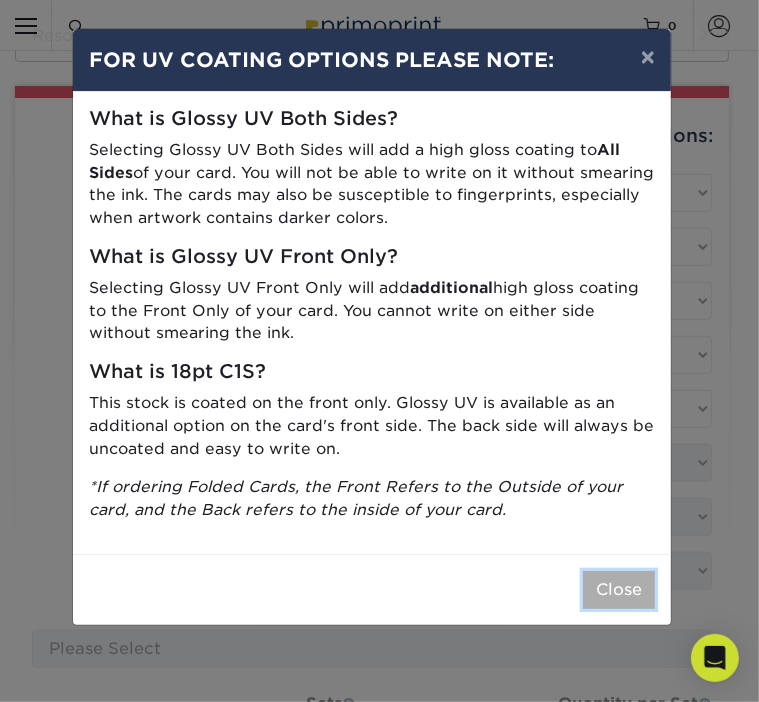 click on "Close" at bounding box center [619, 590] 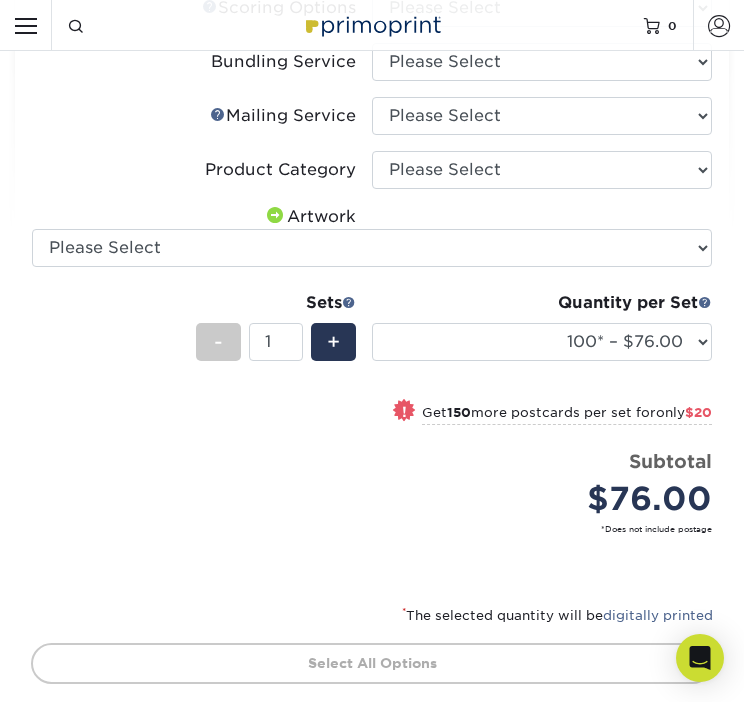 scroll, scrollTop: 1094, scrollLeft: 0, axis: vertical 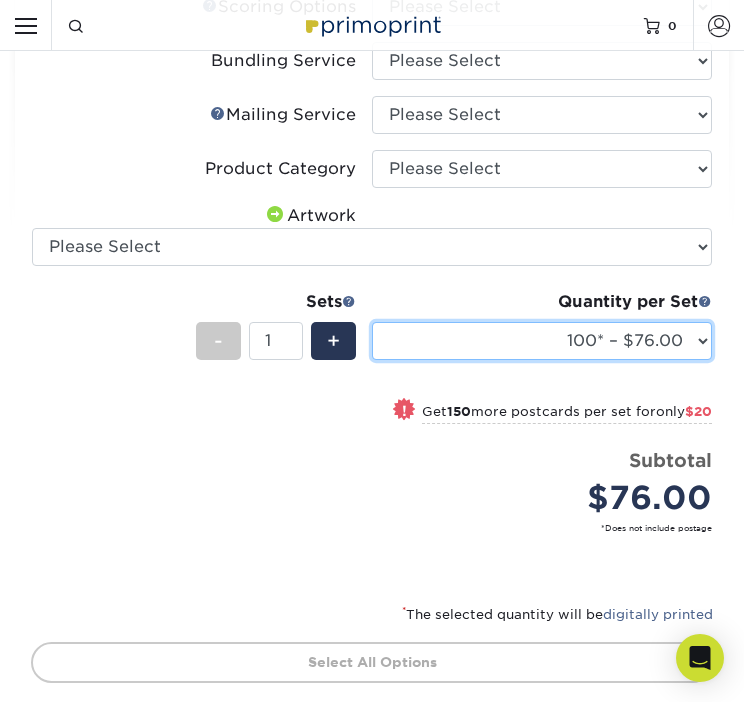 click on "100* – $76.00 250* – $96.00 500 – $103.00 1000 – $119.00 2500 – $244.00 5000 – $333.00 10000 – $656.00 15000 – $991.00 20000 – $1301.00 25000 – $1590.00 30000 – $1887.00 35000 – $2178.00 40000 – $2463.00 45000 – $2741.00 50000 – $3012.00" at bounding box center [542, 341] 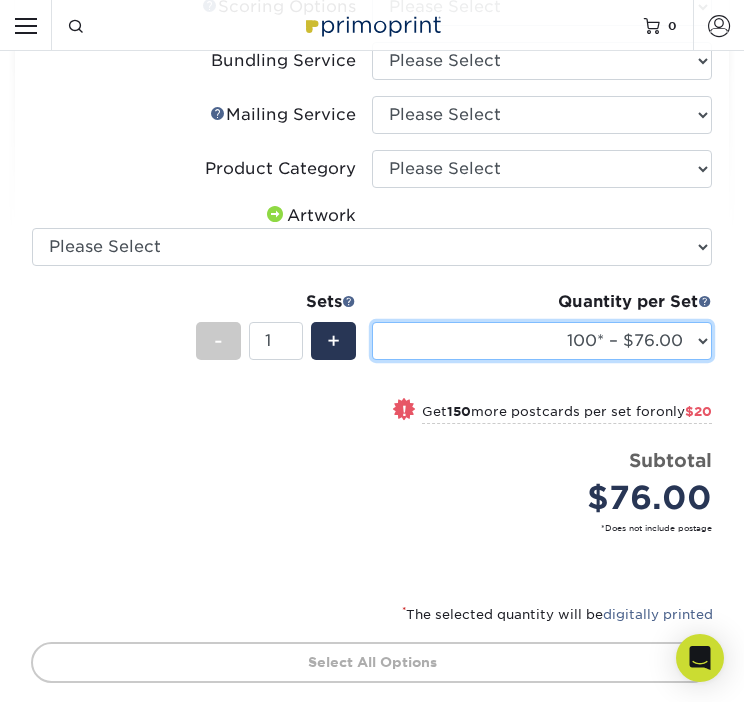 select on "250* – $96.00" 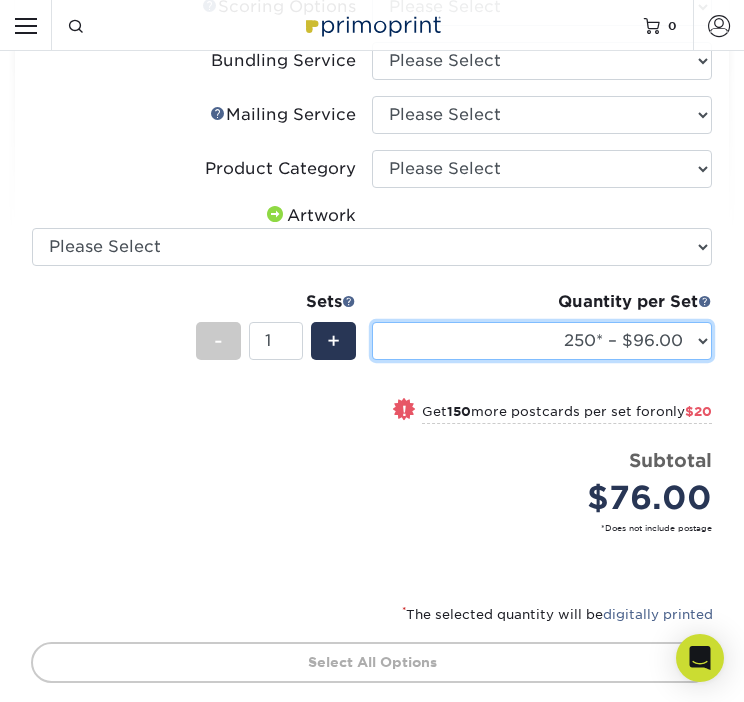 click on "100* – $76.00 250* – $96.00 500 – $103.00 1000 – $119.00 2500 – $244.00 5000 – $333.00 10000 – $656.00 15000 – $991.00 20000 – $1301.00 25000 – $1590.00 30000 – $1887.00 35000 – $2178.00 40000 – $2463.00 45000 – $2741.00 50000 – $3012.00" at bounding box center (542, 341) 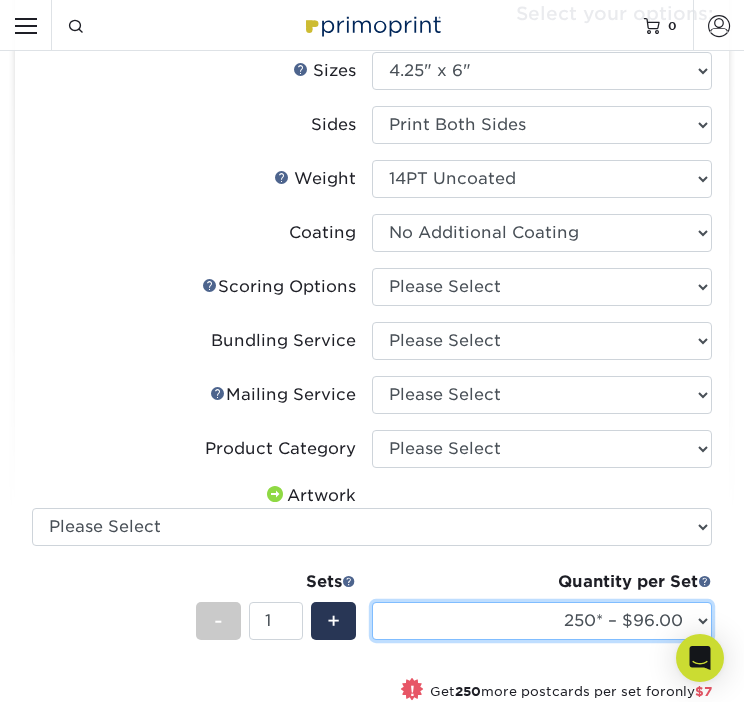scroll, scrollTop: 813, scrollLeft: 0, axis: vertical 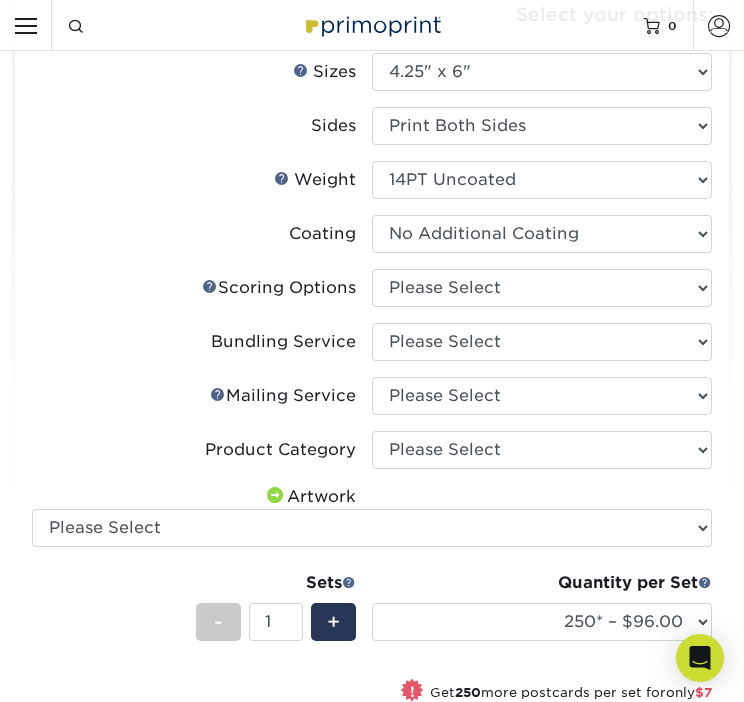 click at bounding box center [372, 25] 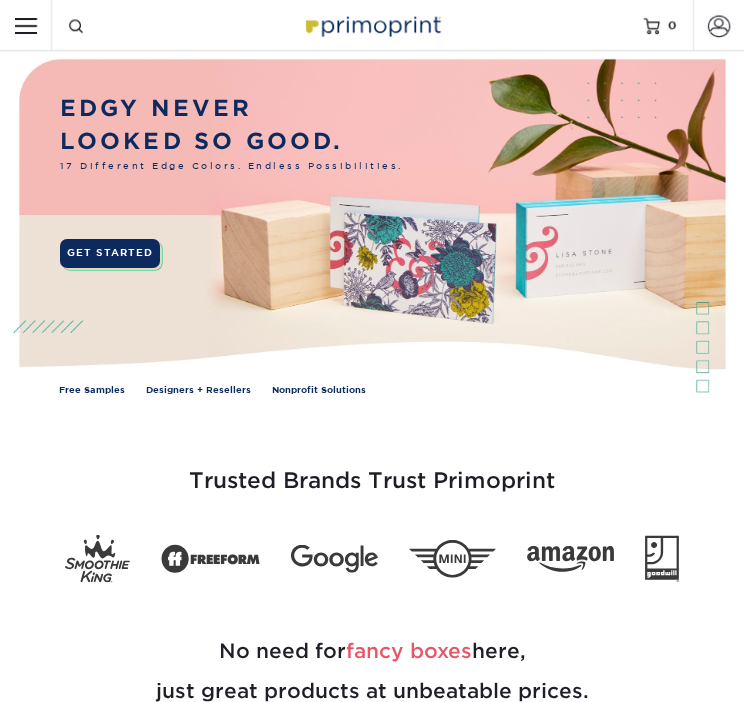 scroll, scrollTop: 0, scrollLeft: 0, axis: both 